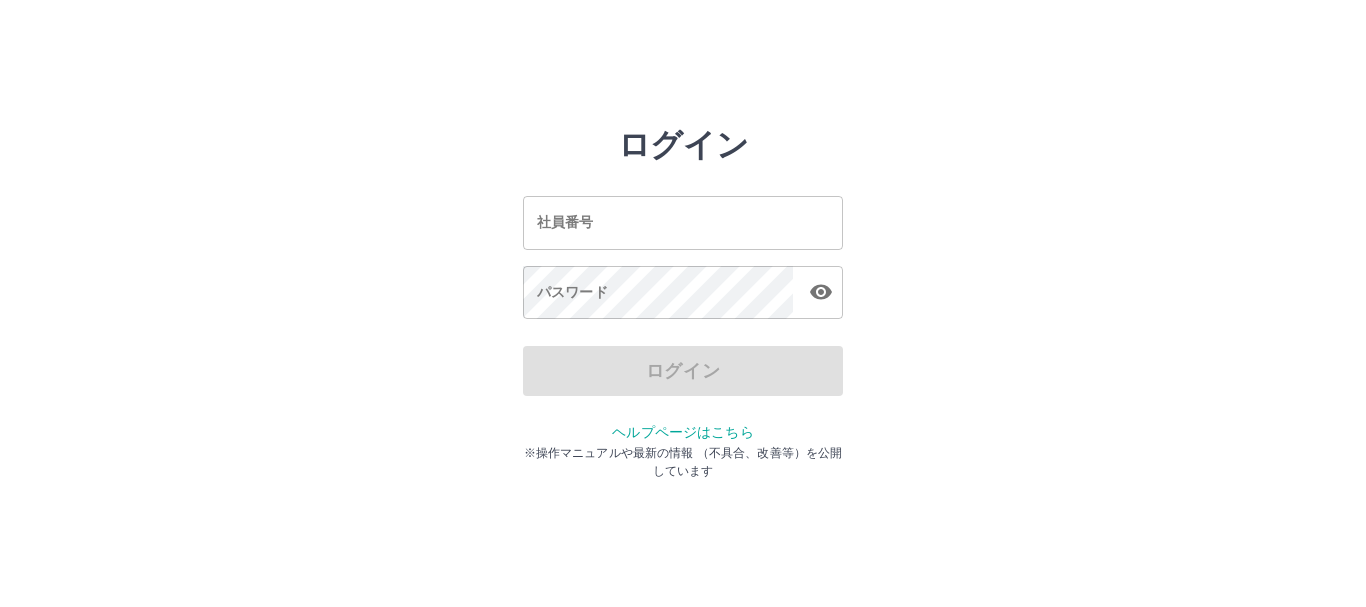 scroll, scrollTop: 0, scrollLeft: 0, axis: both 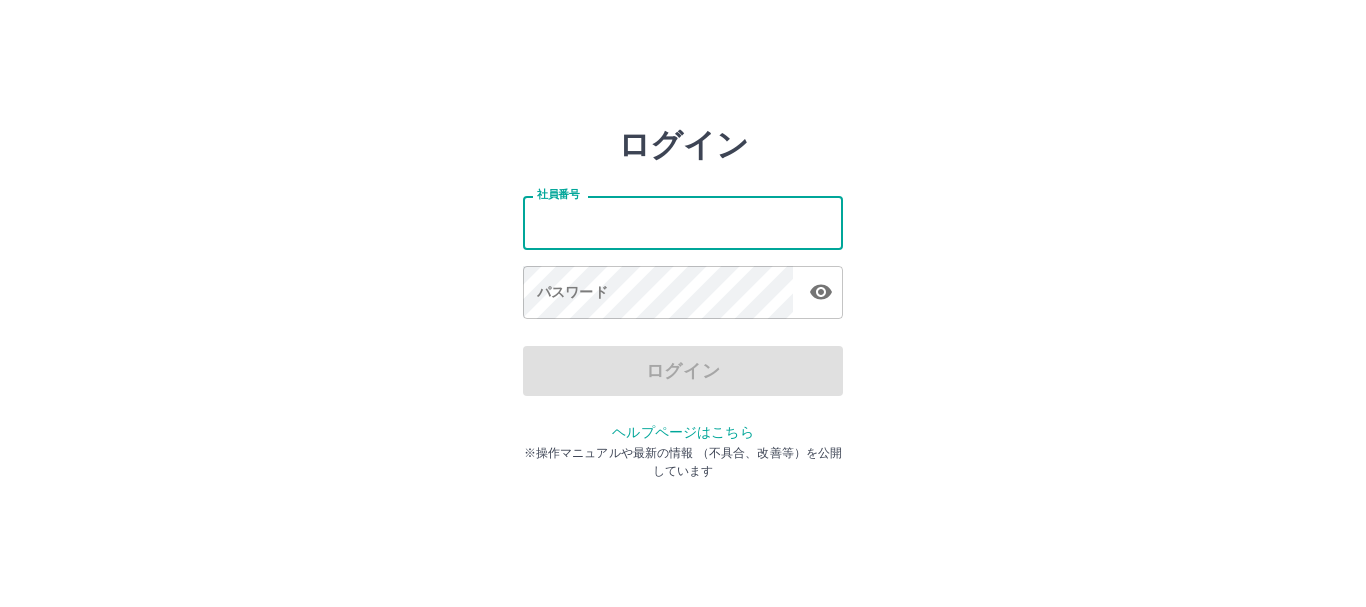 type on "*******" 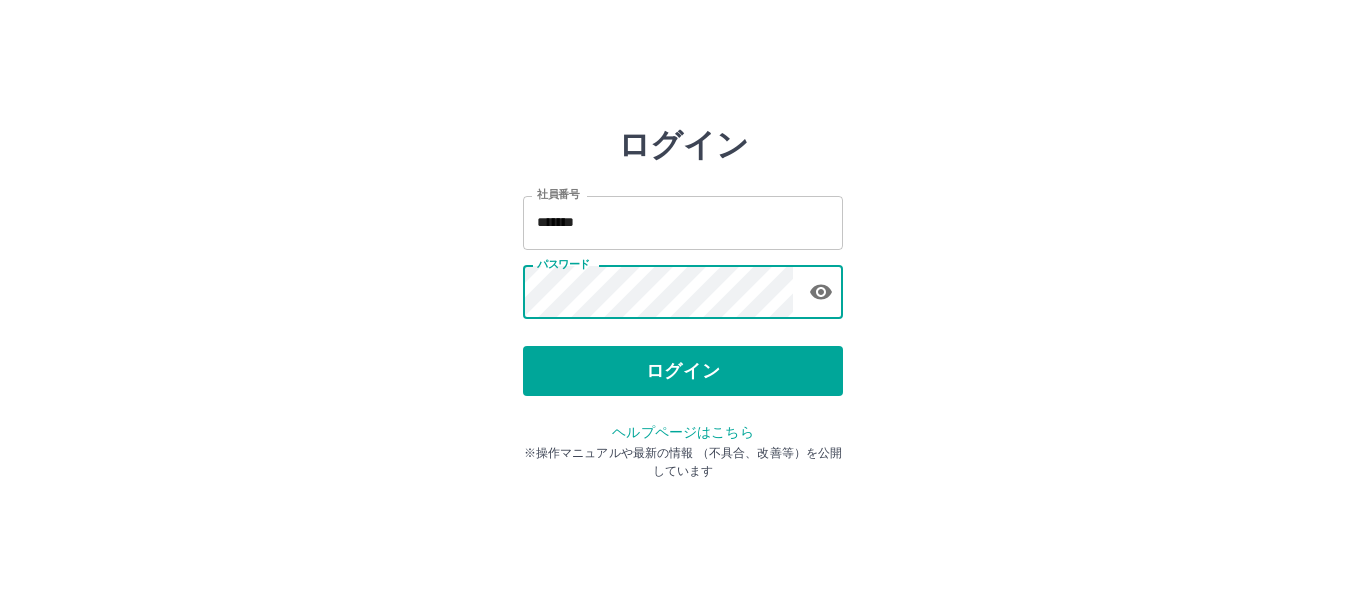 click on "ログイン 社員番号 ******* 社員番号 パスワード パスワード ログイン ヘルプページはこちら ※操作マニュアルや最新の情報 （不具合、改善等）を公開しています" at bounding box center [683, 286] 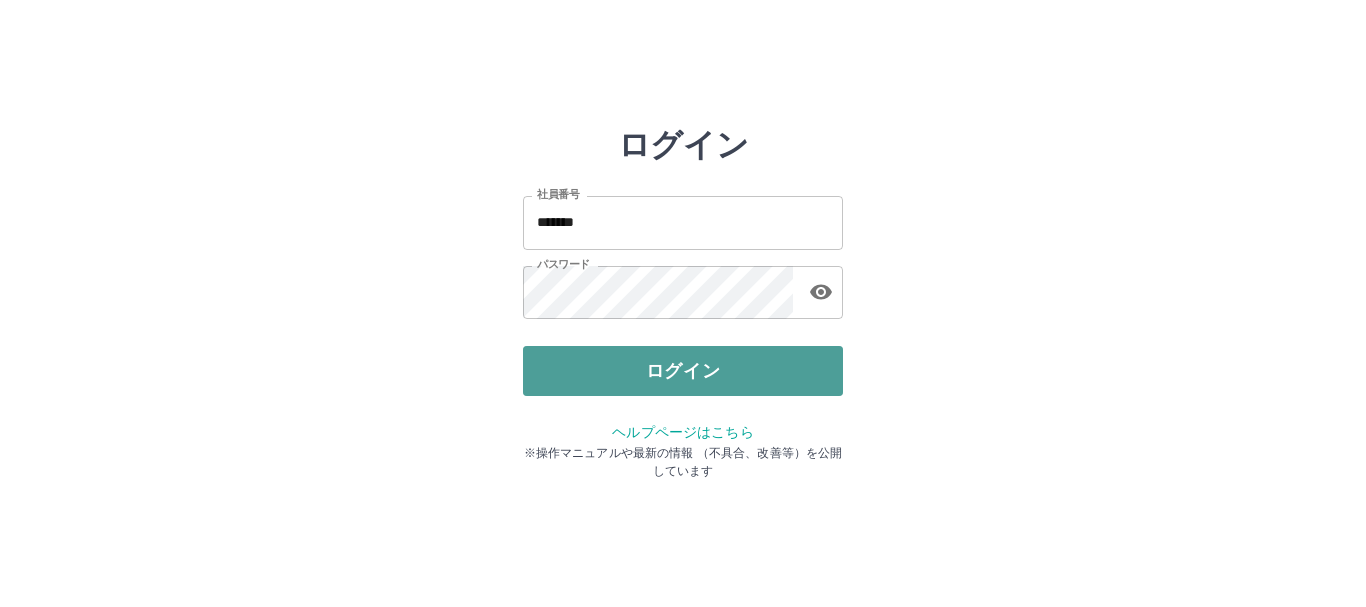 click on "ログイン" at bounding box center [683, 371] 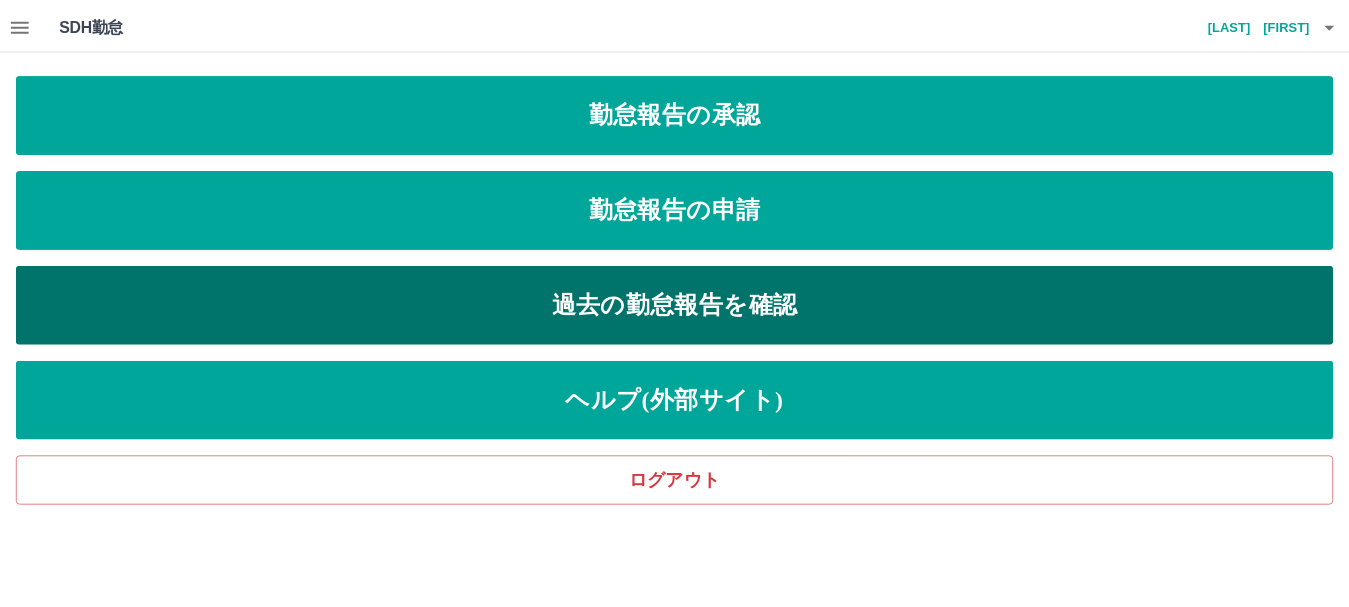 scroll, scrollTop: 0, scrollLeft: 0, axis: both 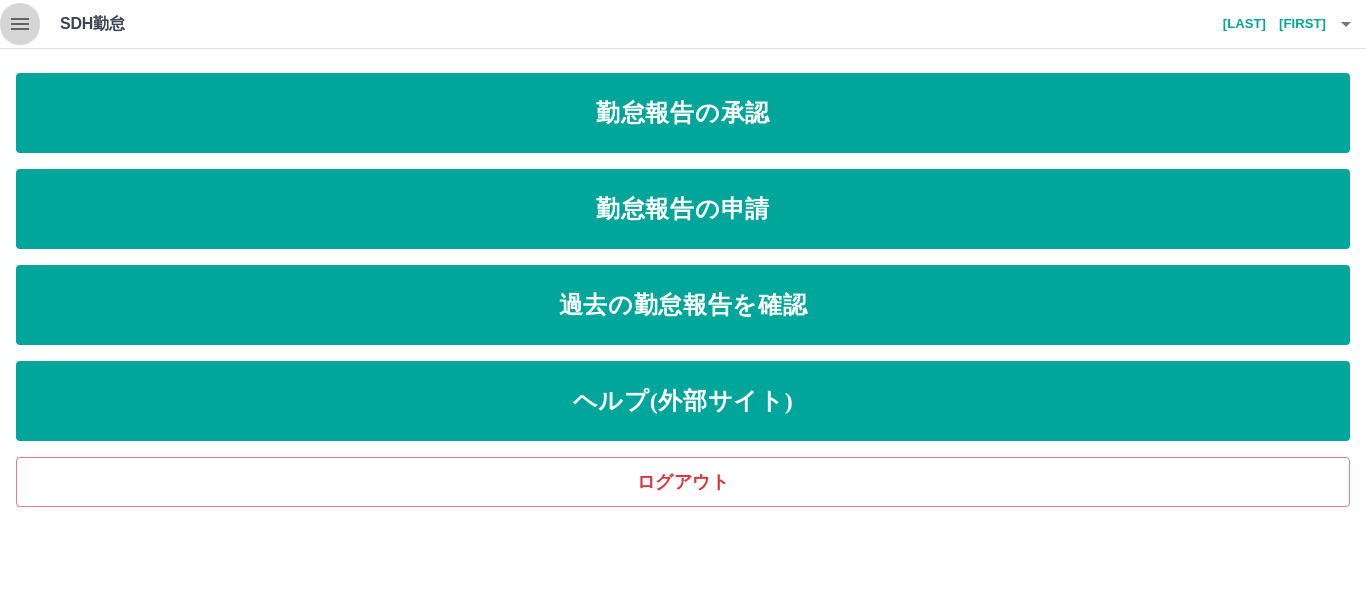 click 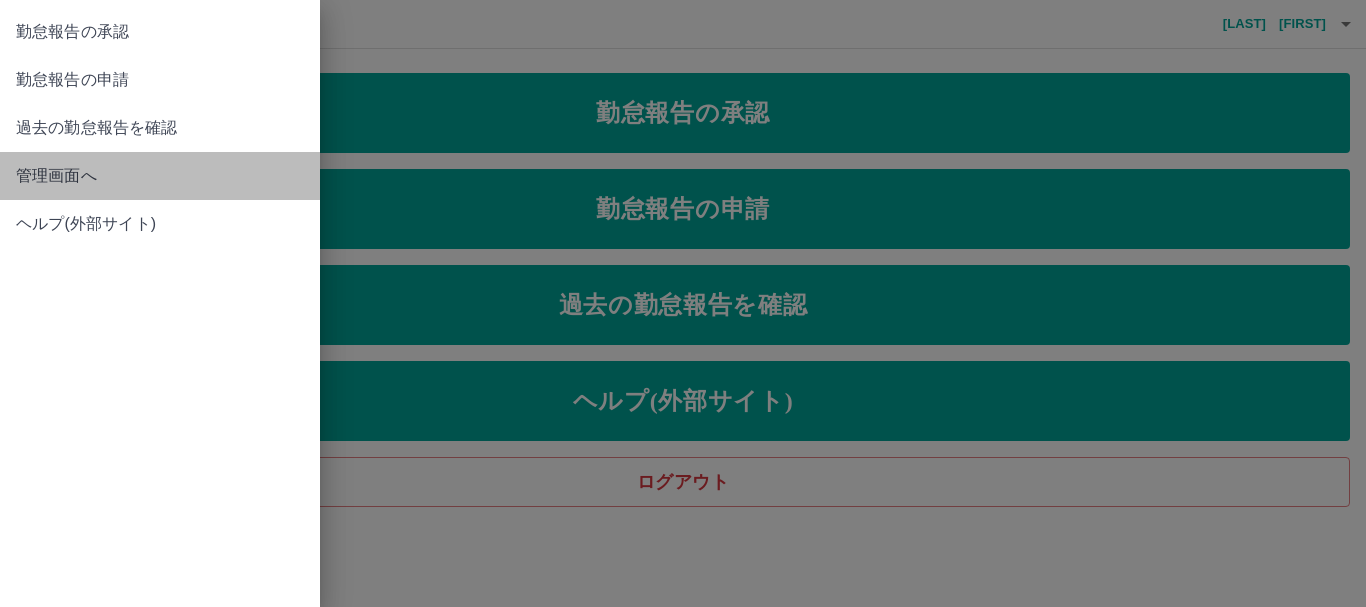 click on "管理画面へ" at bounding box center (160, 176) 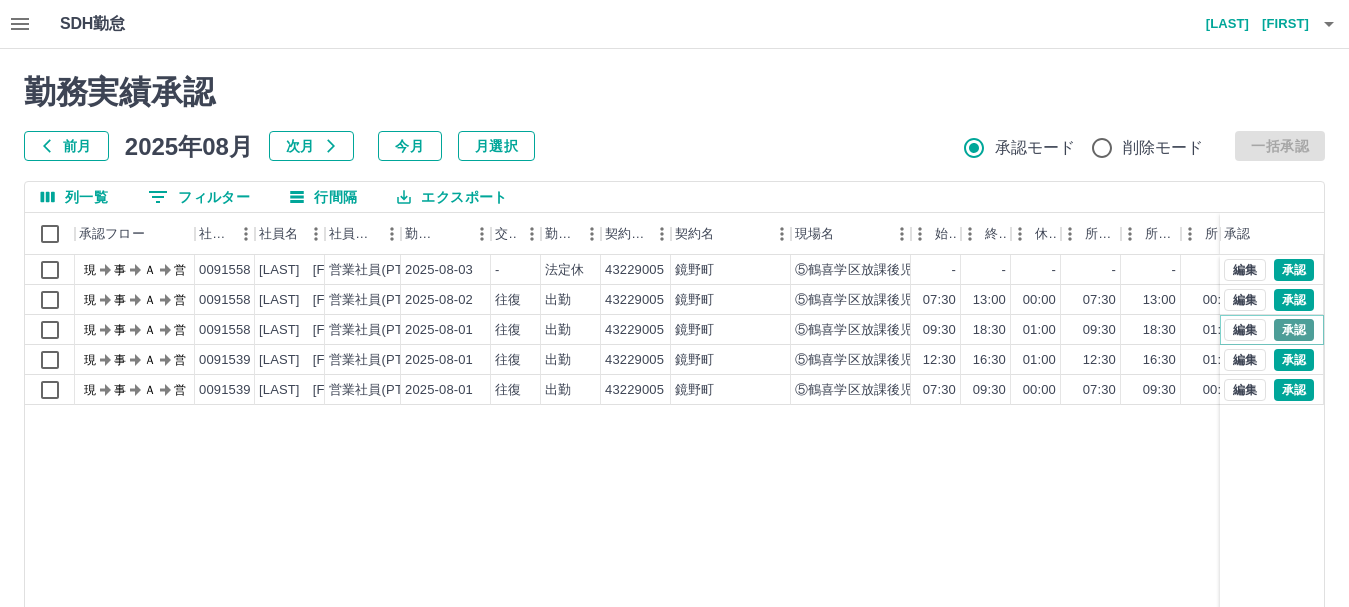 click on "承認" at bounding box center (1294, 330) 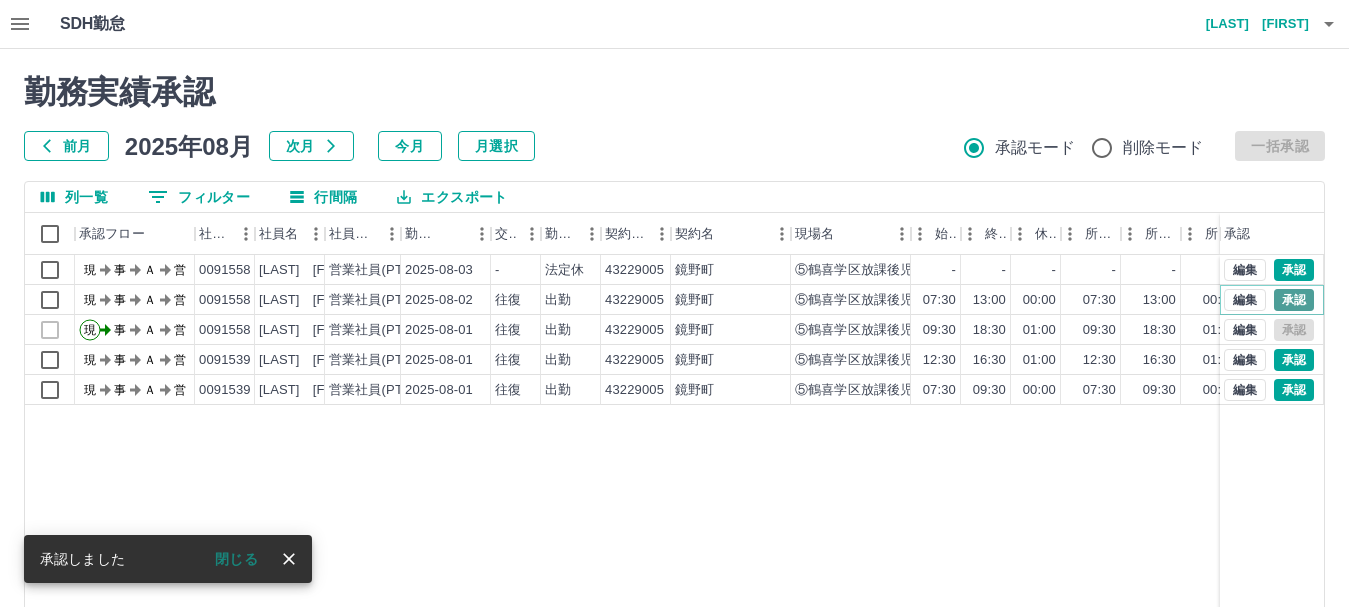 click on "承認" at bounding box center (1294, 300) 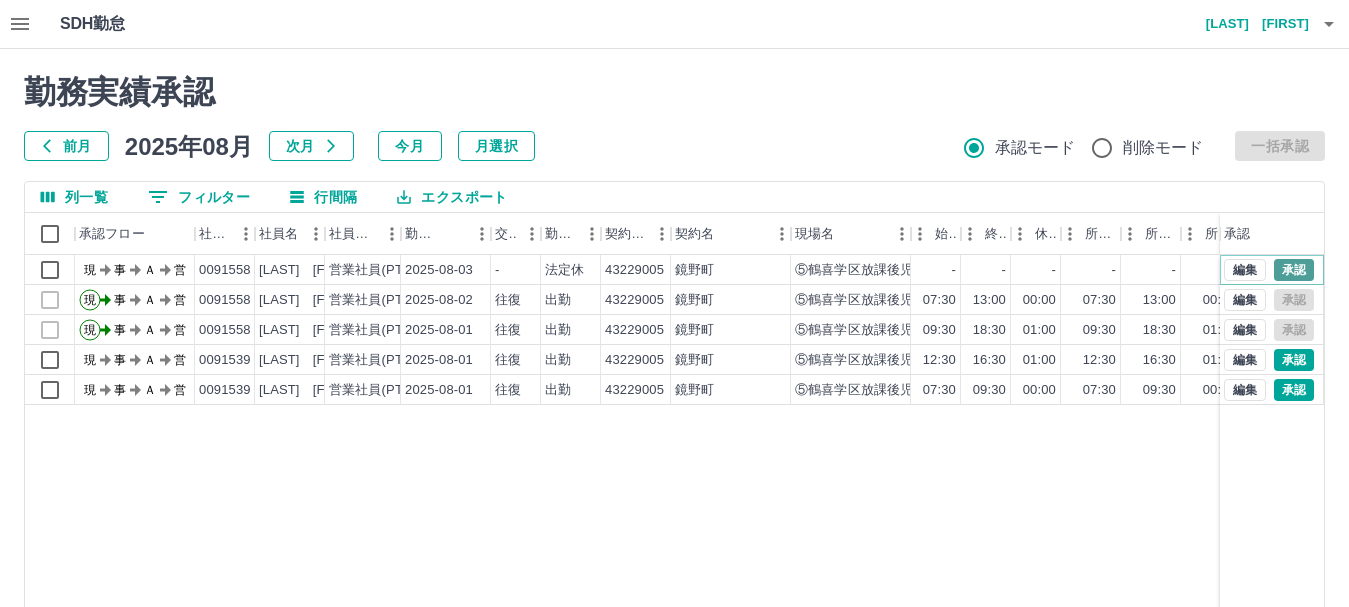 click on "承認" at bounding box center [1294, 270] 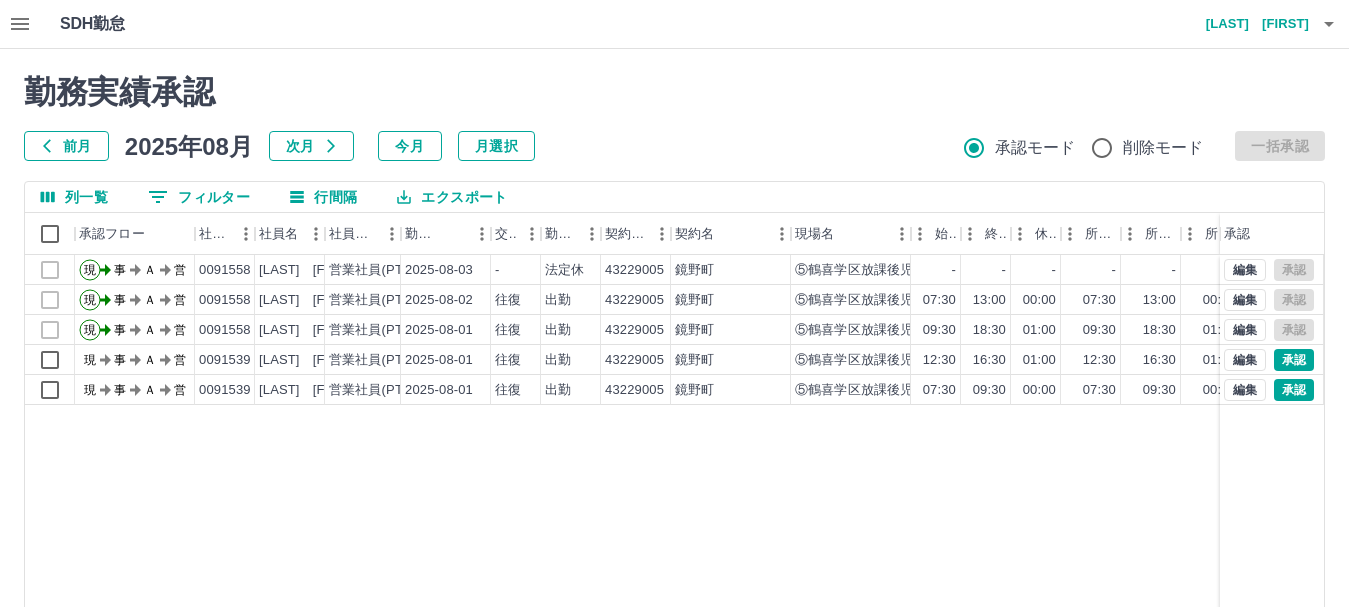 click 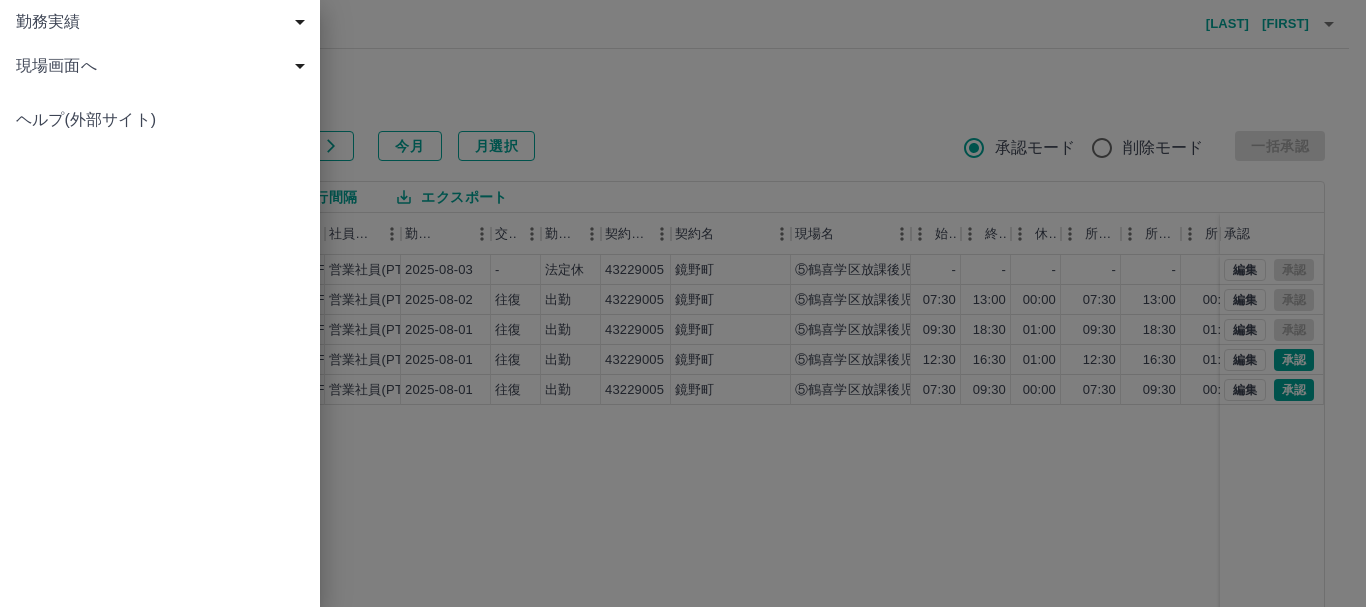 click on "現場画面へ" at bounding box center [164, 66] 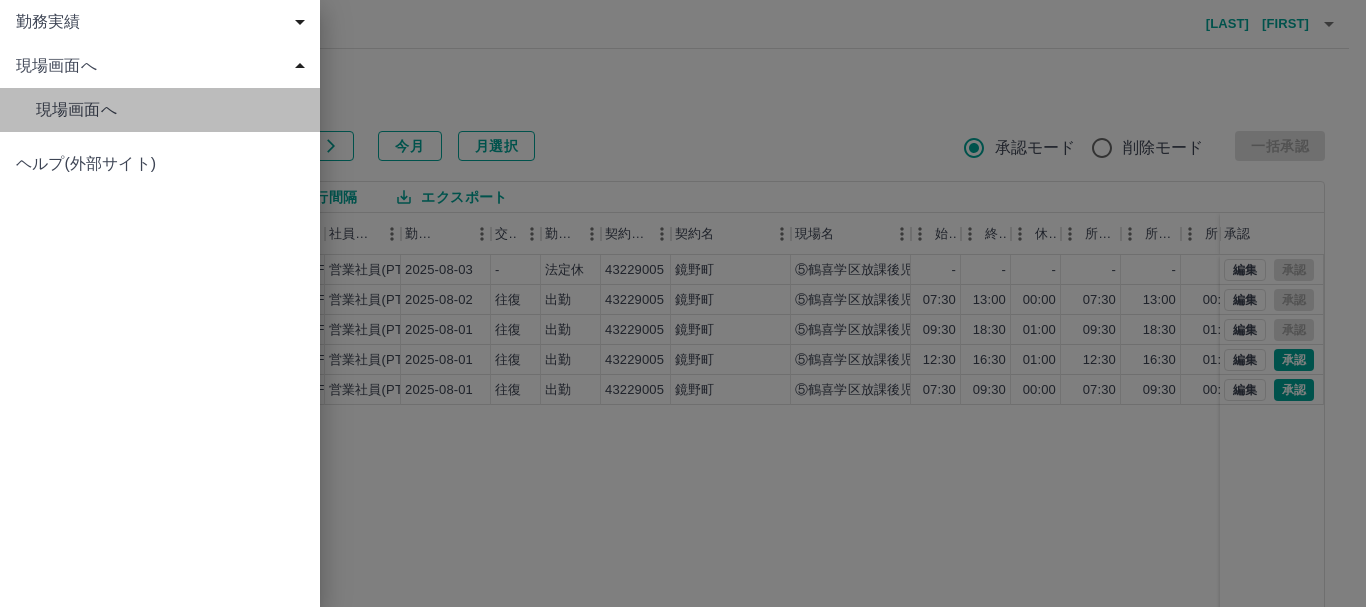 drag, startPoint x: 94, startPoint y: 103, endPoint x: 111, endPoint y: 110, distance: 18.384777 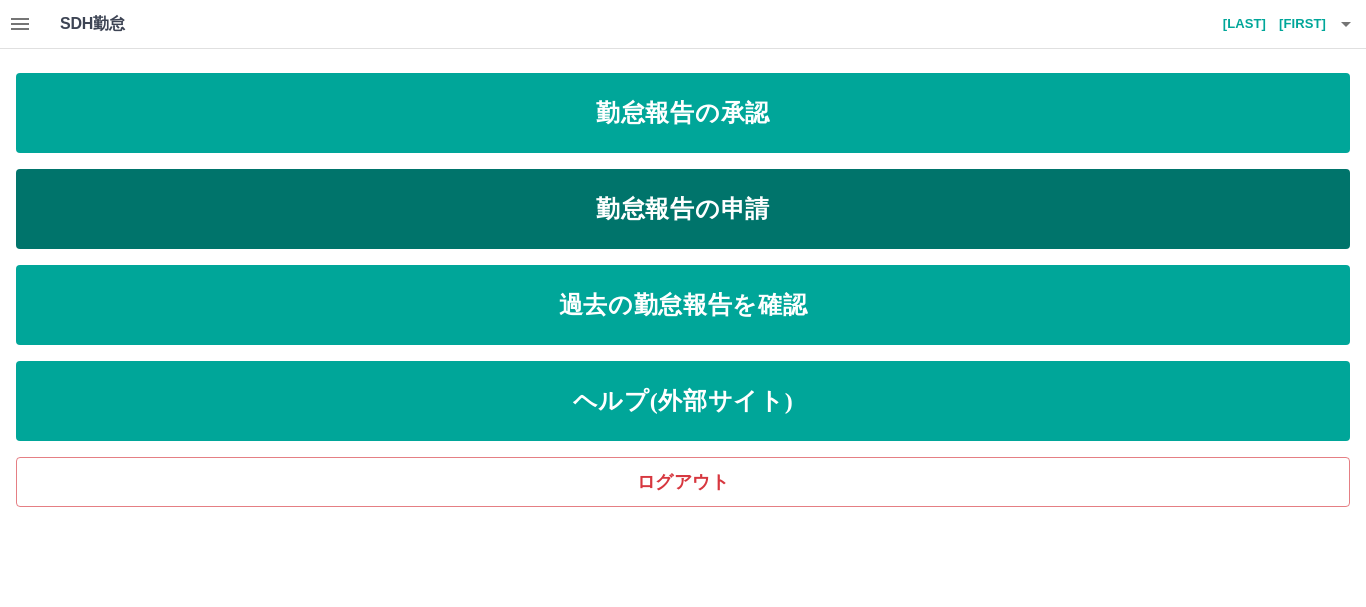 click on "勤怠報告の申請" at bounding box center [683, 209] 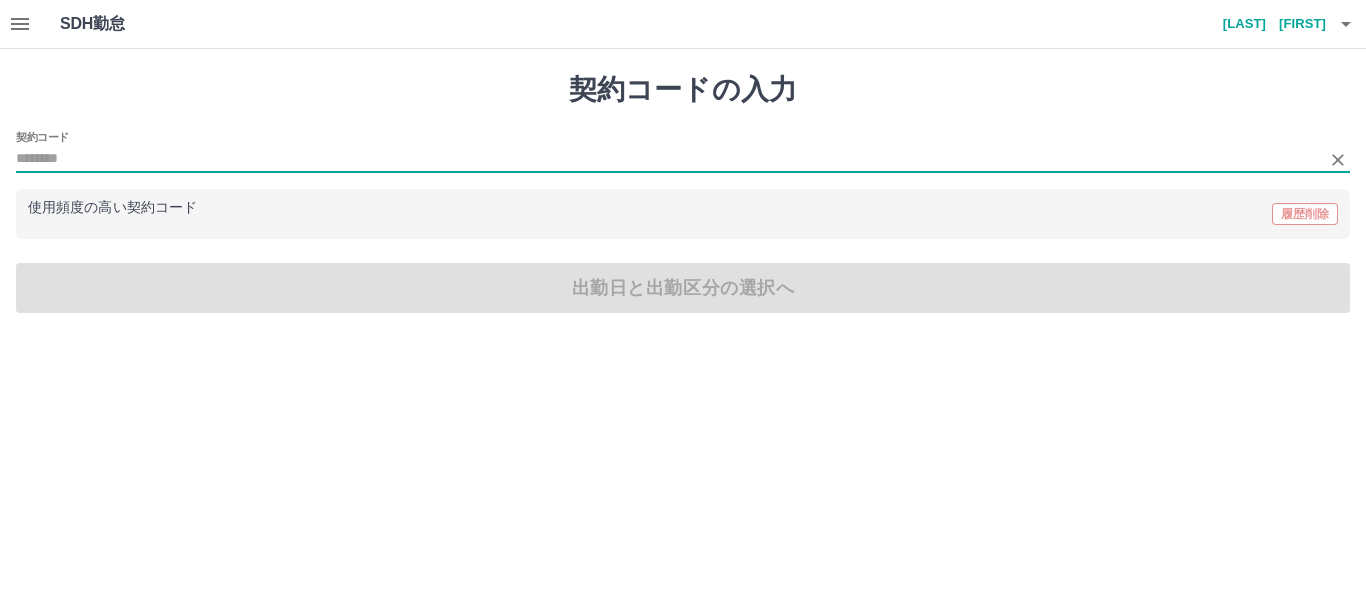 click on "契約コード" at bounding box center [668, 159] 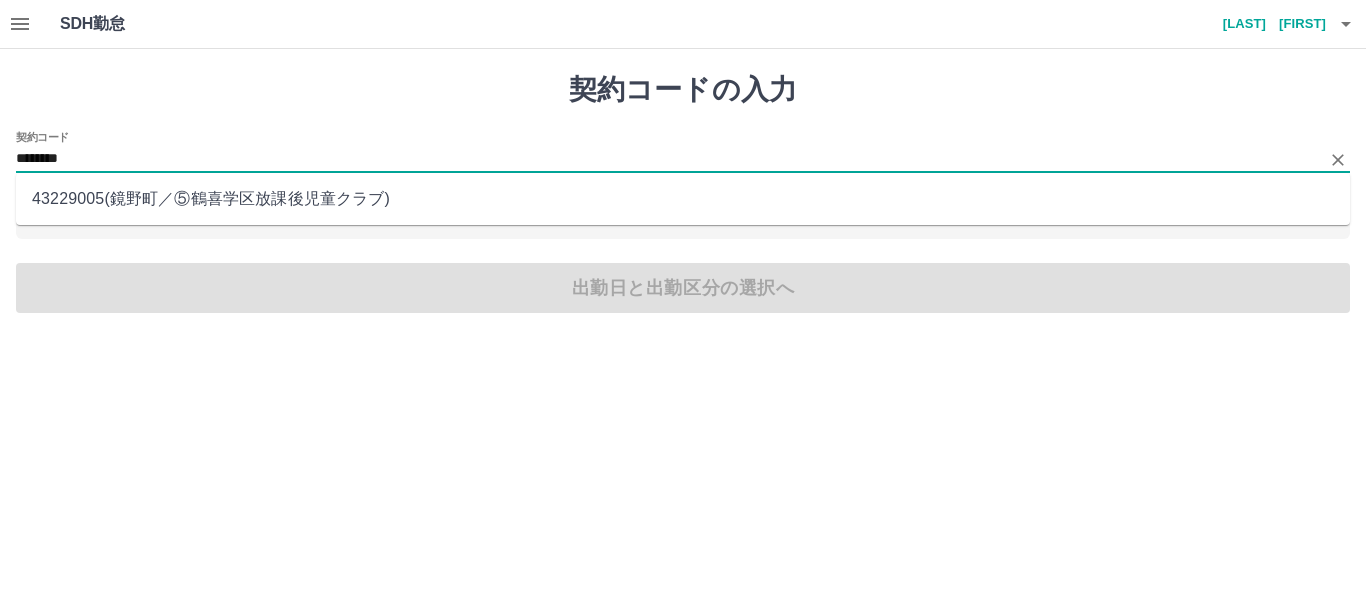 click on "43229005  ( 鏡野町 ／ ⑤鶴喜学区放課後児童クラブ )" at bounding box center (683, 199) 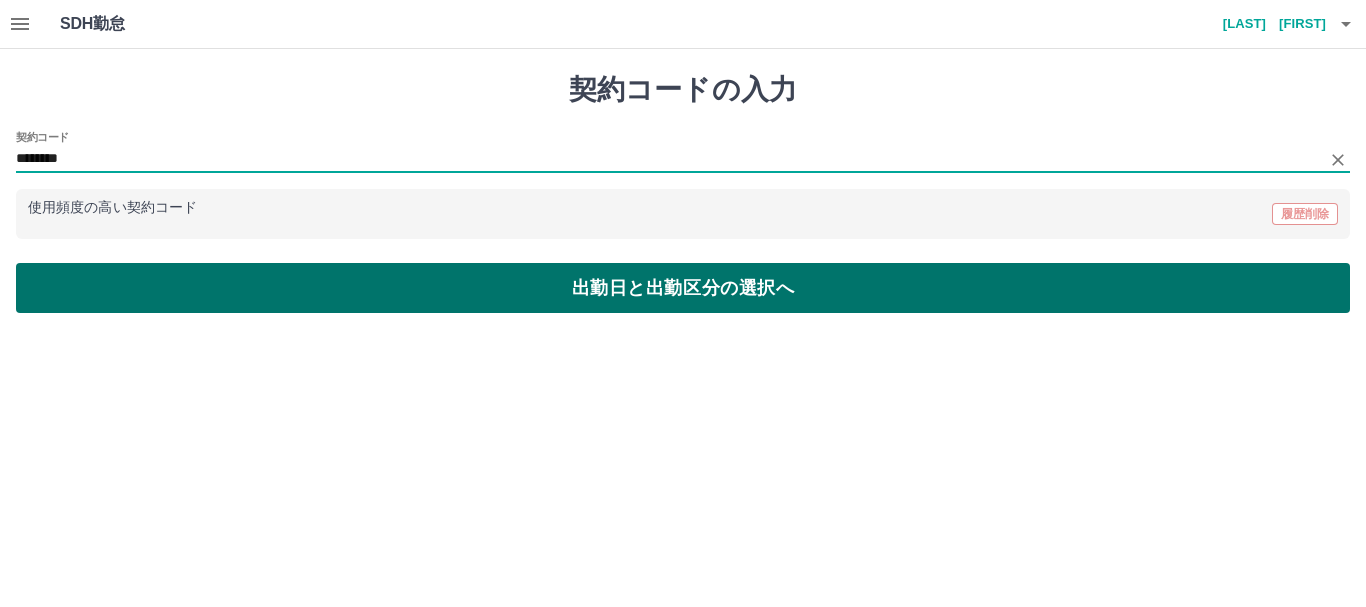 type on "********" 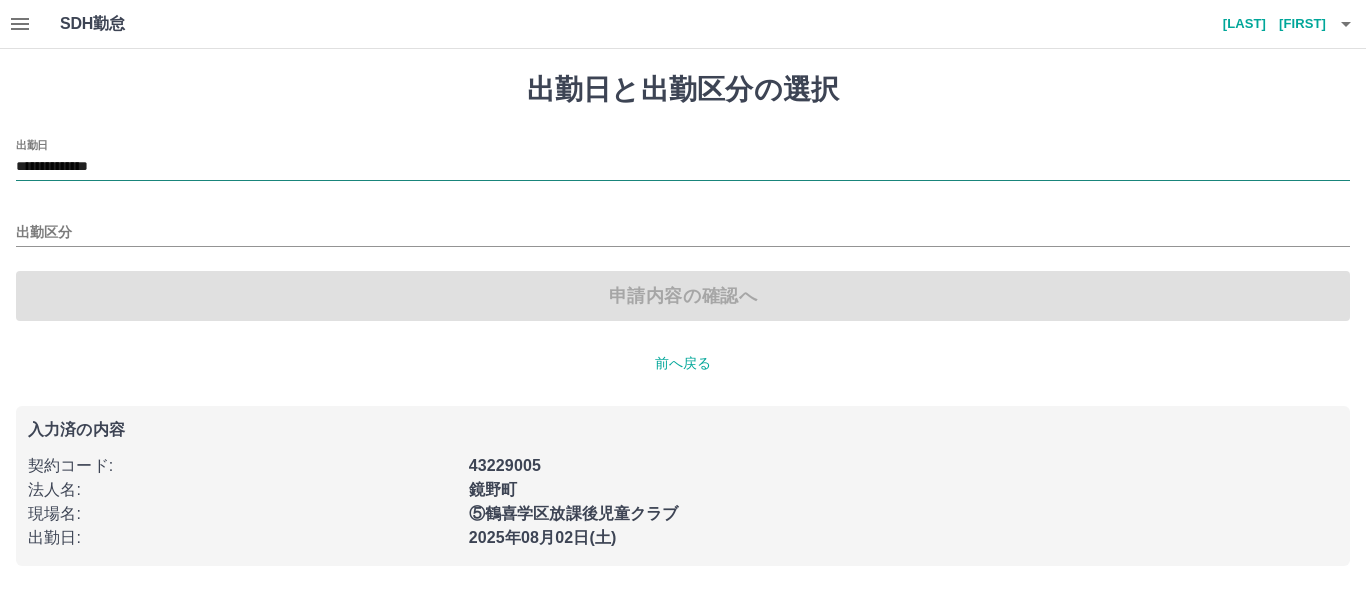 click on "**********" at bounding box center (683, 167) 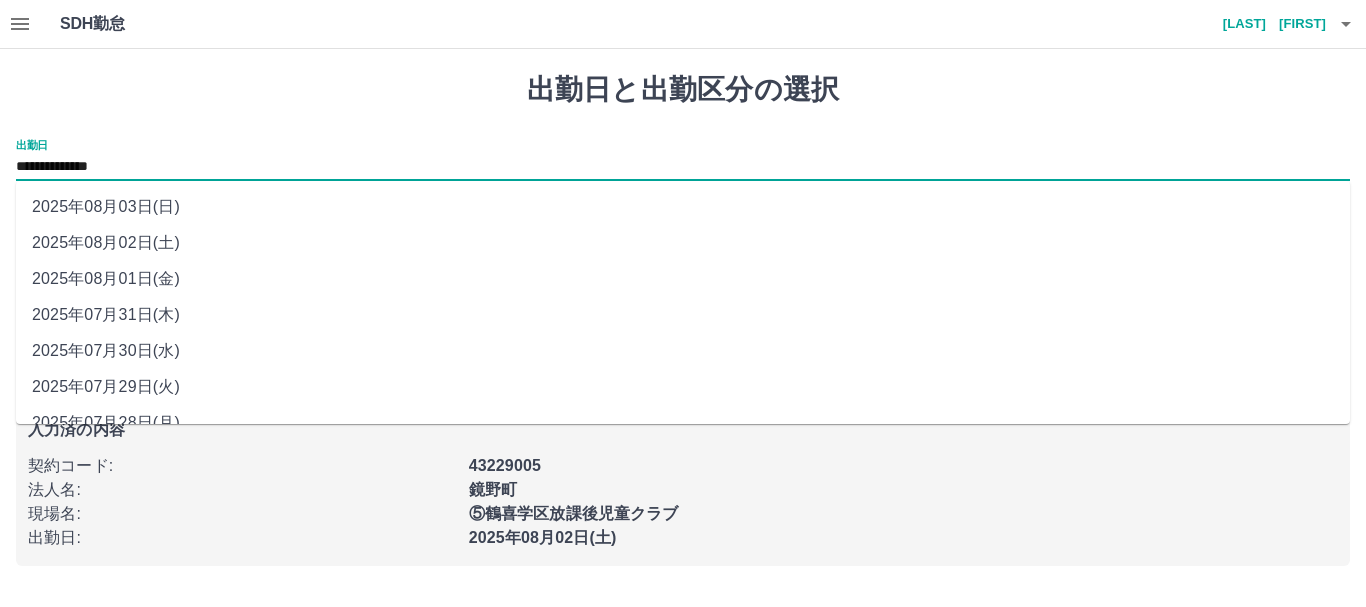click on "2025年08月01日(金)" at bounding box center (683, 279) 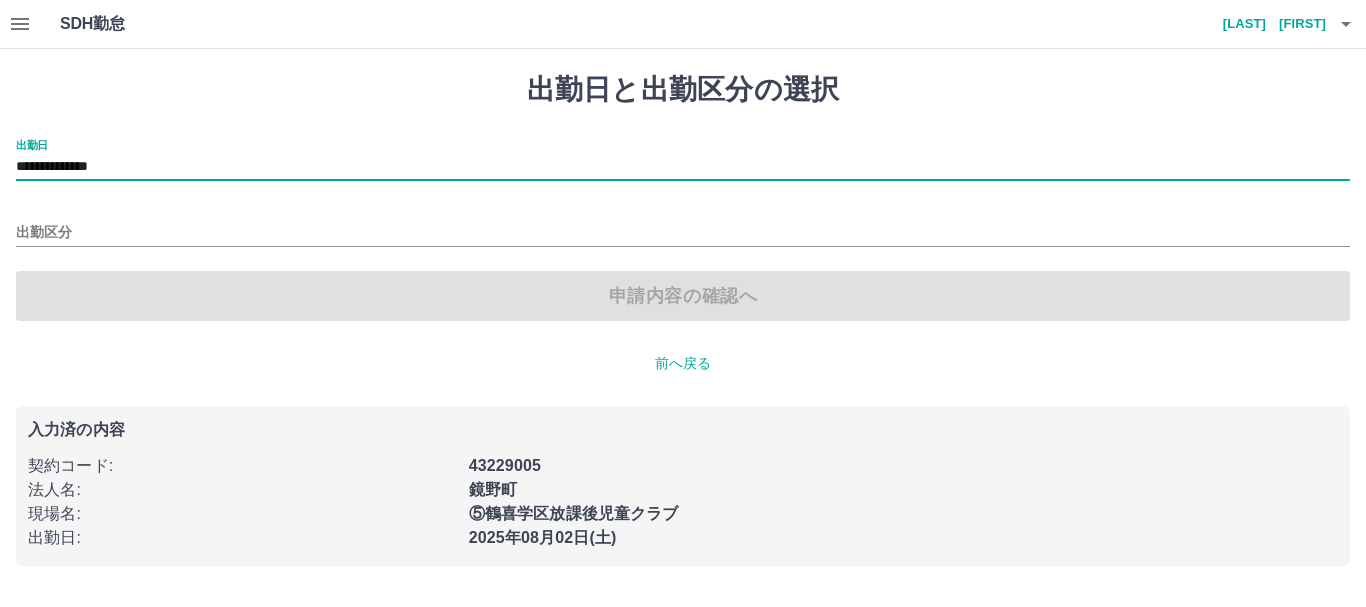 type on "**********" 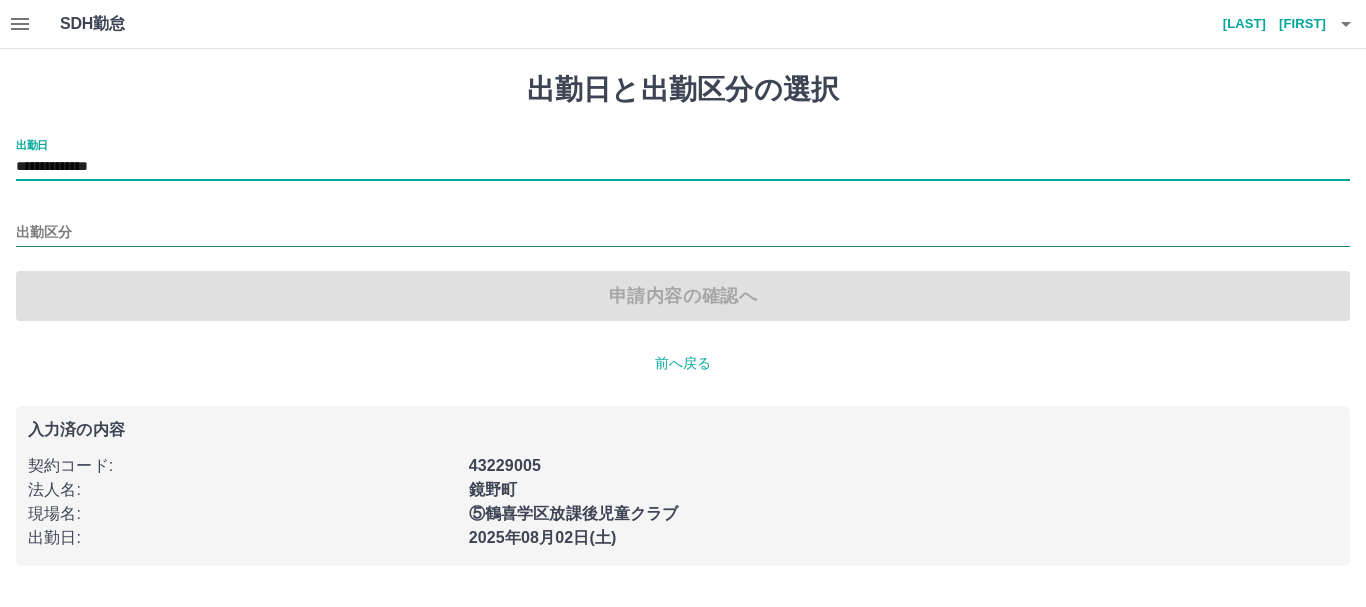 click on "出勤区分" at bounding box center [683, 233] 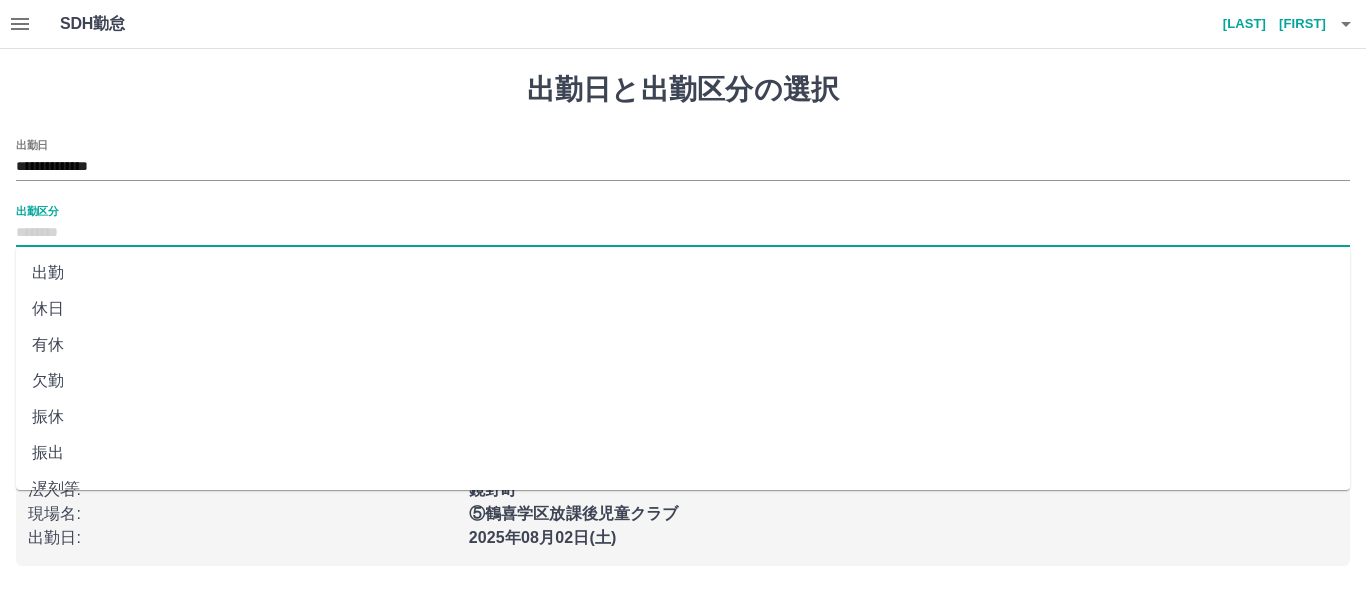 click on "出勤" at bounding box center (683, 273) 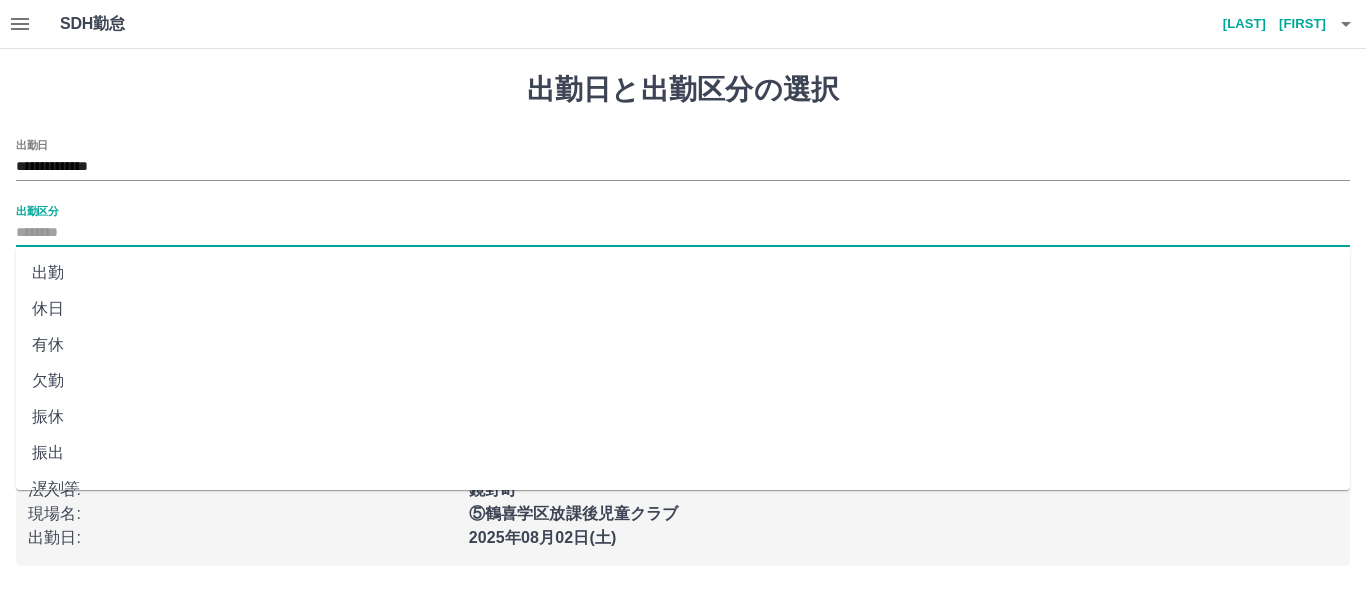 type on "**" 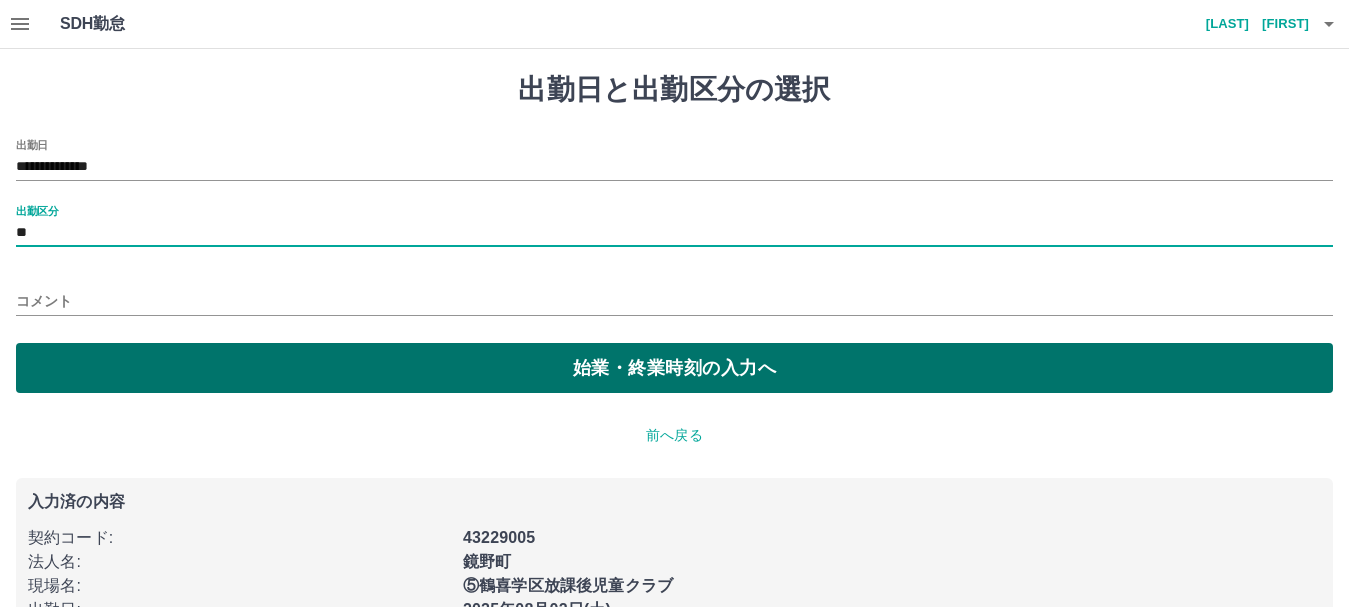 click on "始業・終業時刻の入力へ" at bounding box center [674, 368] 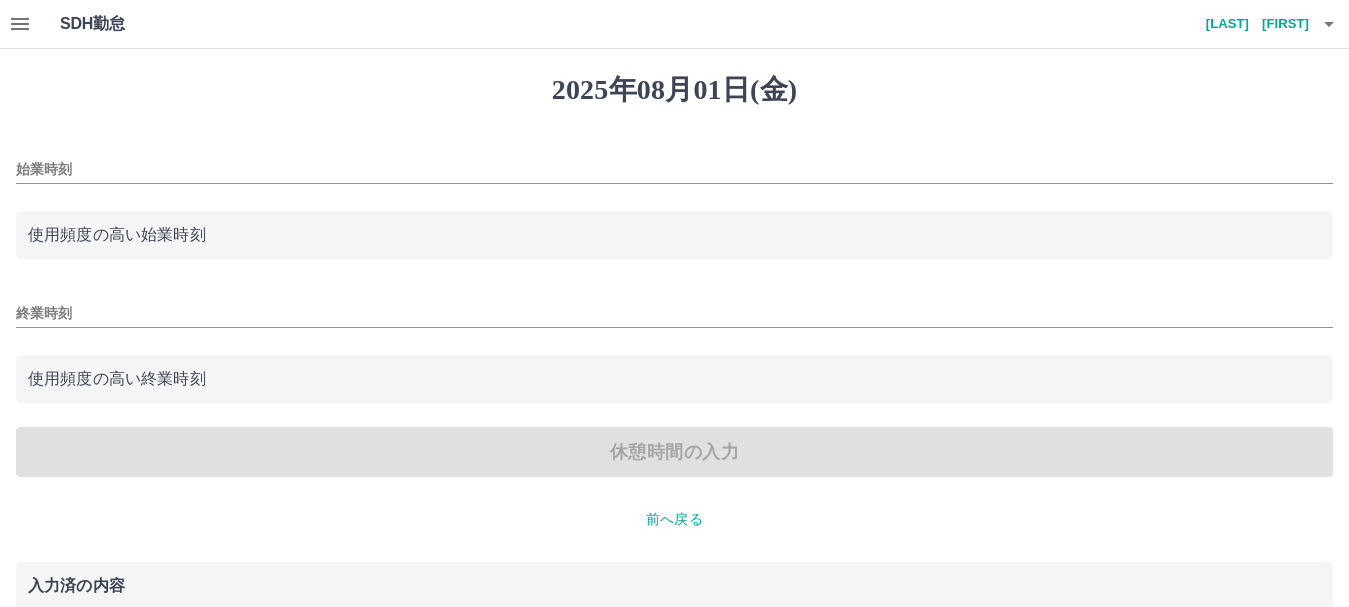 click on "始業時刻" at bounding box center (674, 169) 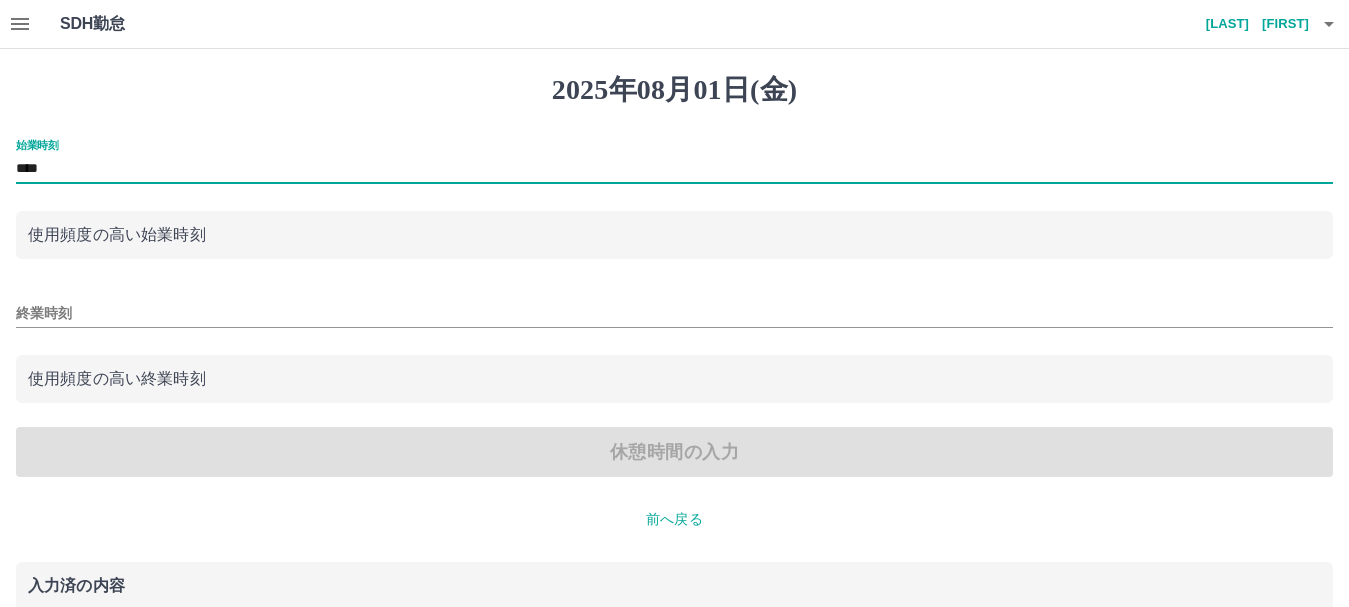 type on "****" 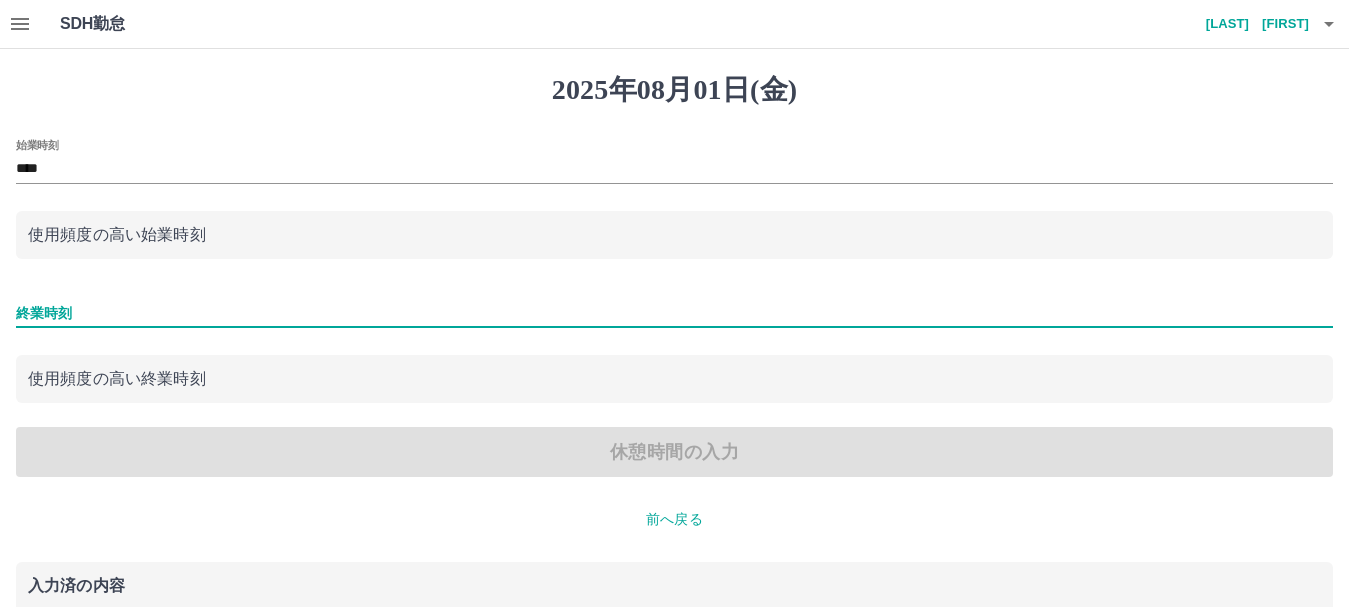 type on "****" 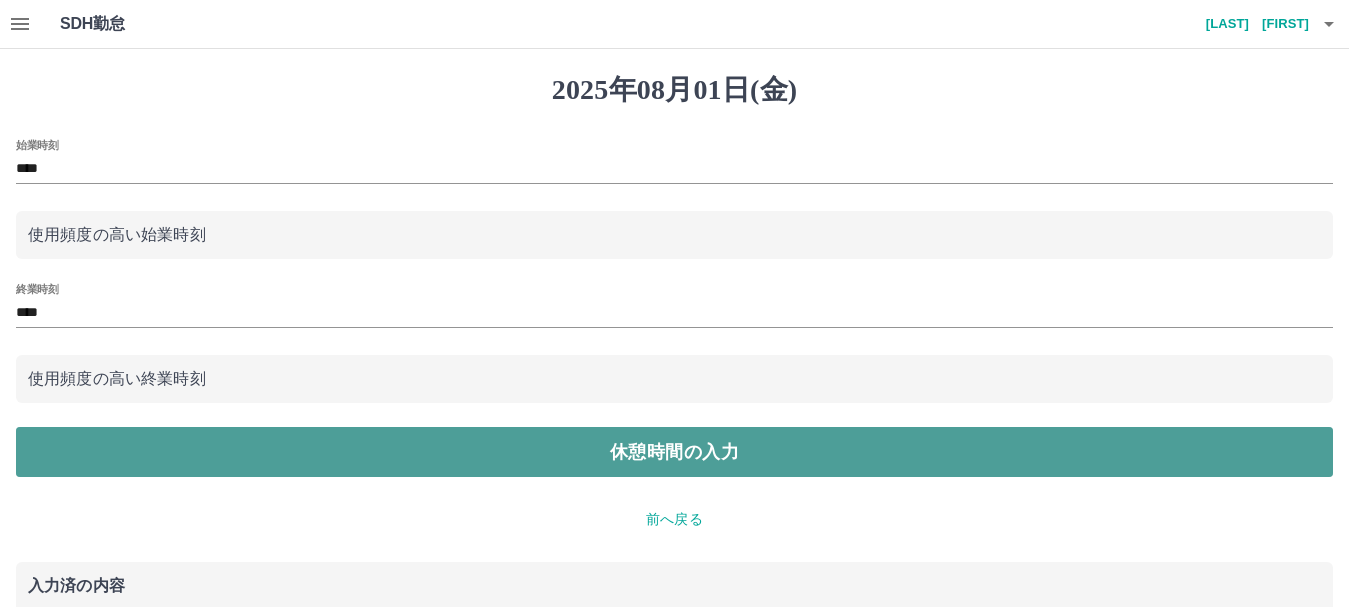 click on "休憩時間の入力" at bounding box center [674, 452] 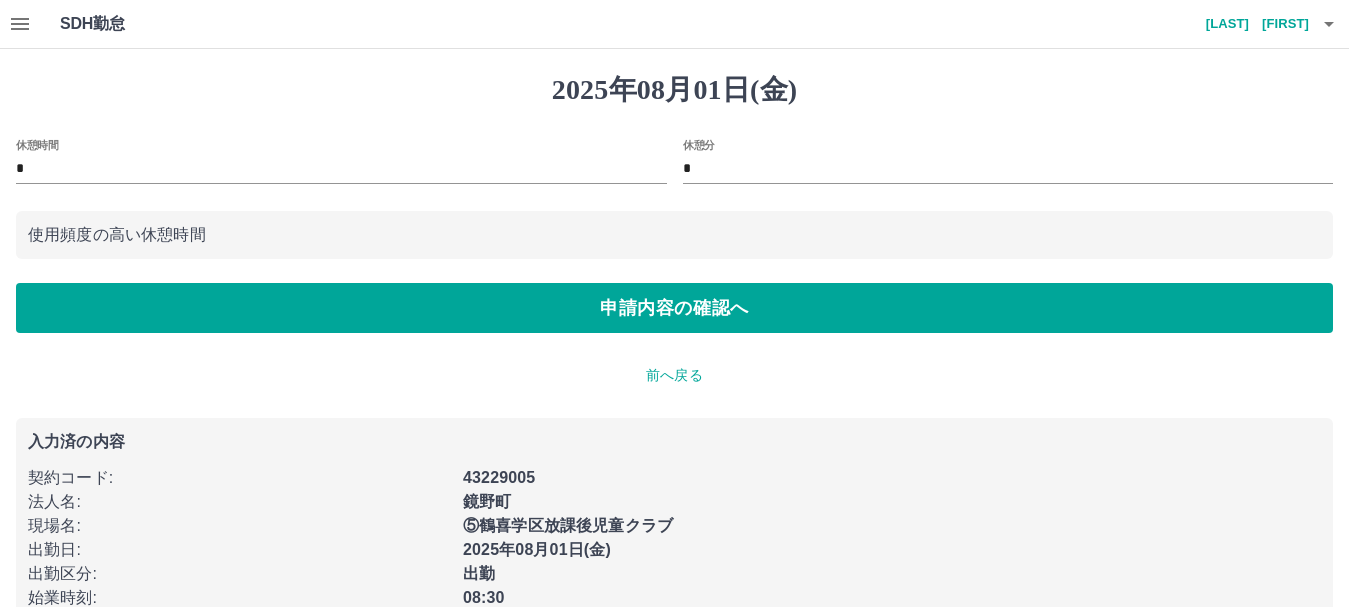 click on "*" at bounding box center (341, 169) 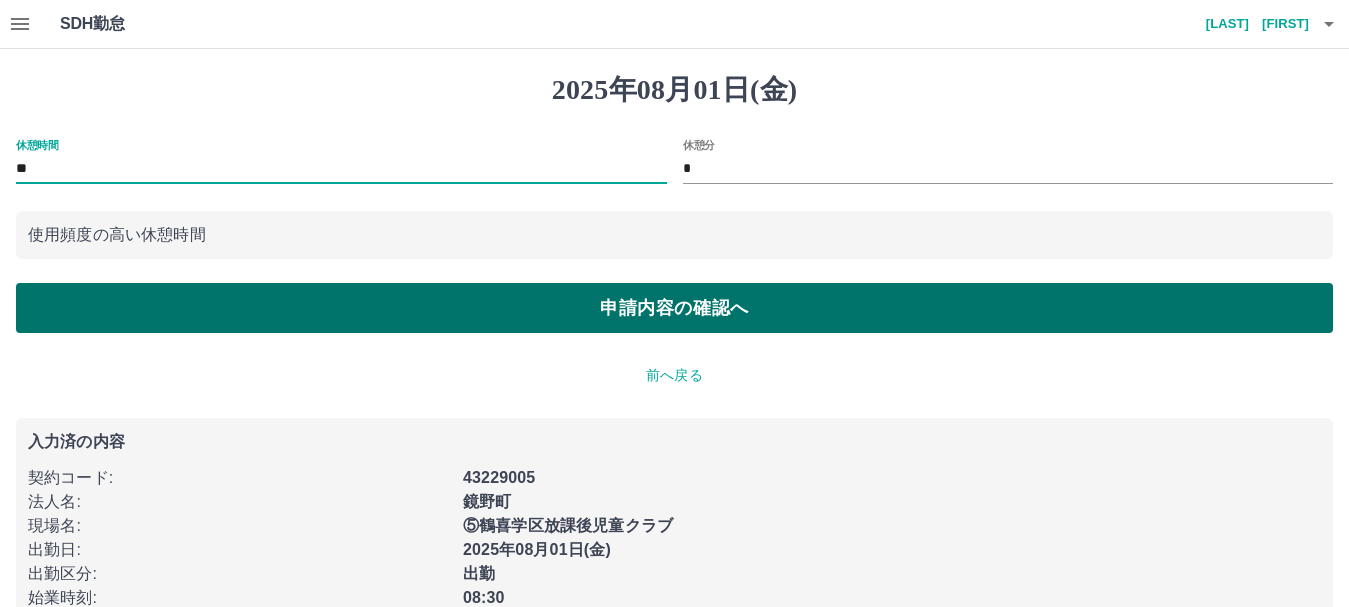 click on "申請内容の確認へ" at bounding box center (674, 308) 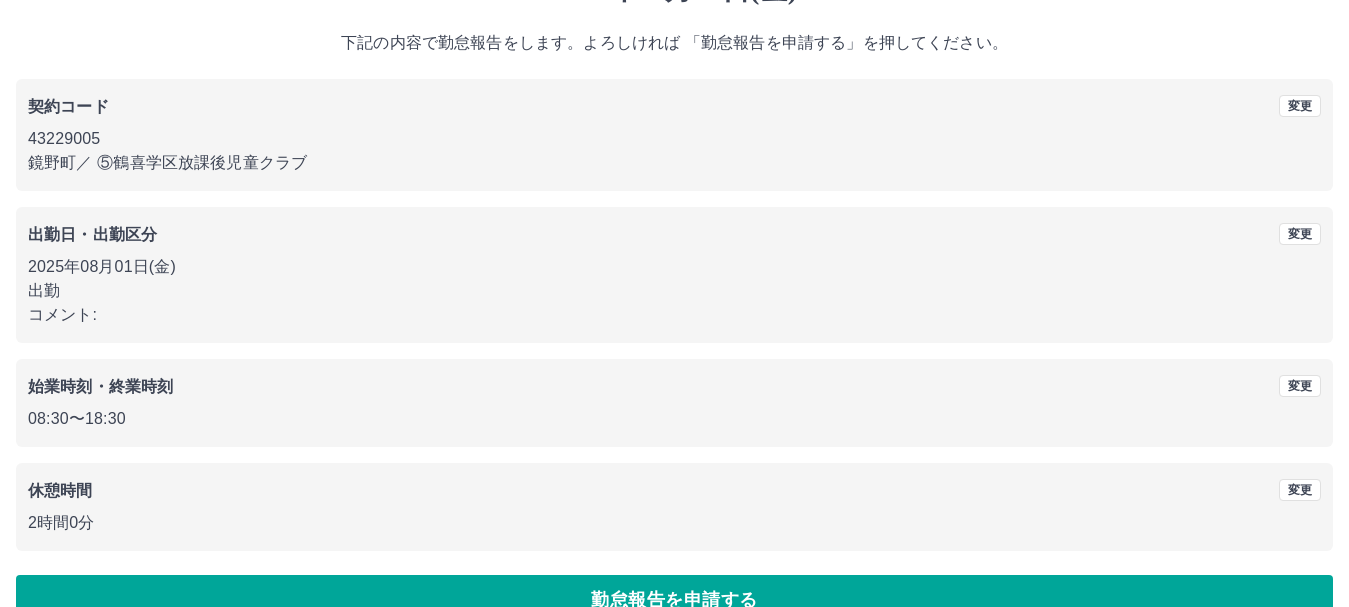 scroll, scrollTop: 142, scrollLeft: 0, axis: vertical 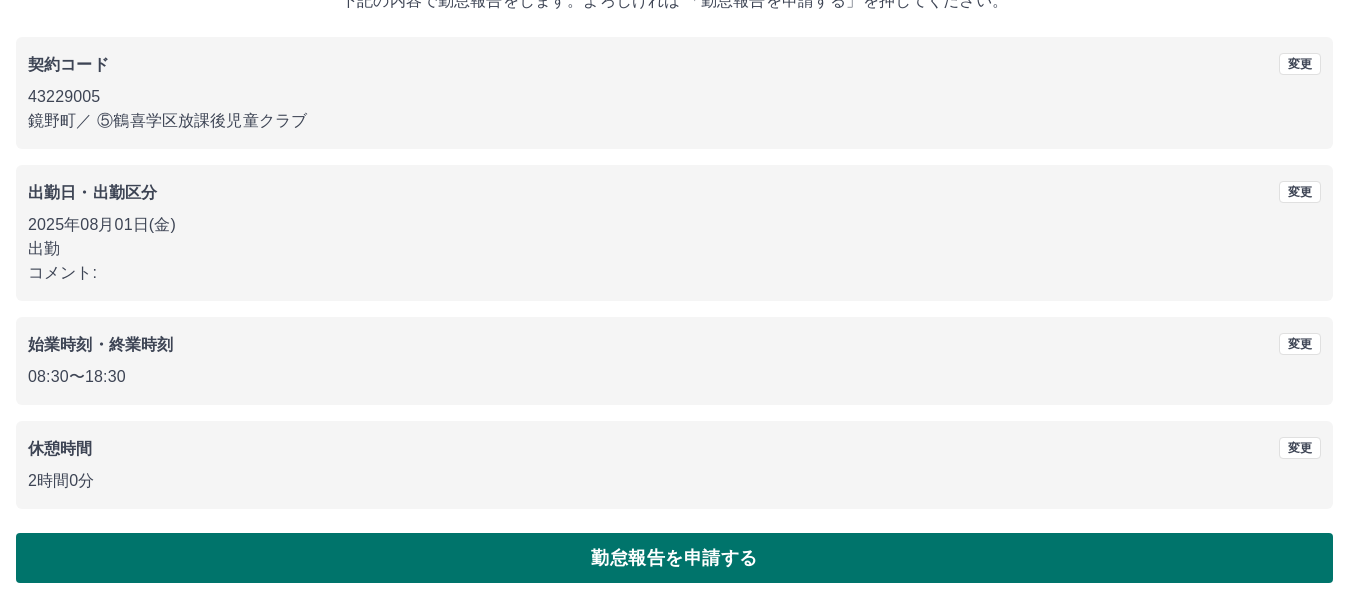 click on "勤怠報告を申請する" at bounding box center [674, 558] 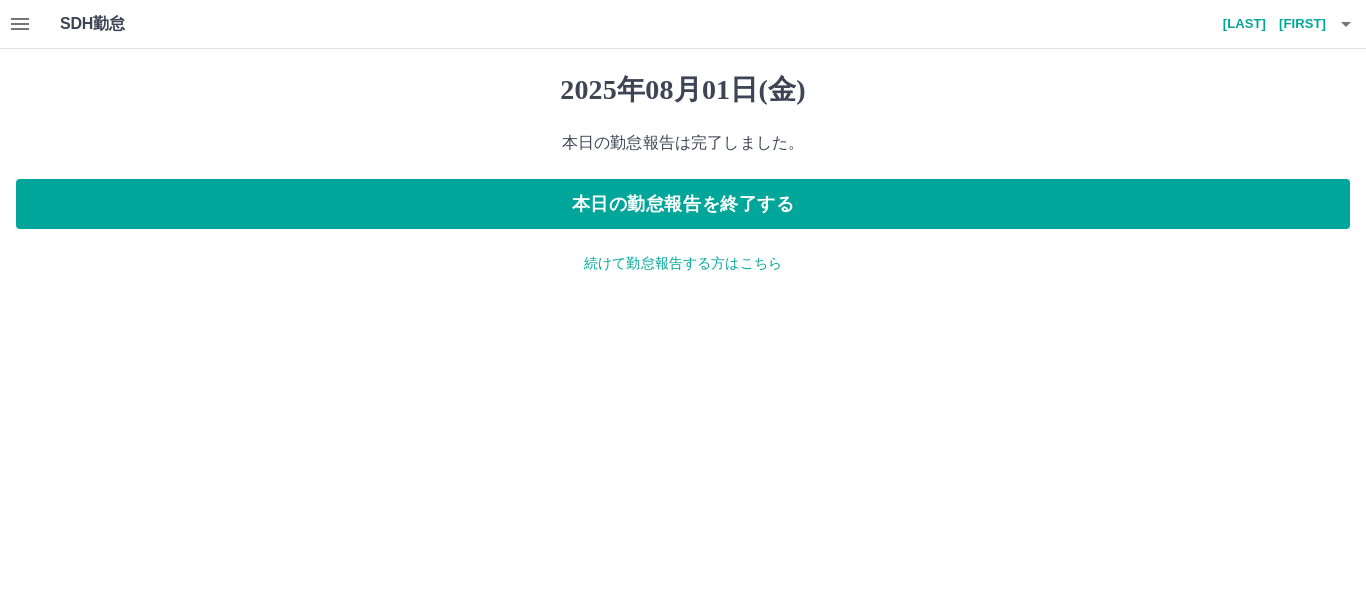click on "続けて勤怠報告する方はこちら" at bounding box center (683, 263) 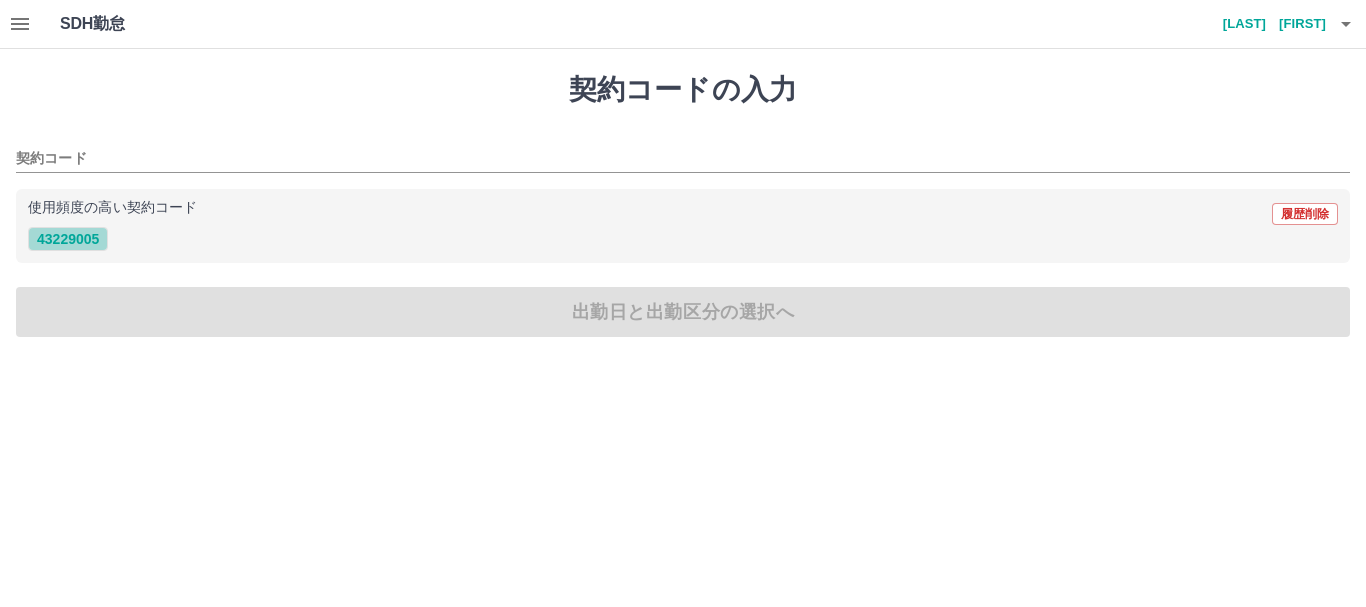 click on "43229005" at bounding box center (68, 239) 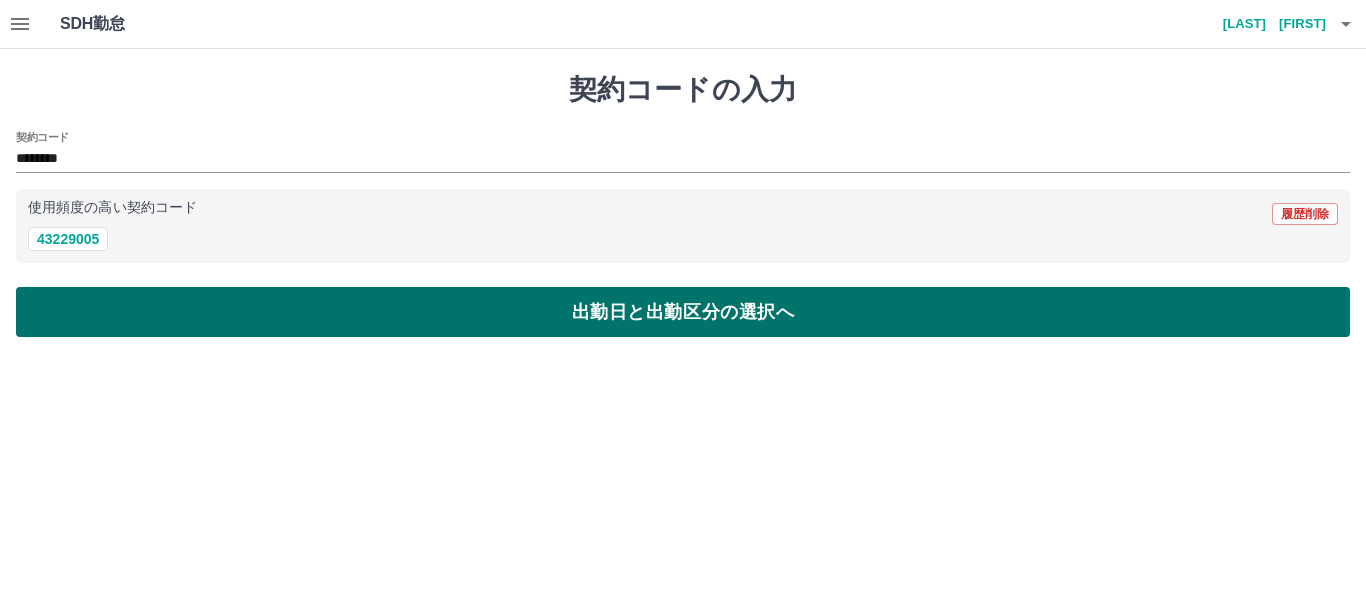 click on "出勤日と出勤区分の選択へ" at bounding box center (683, 312) 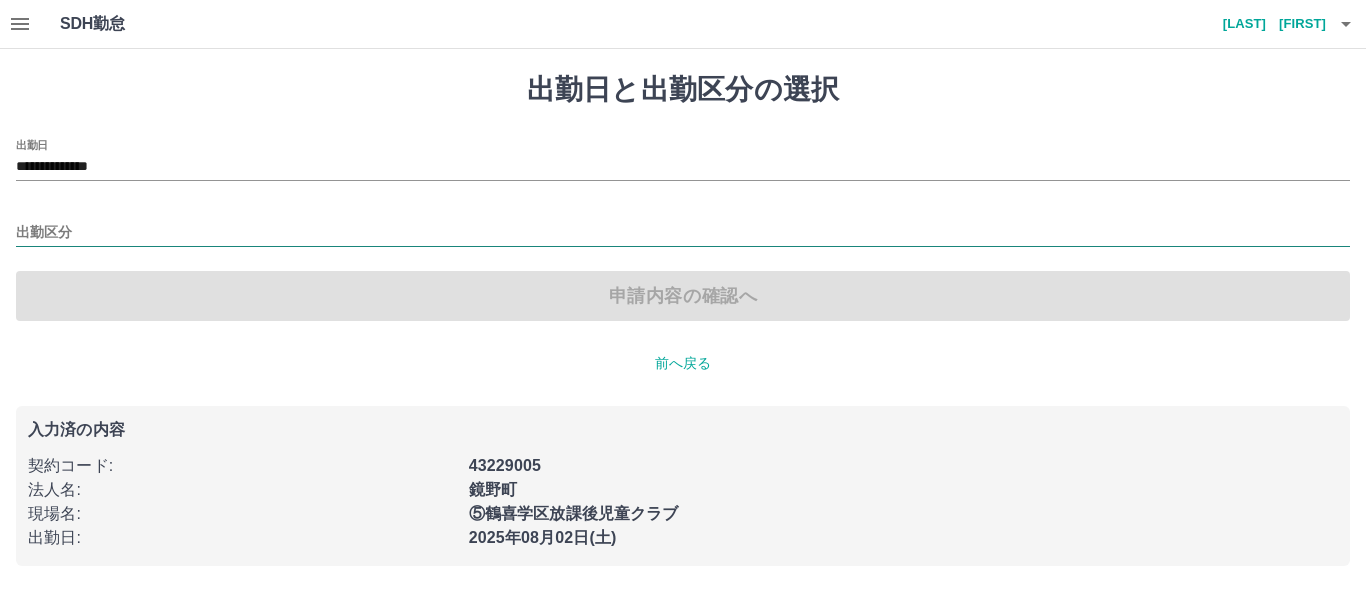 click on "出勤区分" at bounding box center (683, 233) 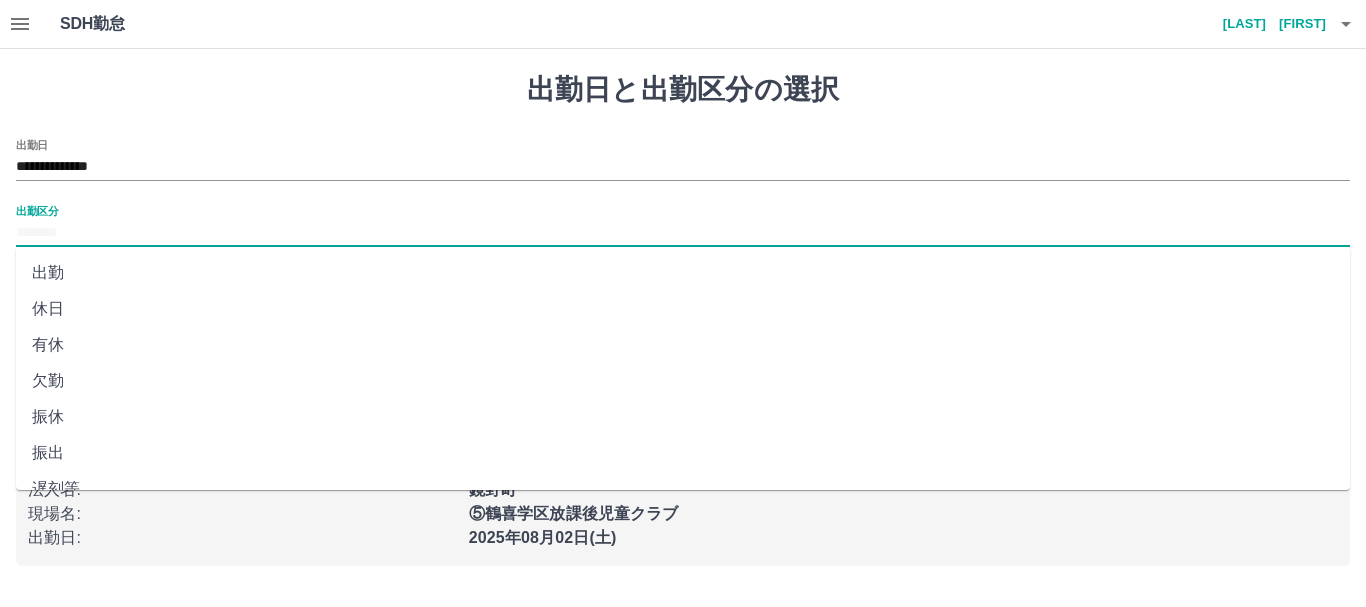 click on "出勤" at bounding box center (683, 273) 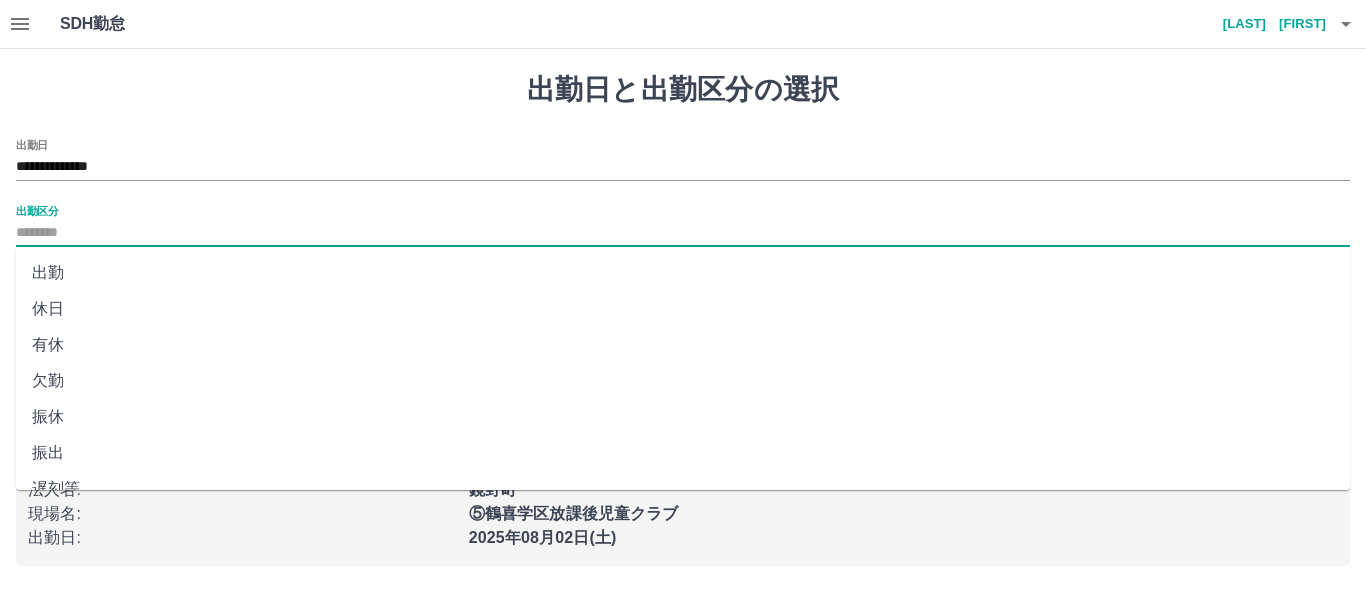 type on "**" 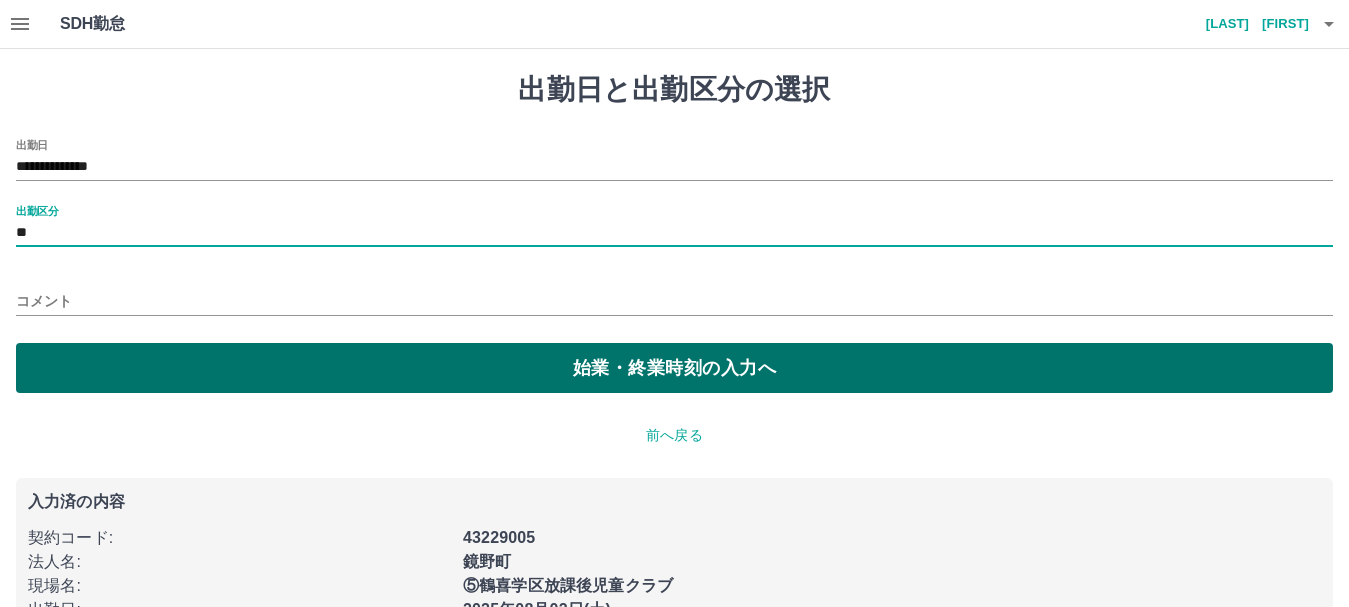 click on "始業・終業時刻の入力へ" at bounding box center (674, 368) 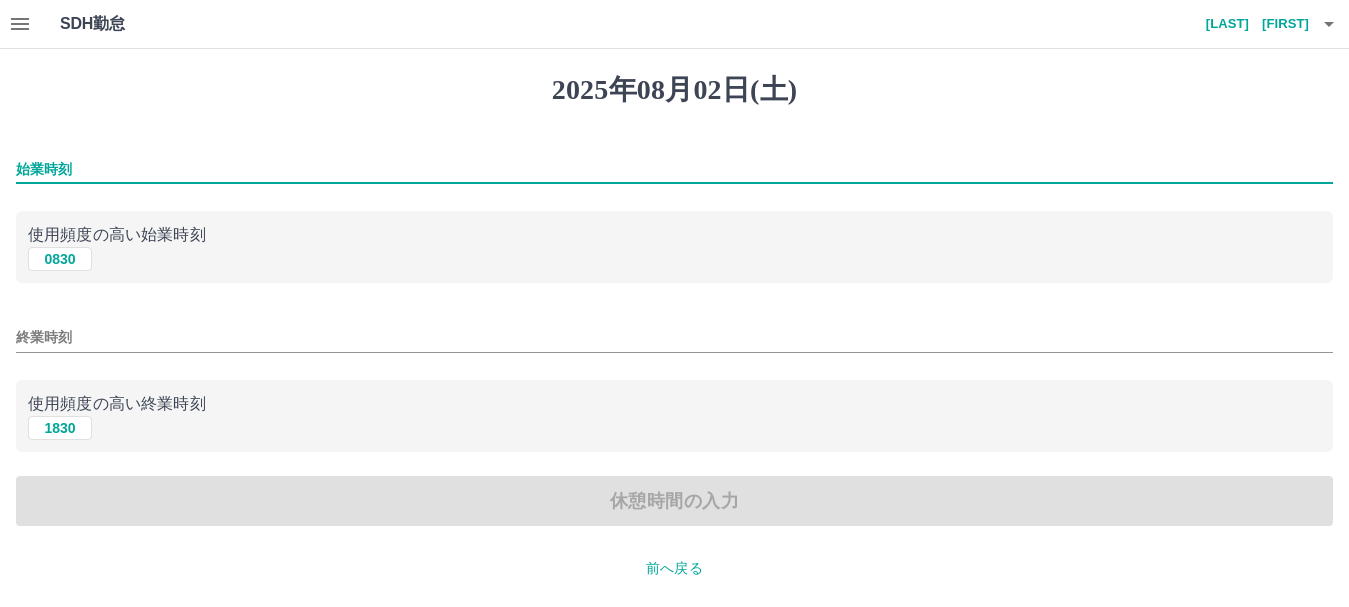 click on "始業時刻" at bounding box center [674, 169] 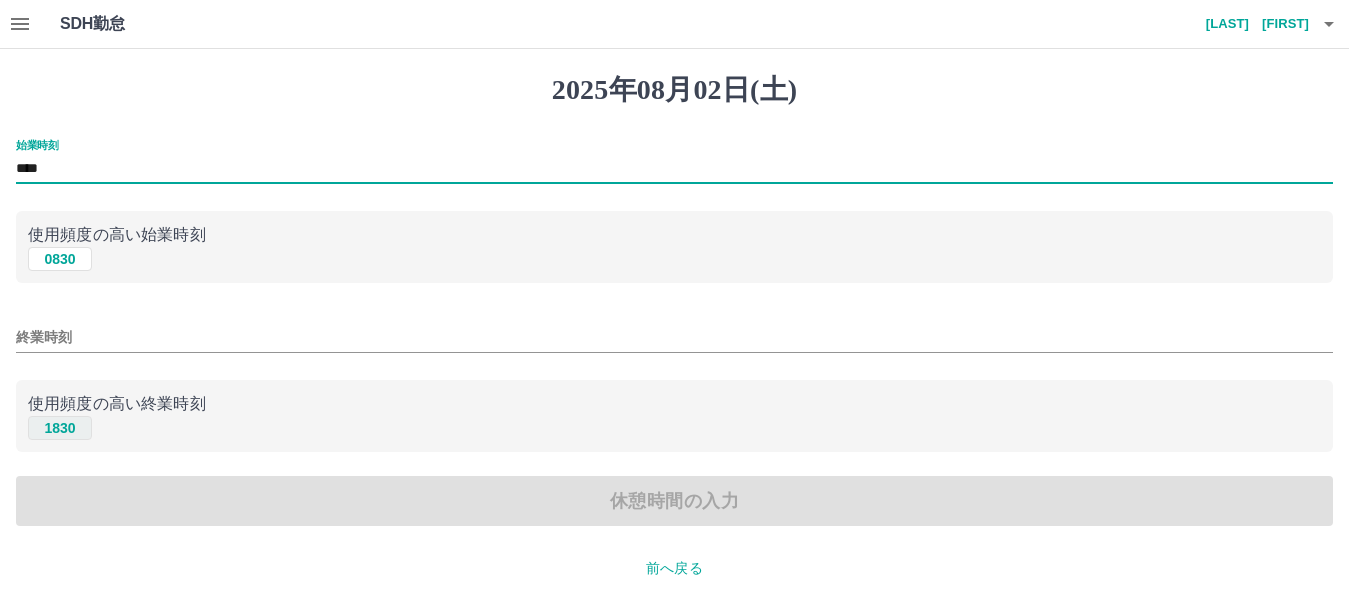 click on "1830" at bounding box center [60, 428] 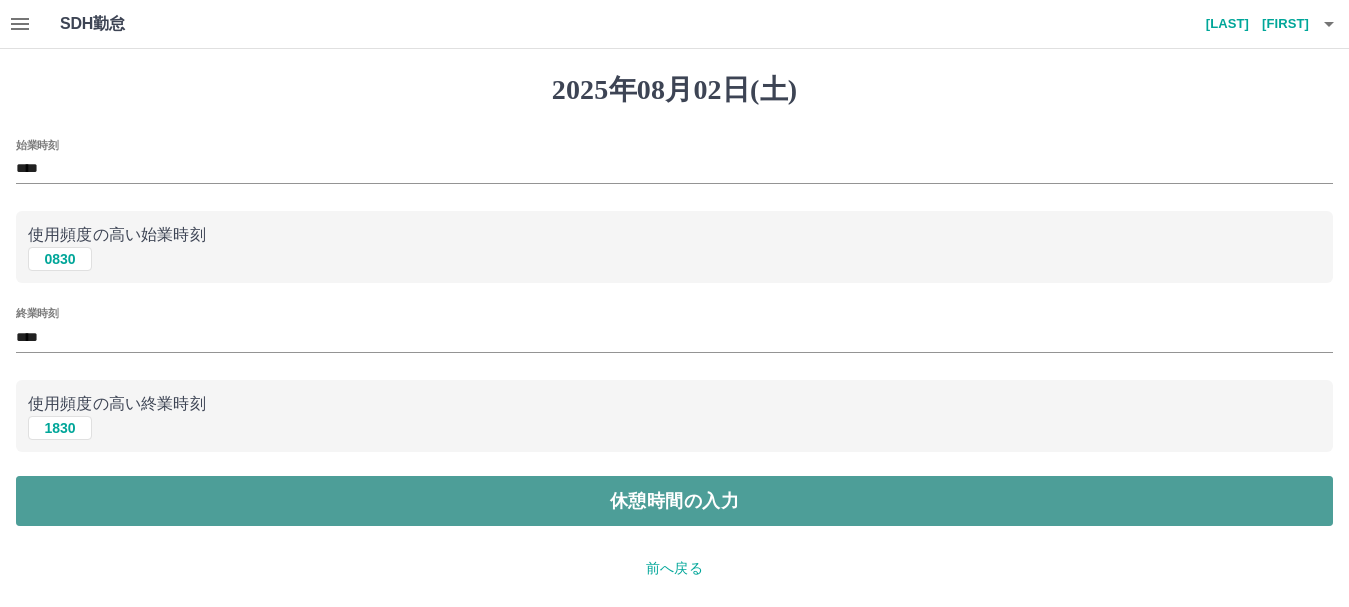 click on "休憩時間の入力" at bounding box center [674, 501] 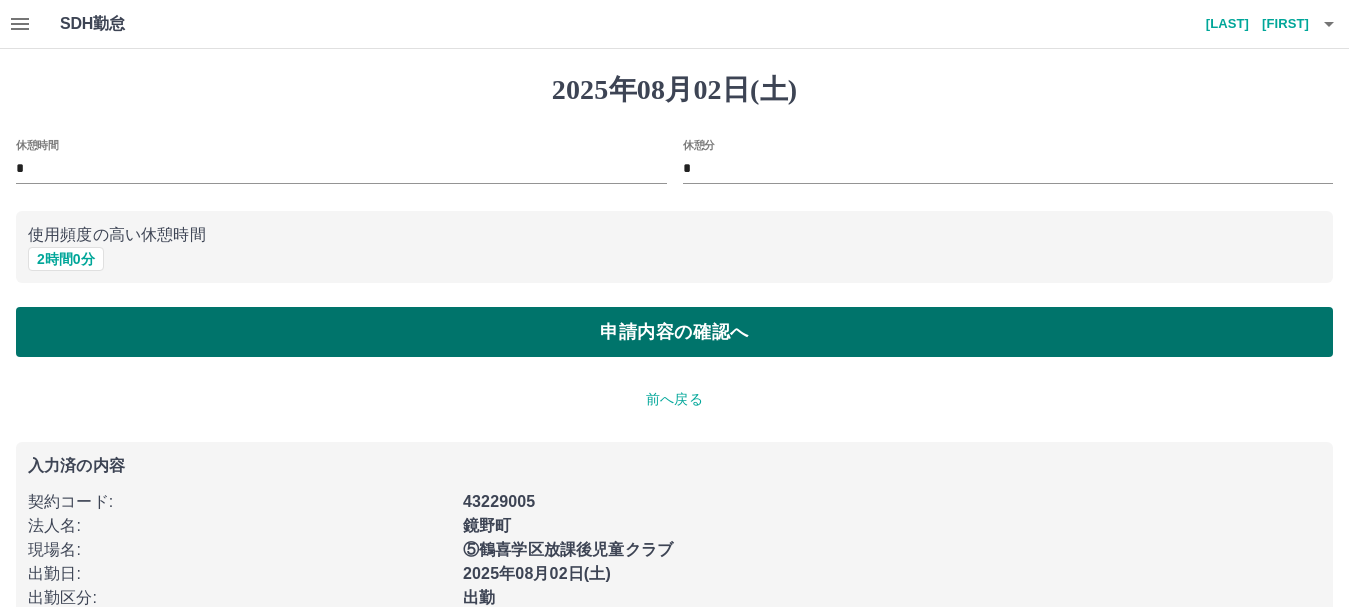 click on "申請内容の確認へ" at bounding box center (674, 332) 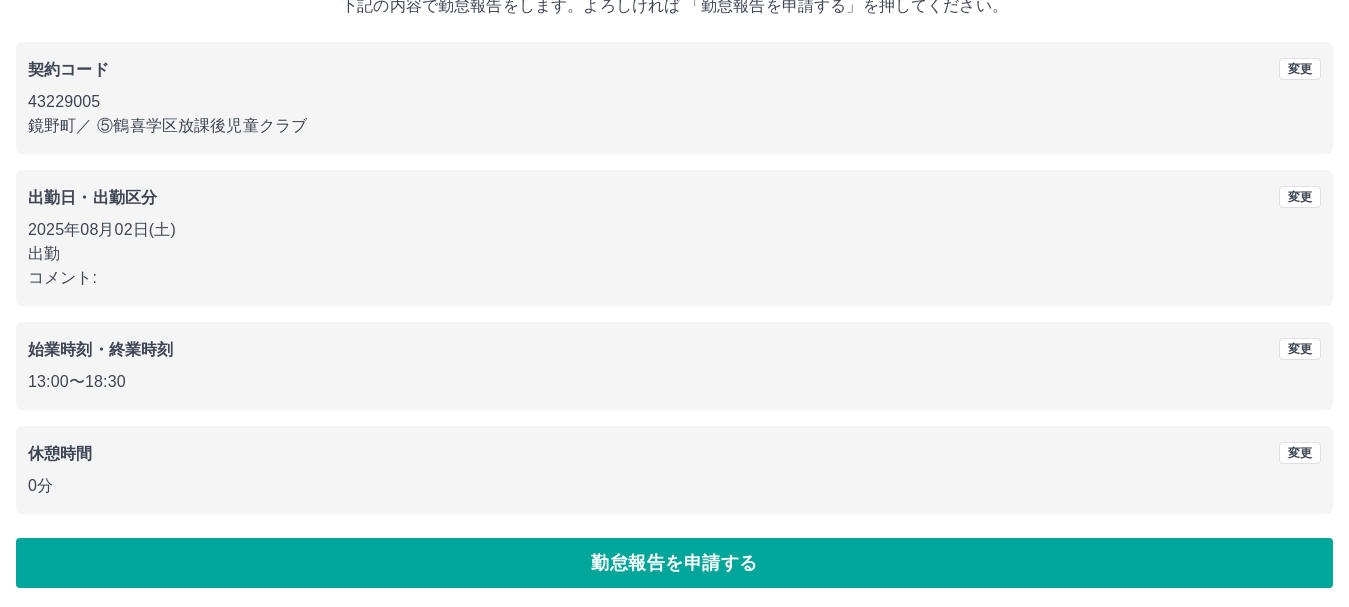 scroll, scrollTop: 142, scrollLeft: 0, axis: vertical 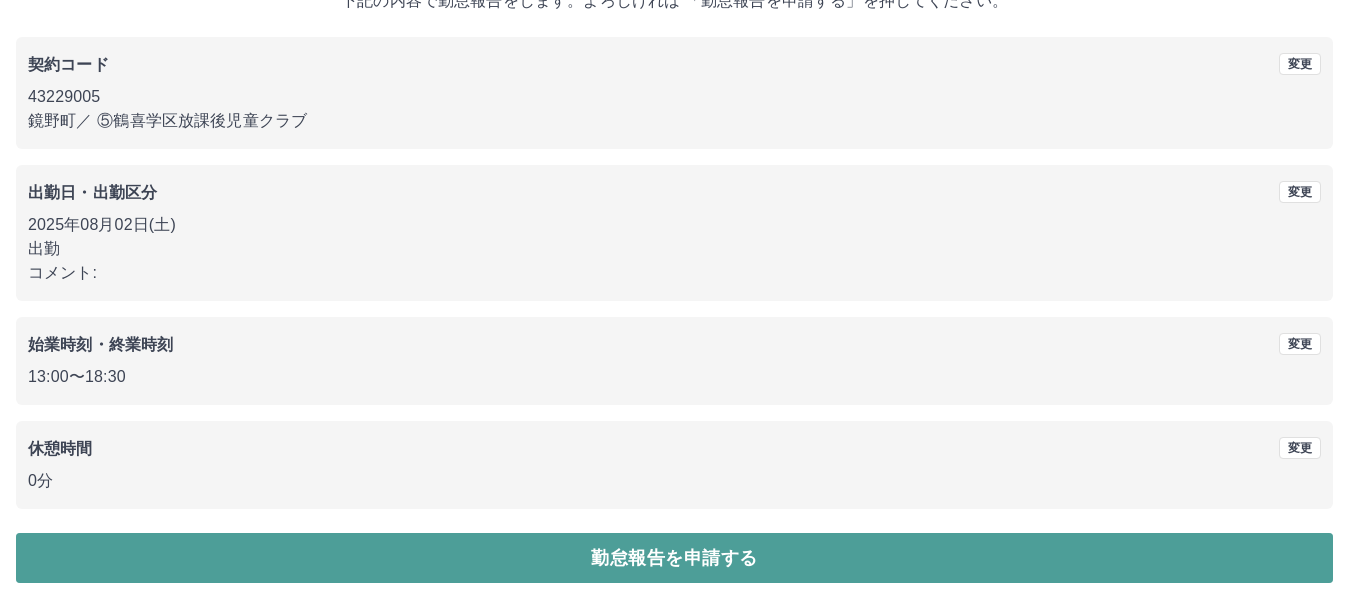 click on "勤怠報告を申請する" at bounding box center (674, 558) 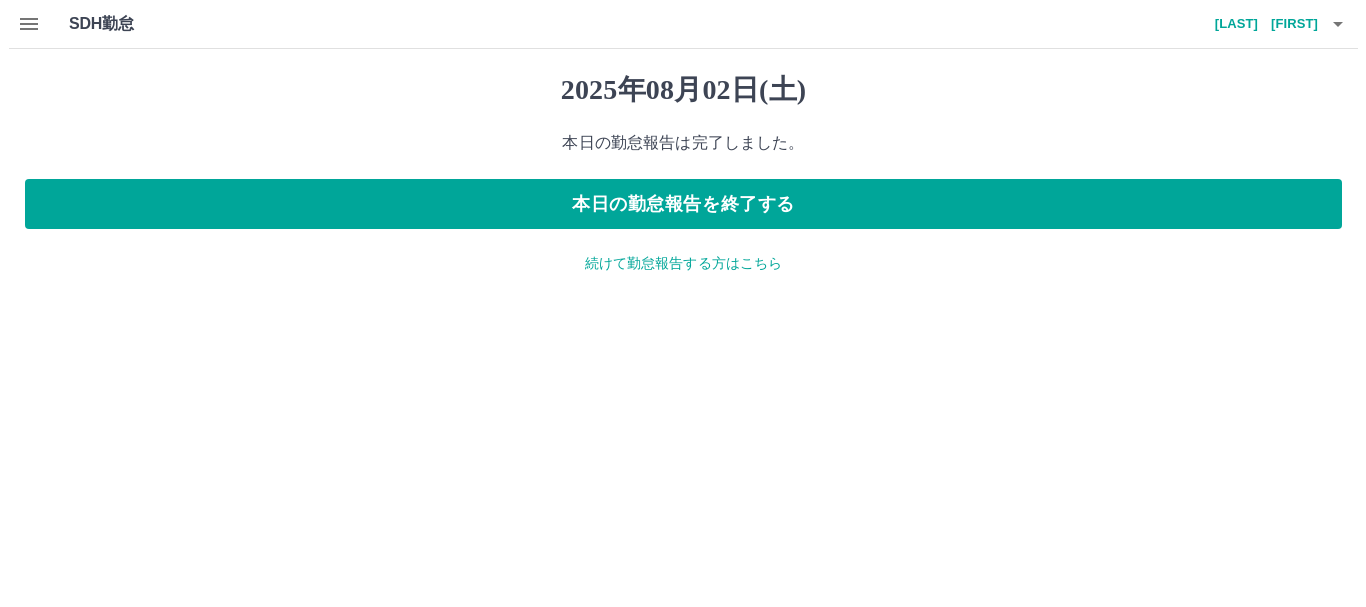 scroll, scrollTop: 0, scrollLeft: 0, axis: both 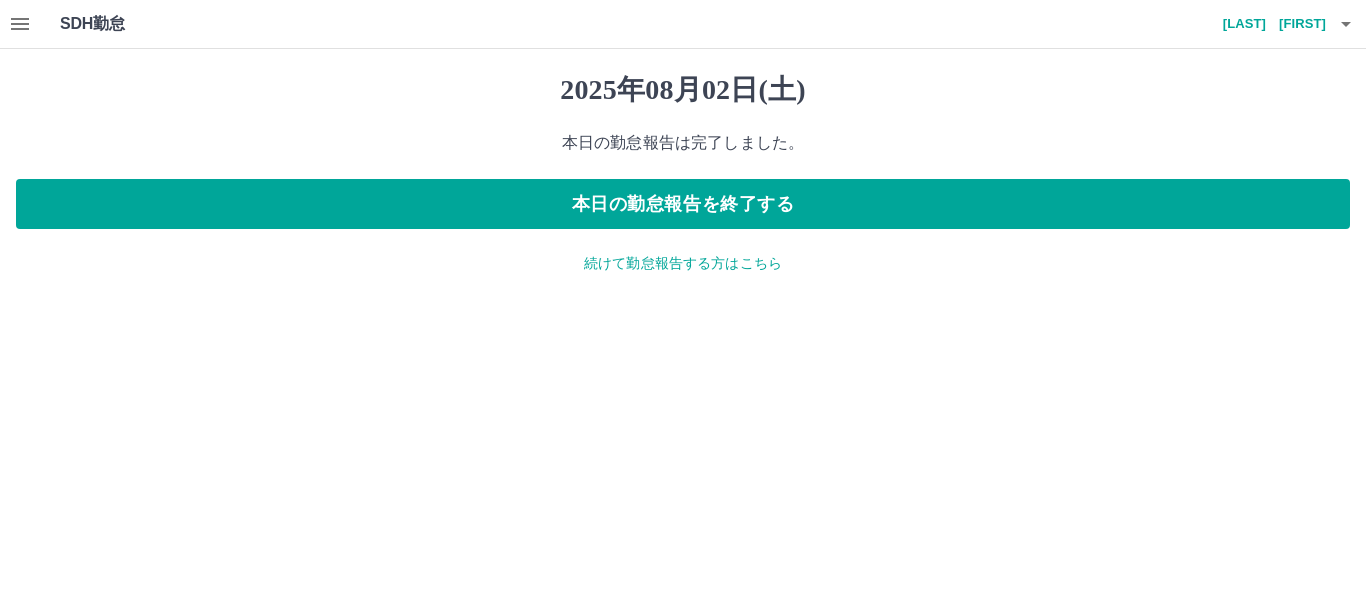click on "続けて勤怠報告する方はこちら" at bounding box center (683, 263) 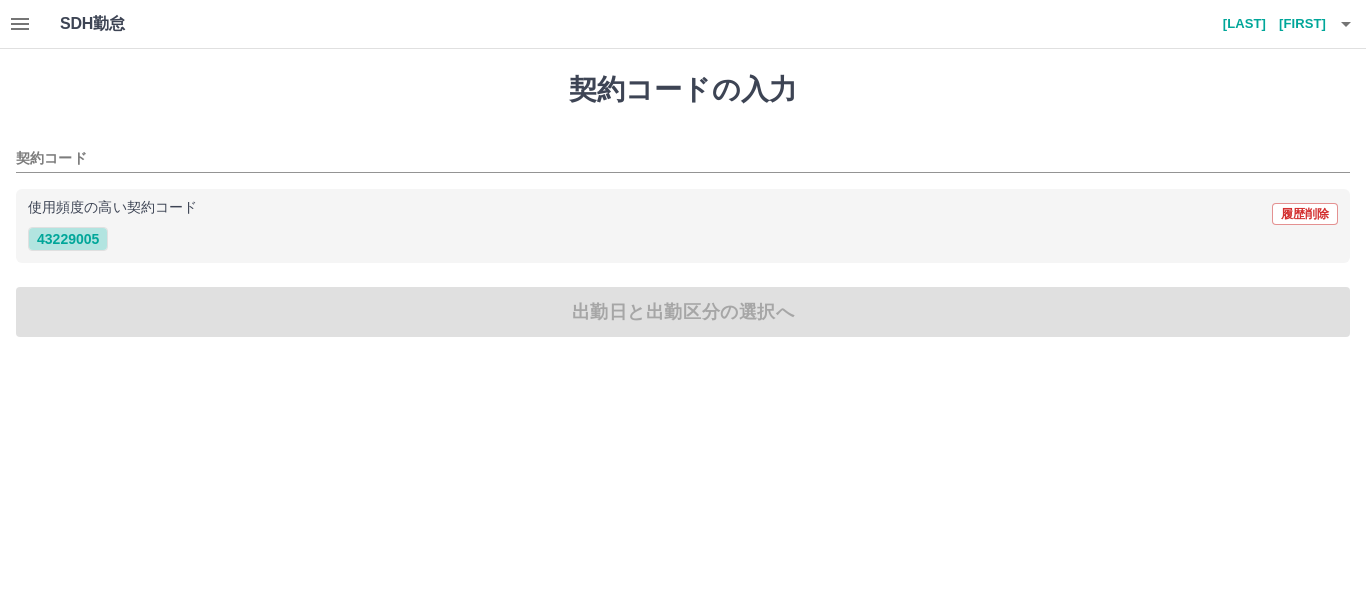drag, startPoint x: 82, startPoint y: 229, endPoint x: 99, endPoint y: 257, distance: 32.75668 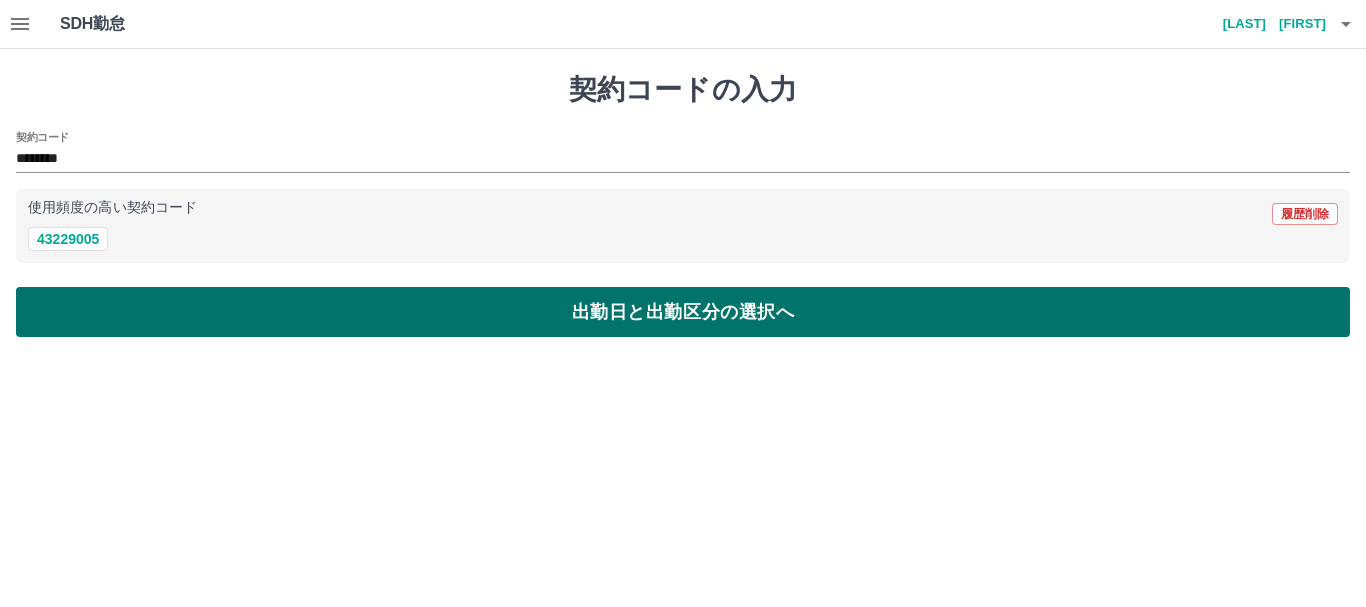 click on "出勤日と出勤区分の選択へ" at bounding box center (683, 312) 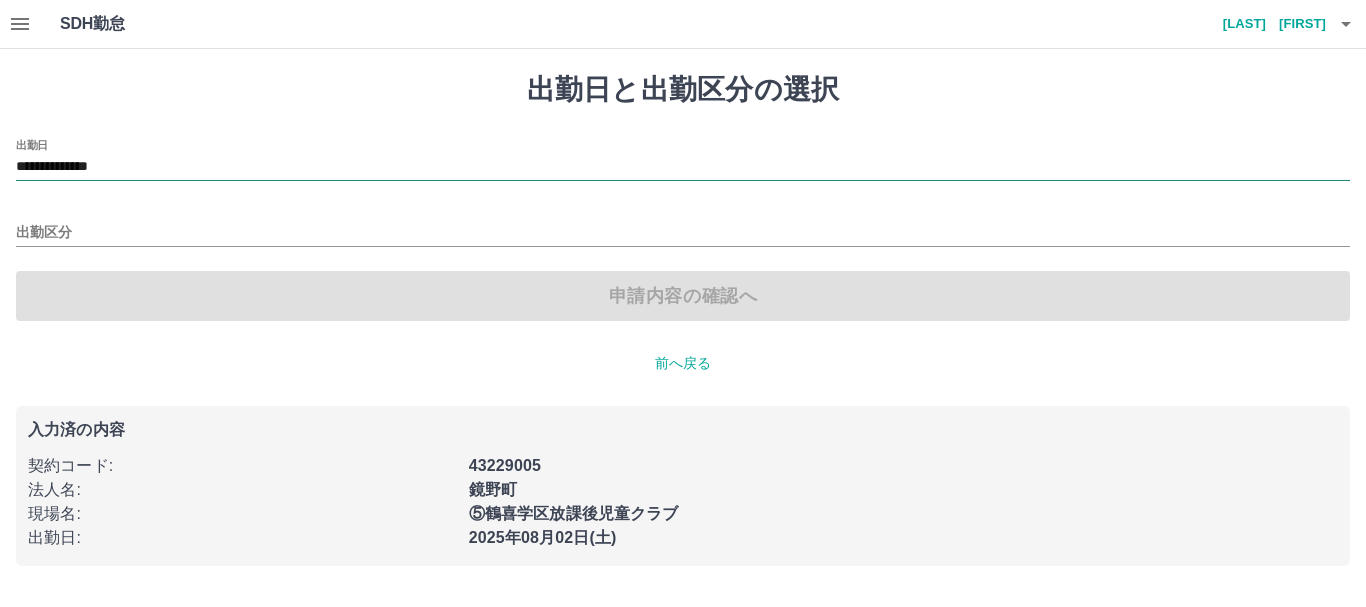 click on "**********" at bounding box center (683, 167) 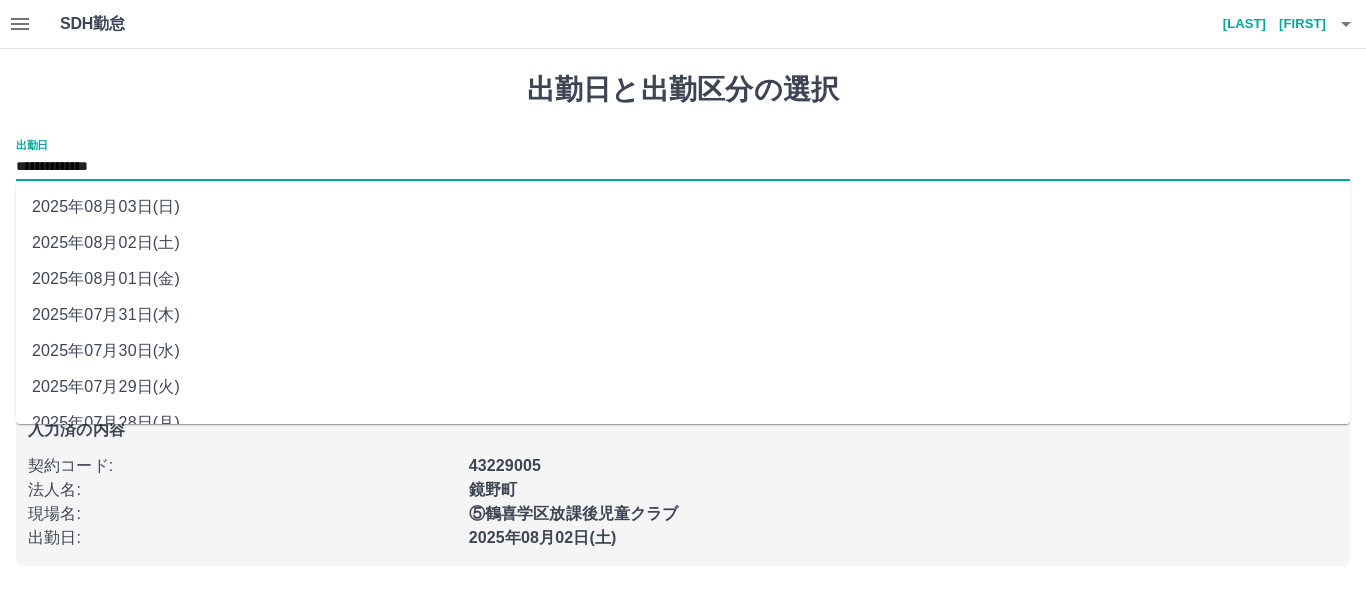 click on "2025年08月03日(日)" at bounding box center (683, 207) 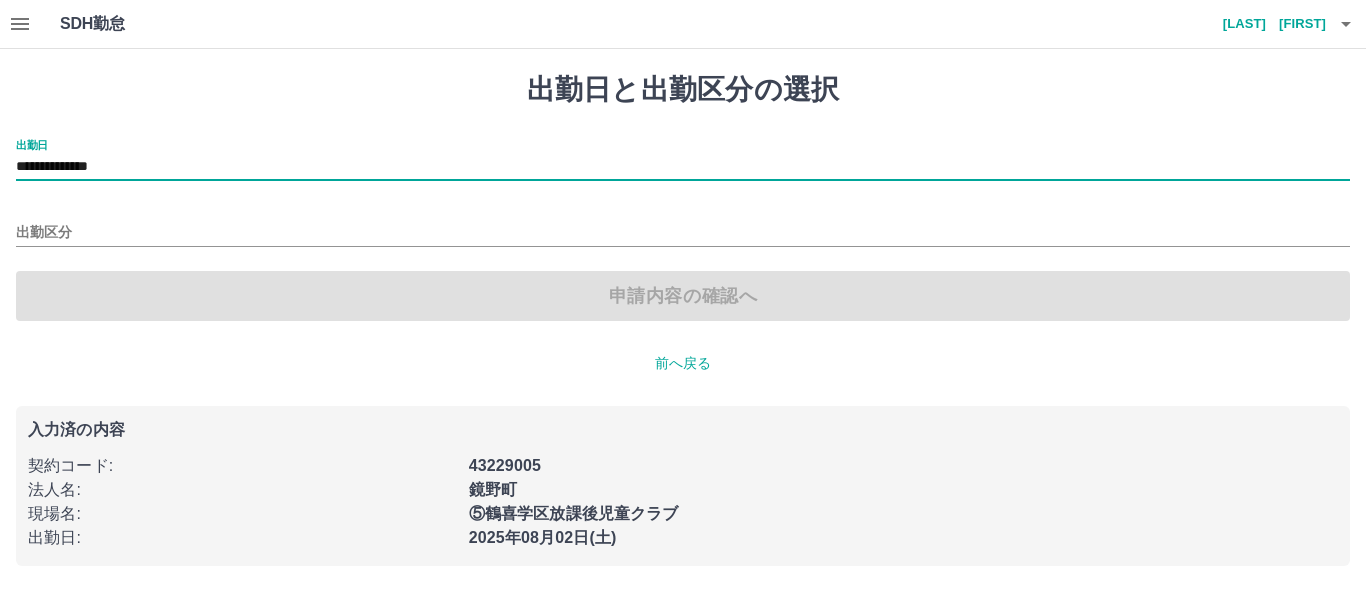 type on "**********" 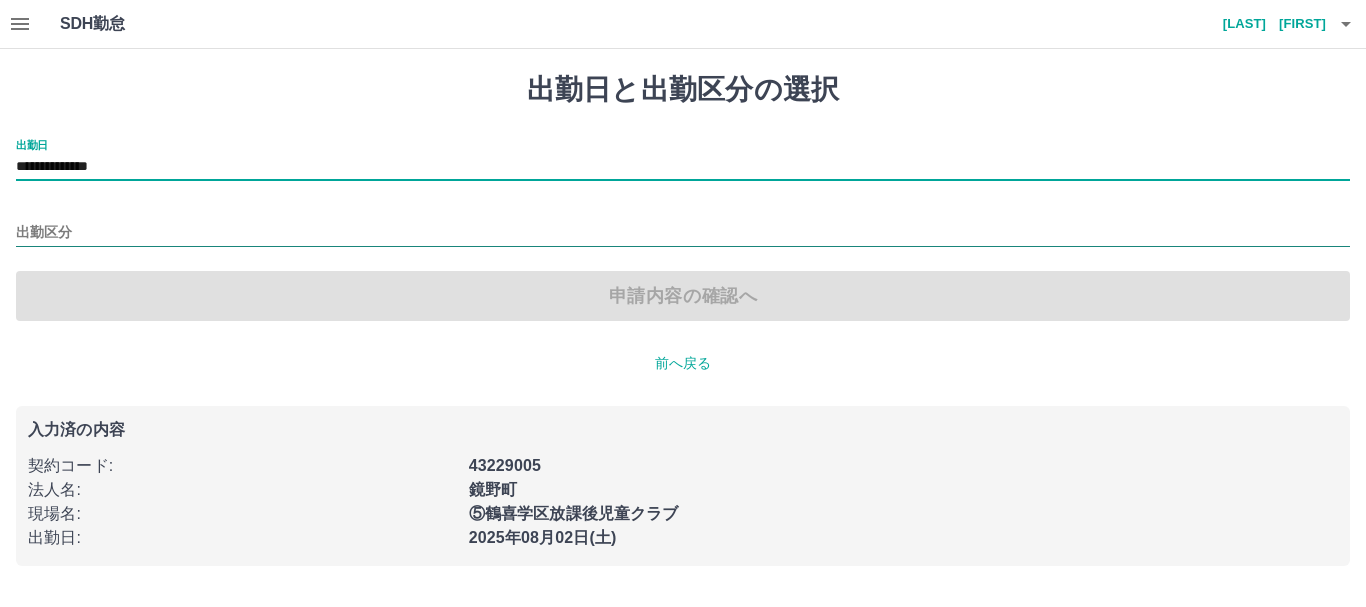 click on "出勤区分" at bounding box center [683, 233] 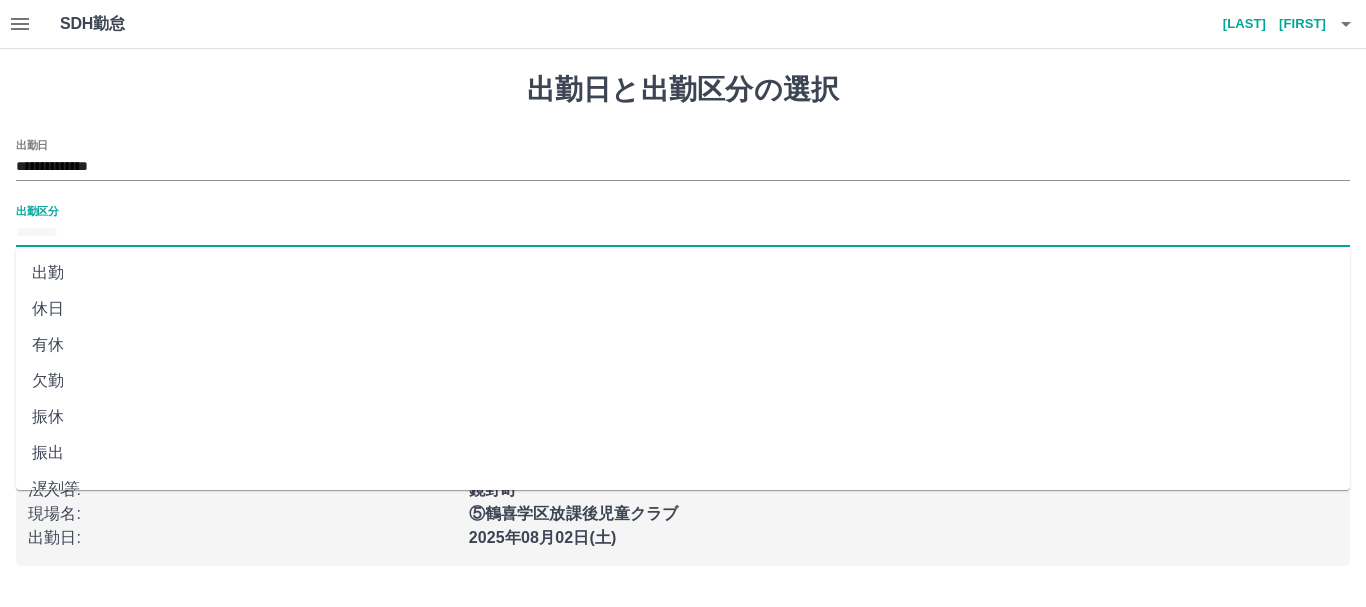 click on "出勤" at bounding box center [683, 273] 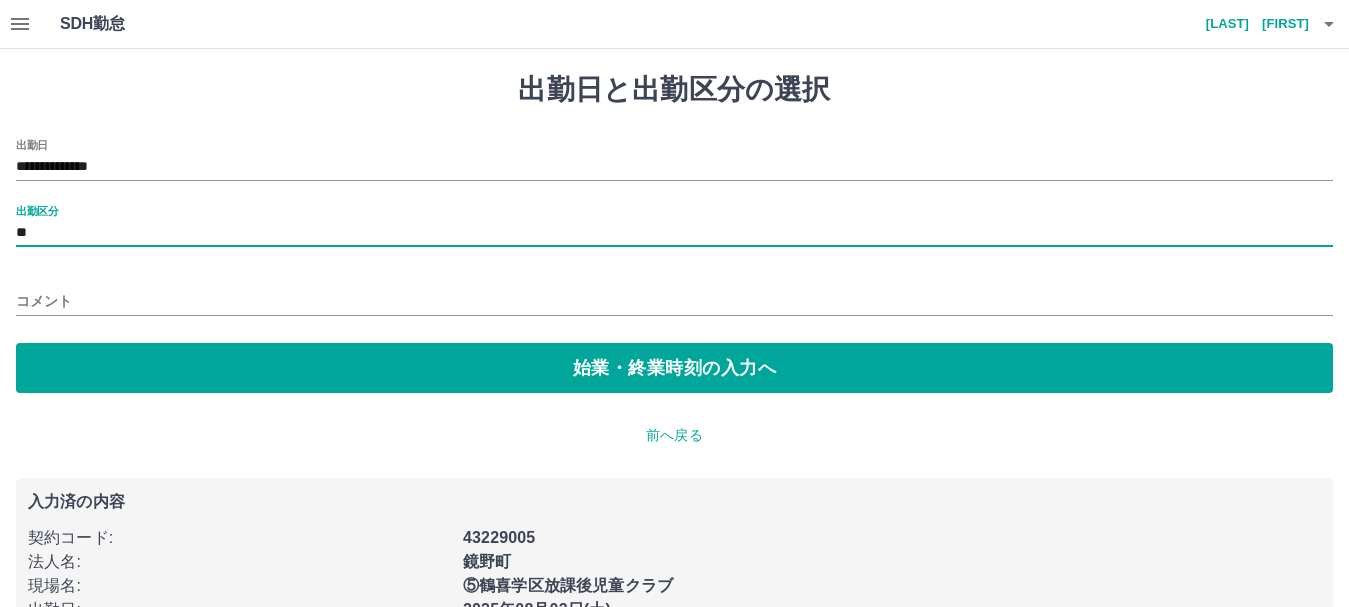click on "**" at bounding box center [674, 233] 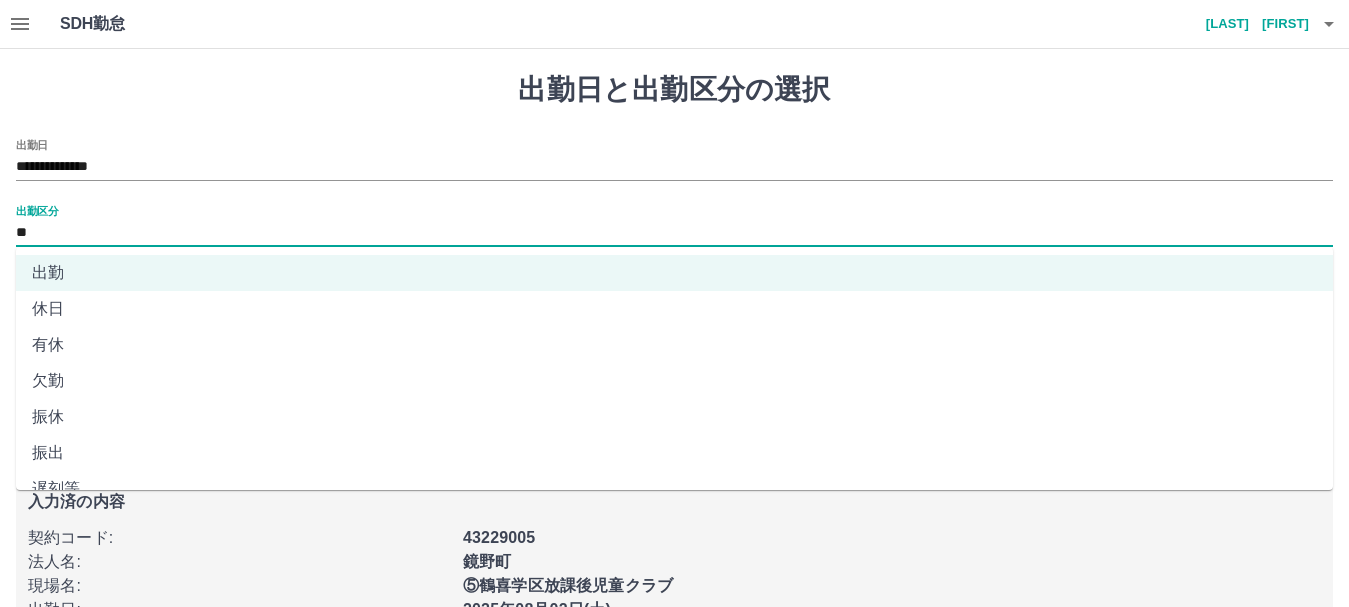 click on "休日" at bounding box center [674, 309] 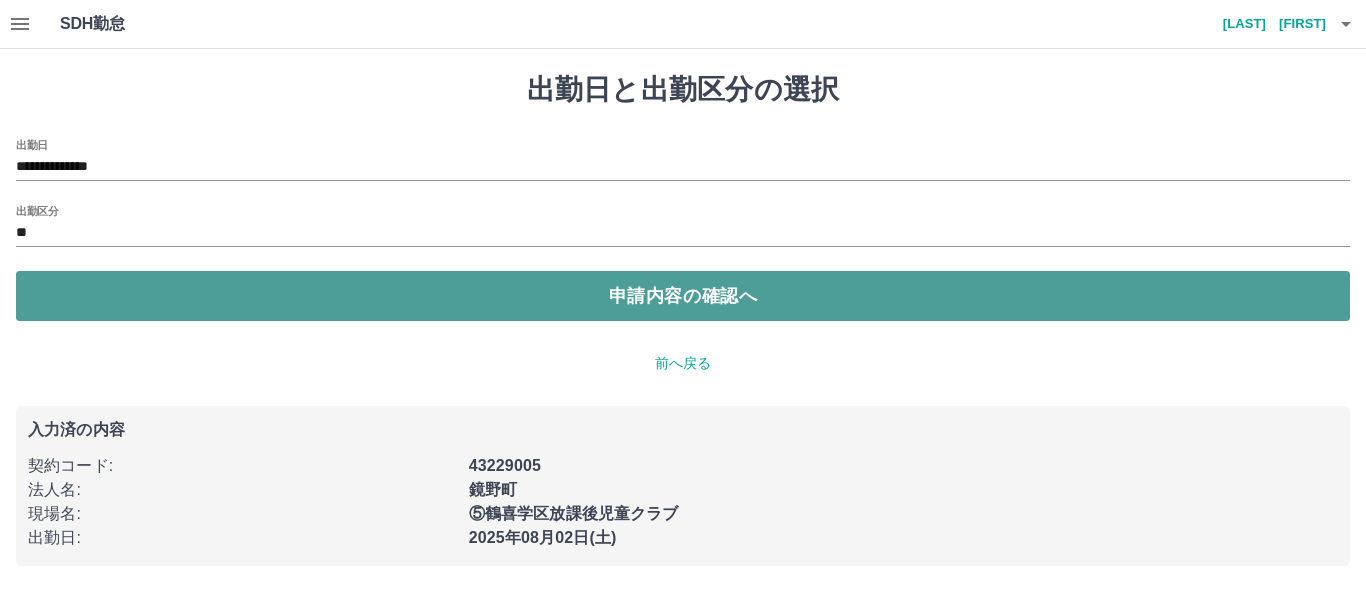 click on "申請内容の確認へ" at bounding box center [683, 296] 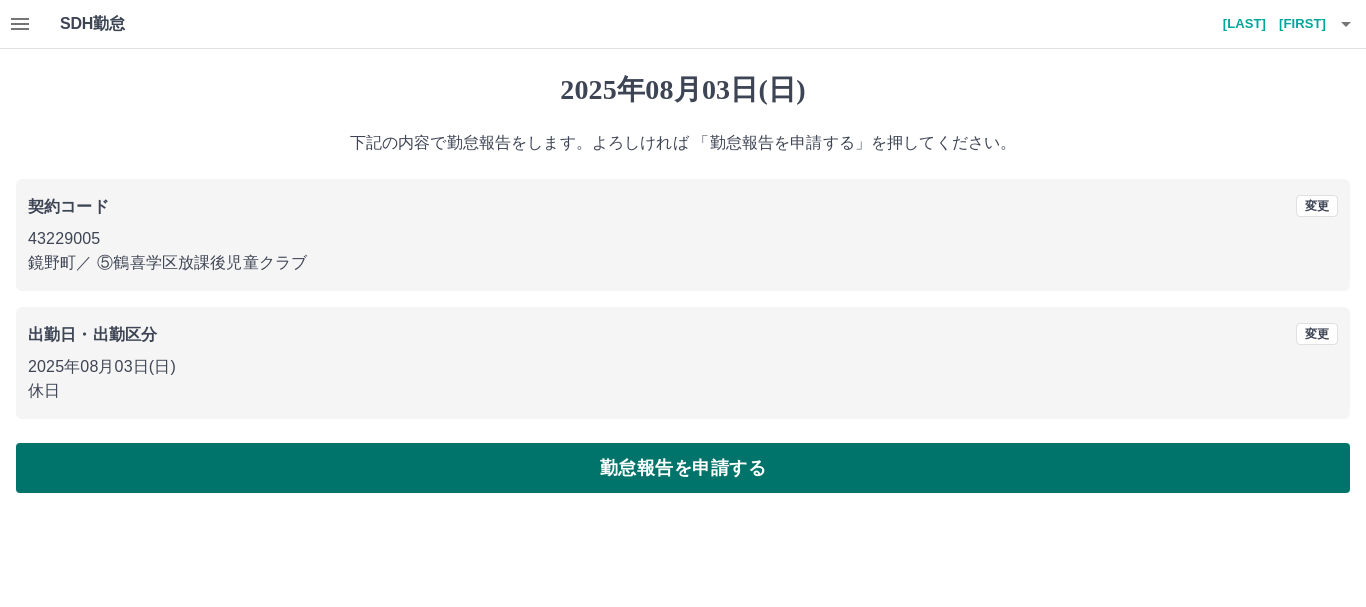 click on "勤怠報告を申請する" at bounding box center (683, 468) 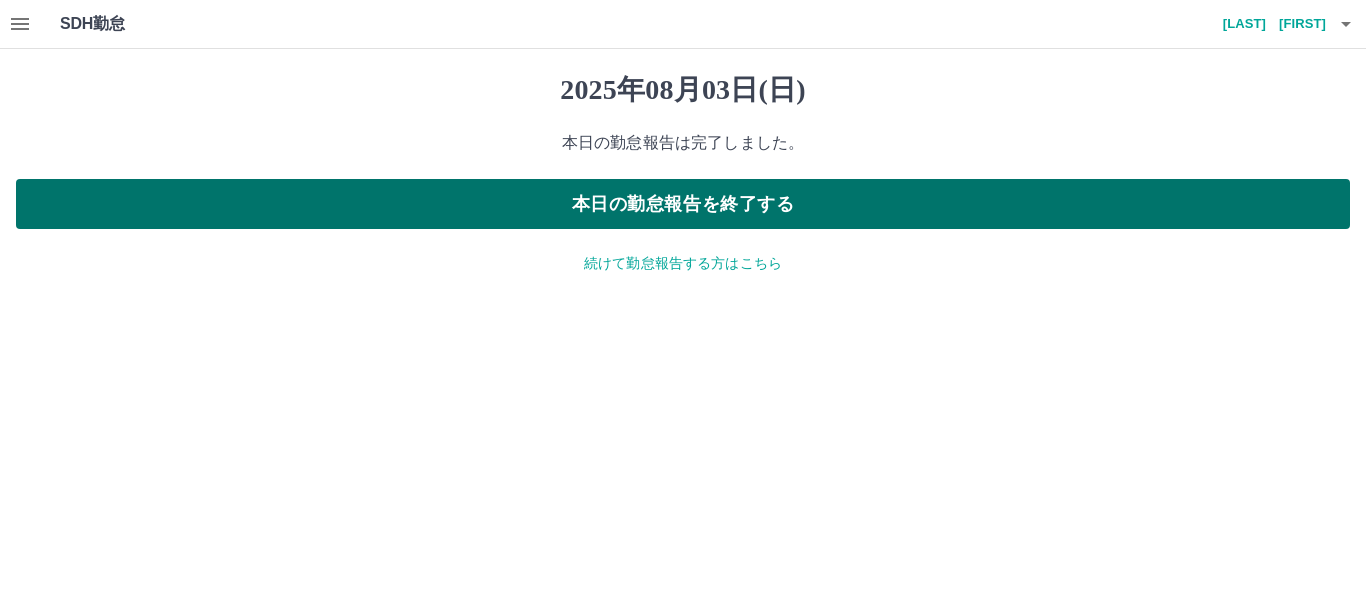 click on "本日の勤怠報告を終了する" at bounding box center (683, 204) 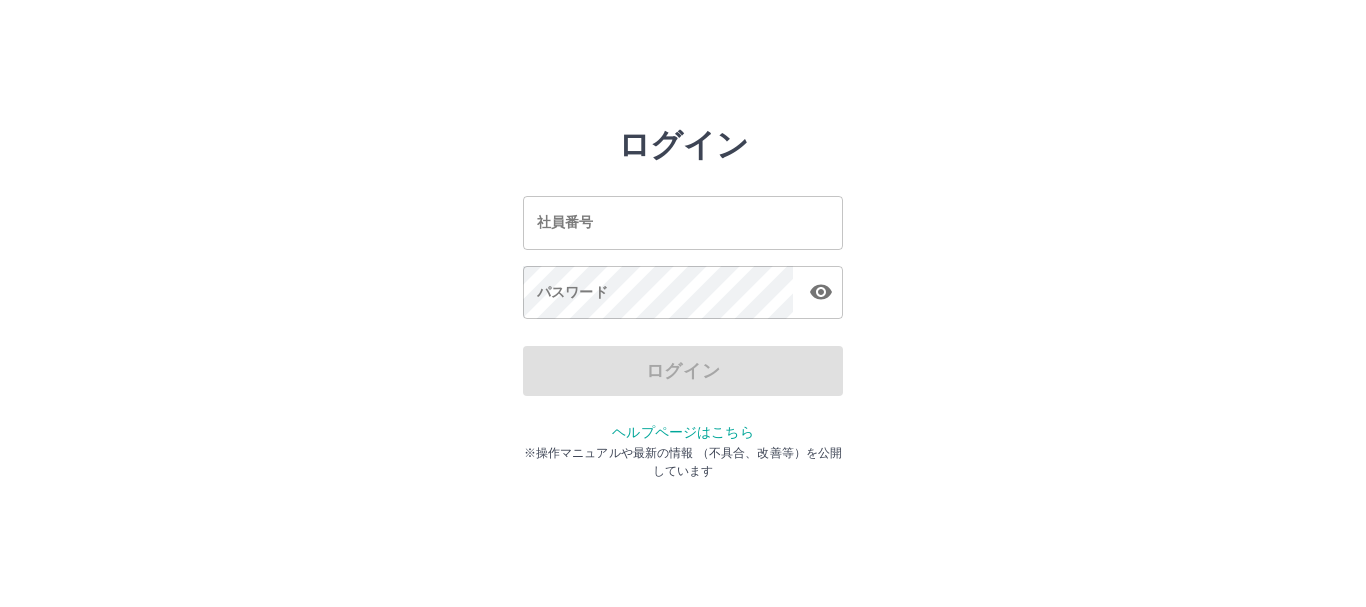 scroll, scrollTop: 0, scrollLeft: 0, axis: both 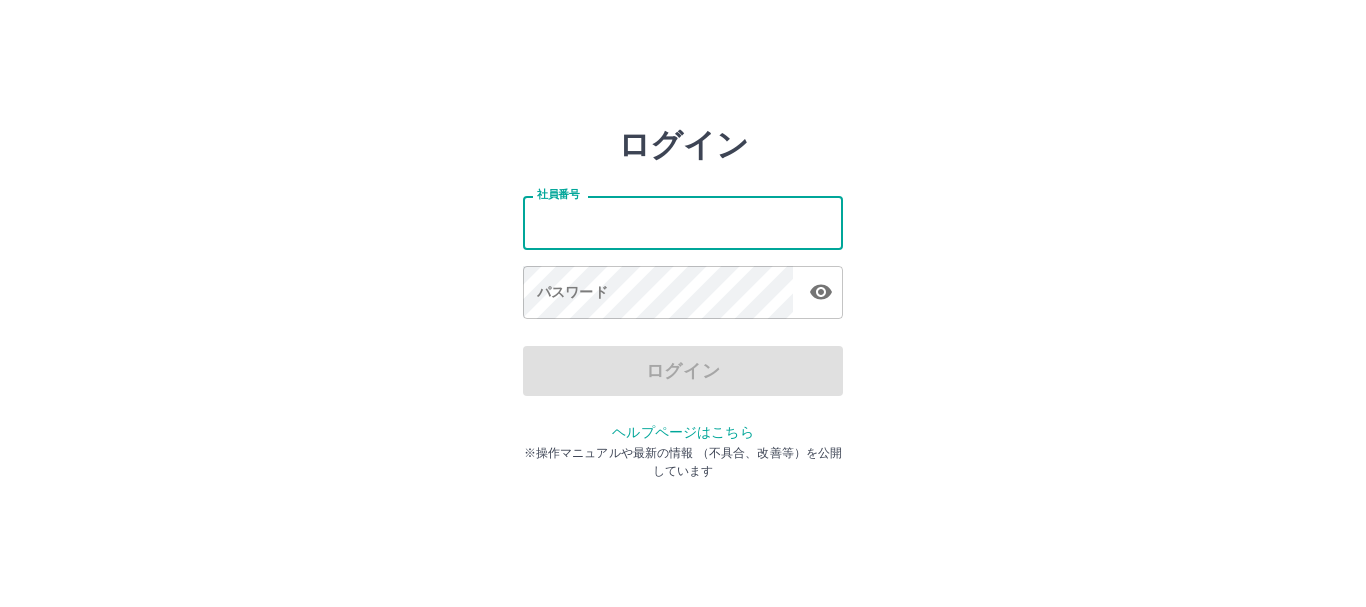 type on "*******" 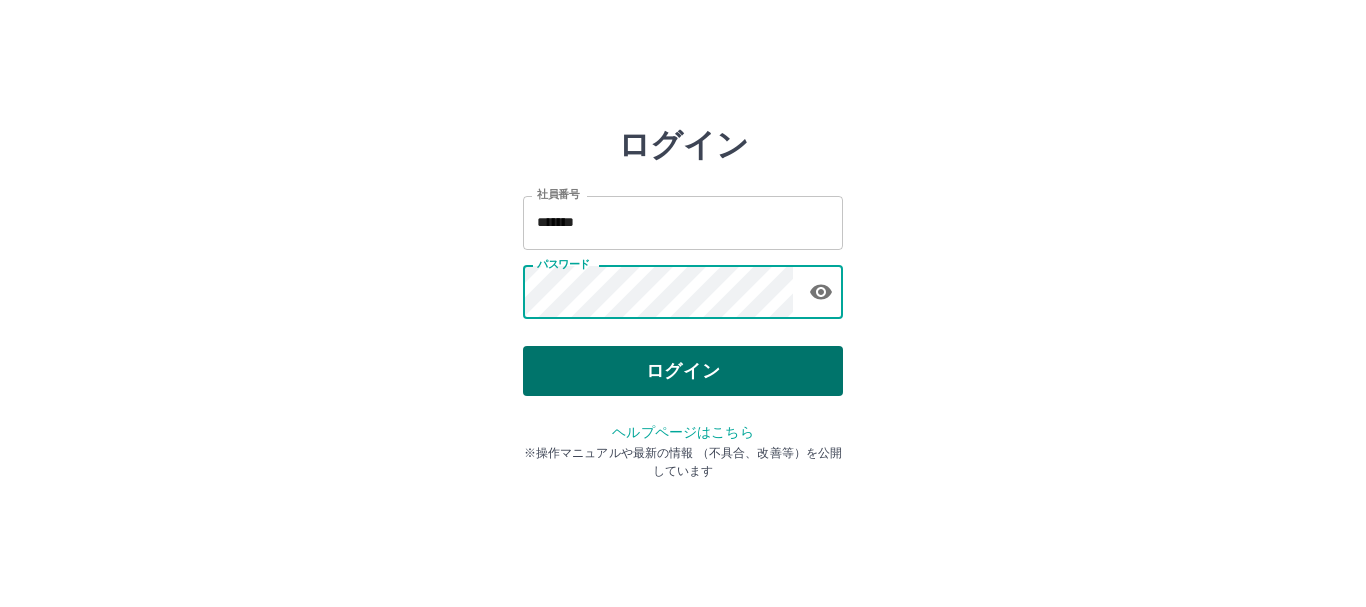 click on "ログイン" at bounding box center [683, 371] 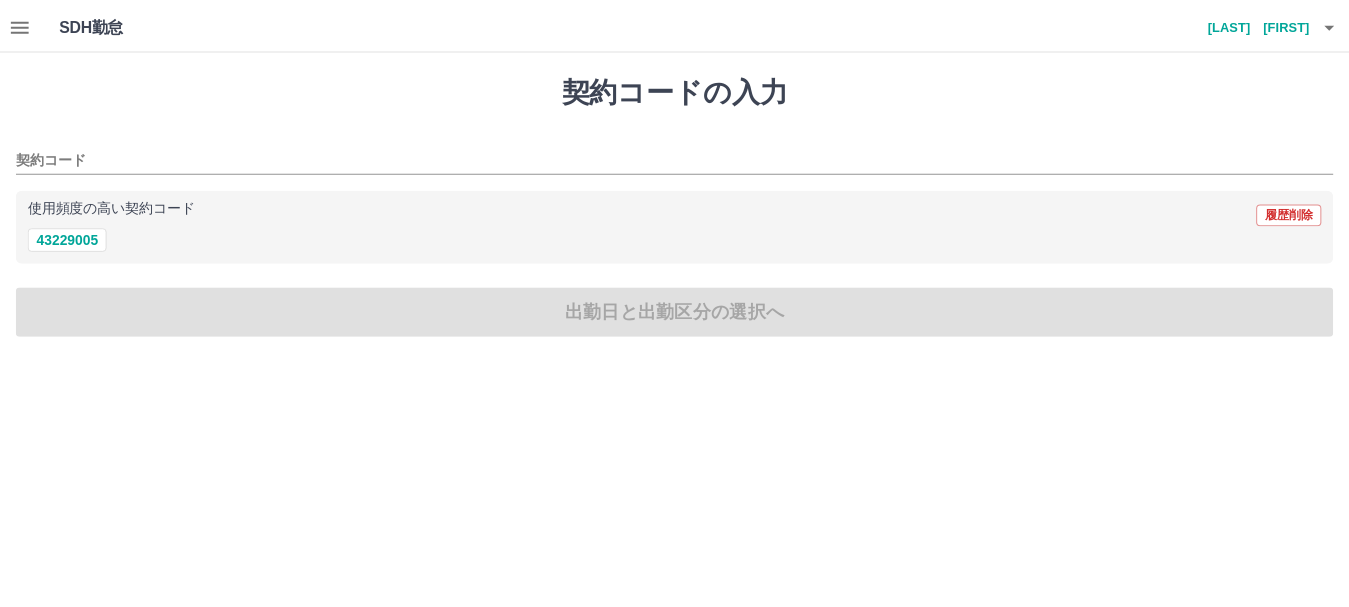 scroll, scrollTop: 0, scrollLeft: 0, axis: both 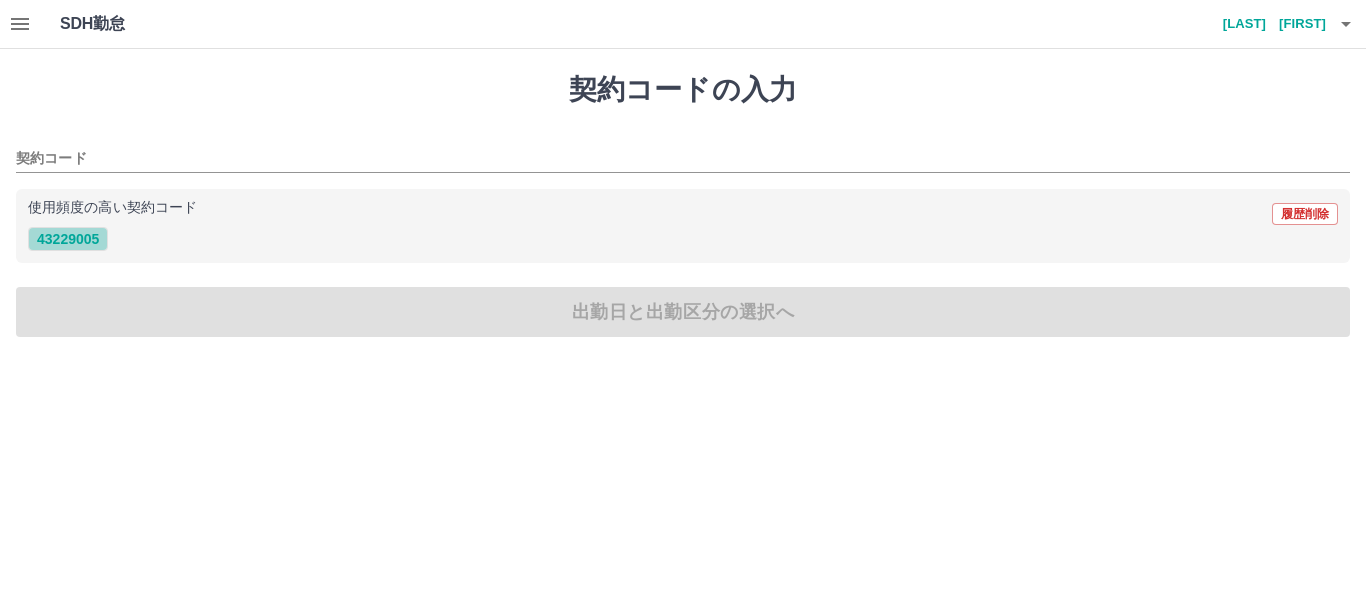 click on "43229005" at bounding box center [68, 239] 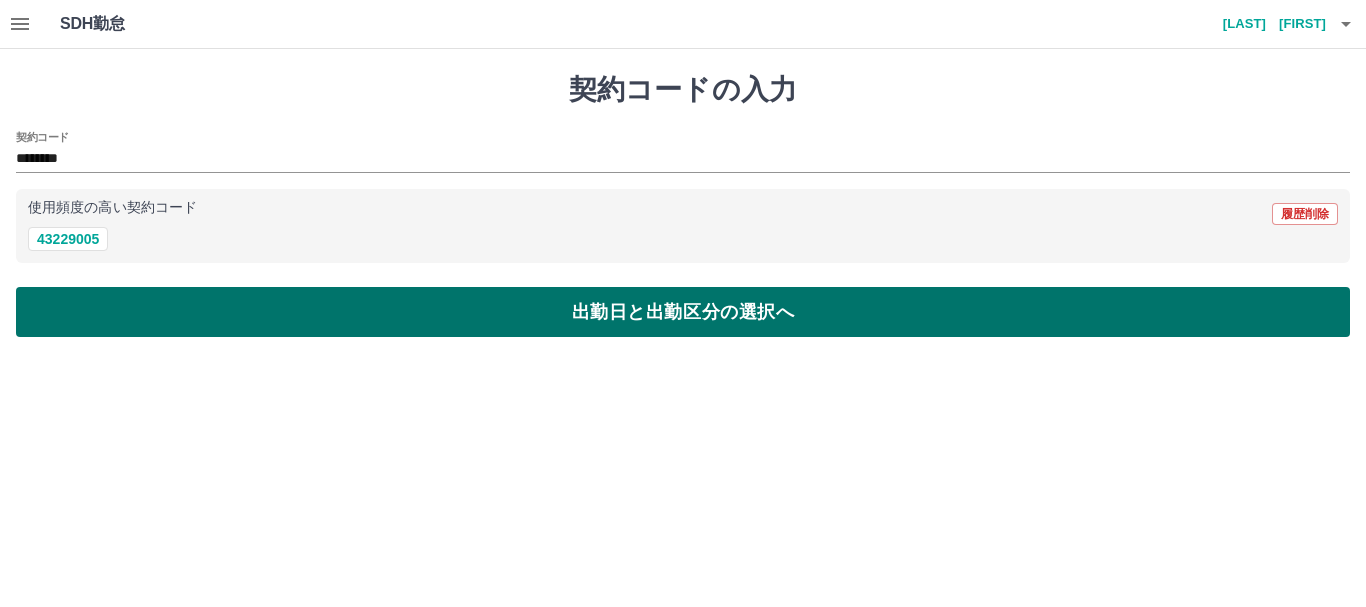 click on "出勤日と出勤区分の選択へ" at bounding box center (683, 312) 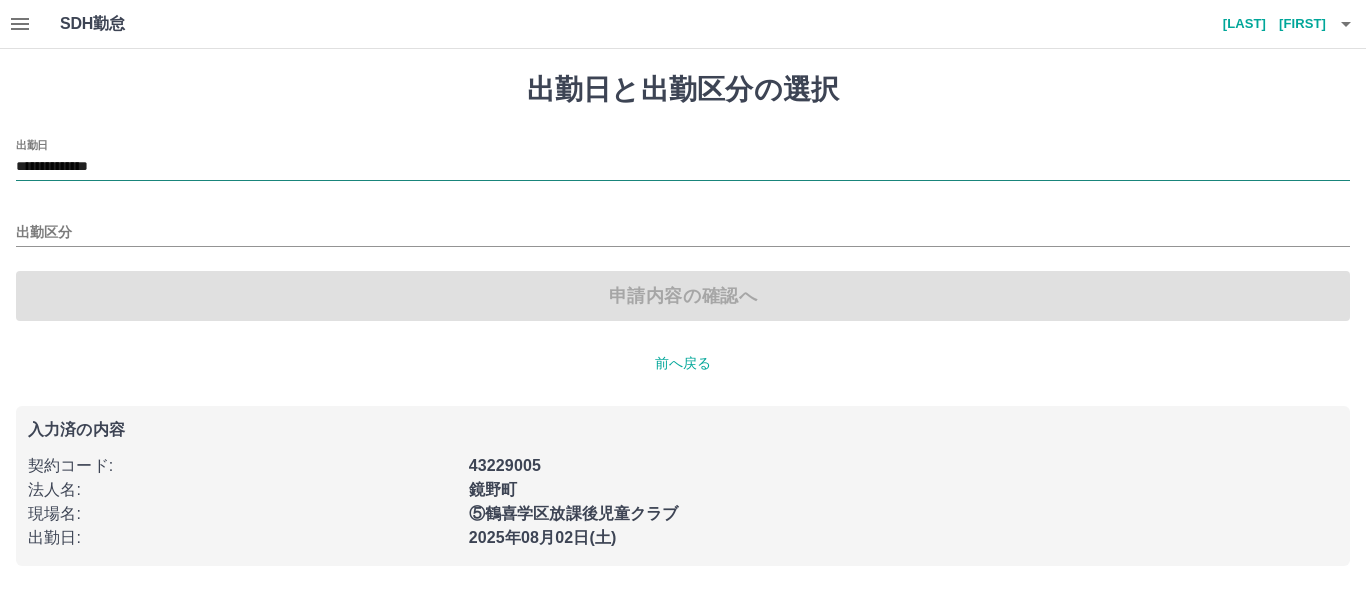 click on "**********" at bounding box center [683, 167] 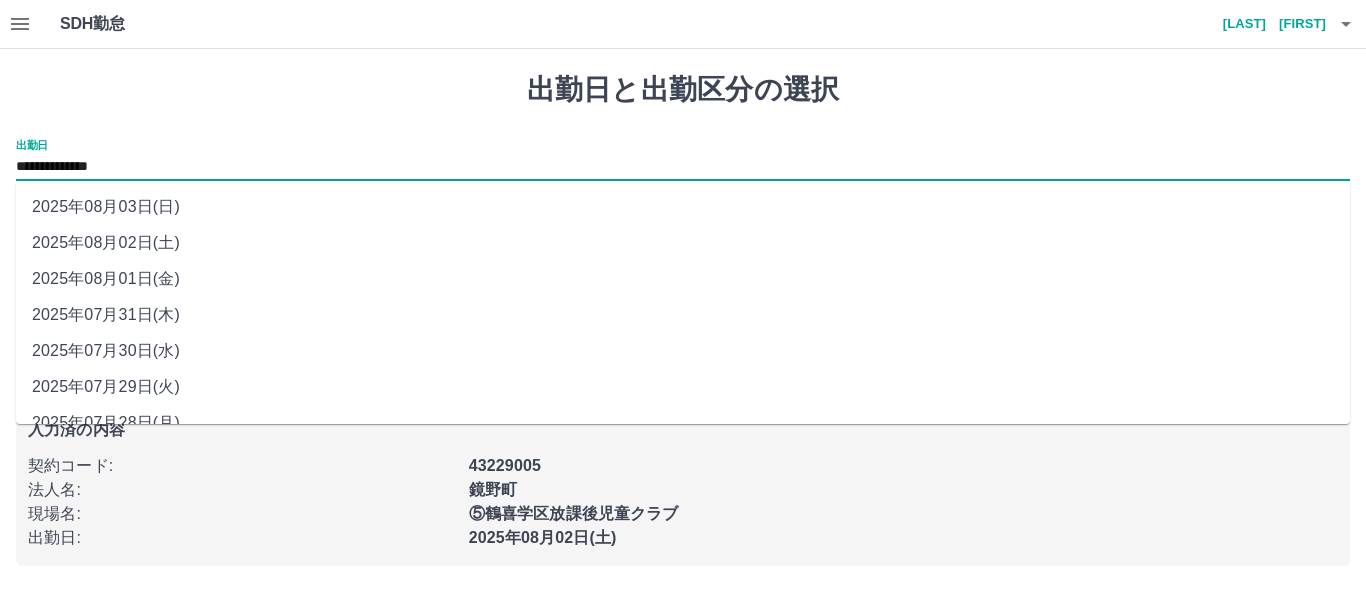 click on "2025年08月01日(金)" at bounding box center [683, 279] 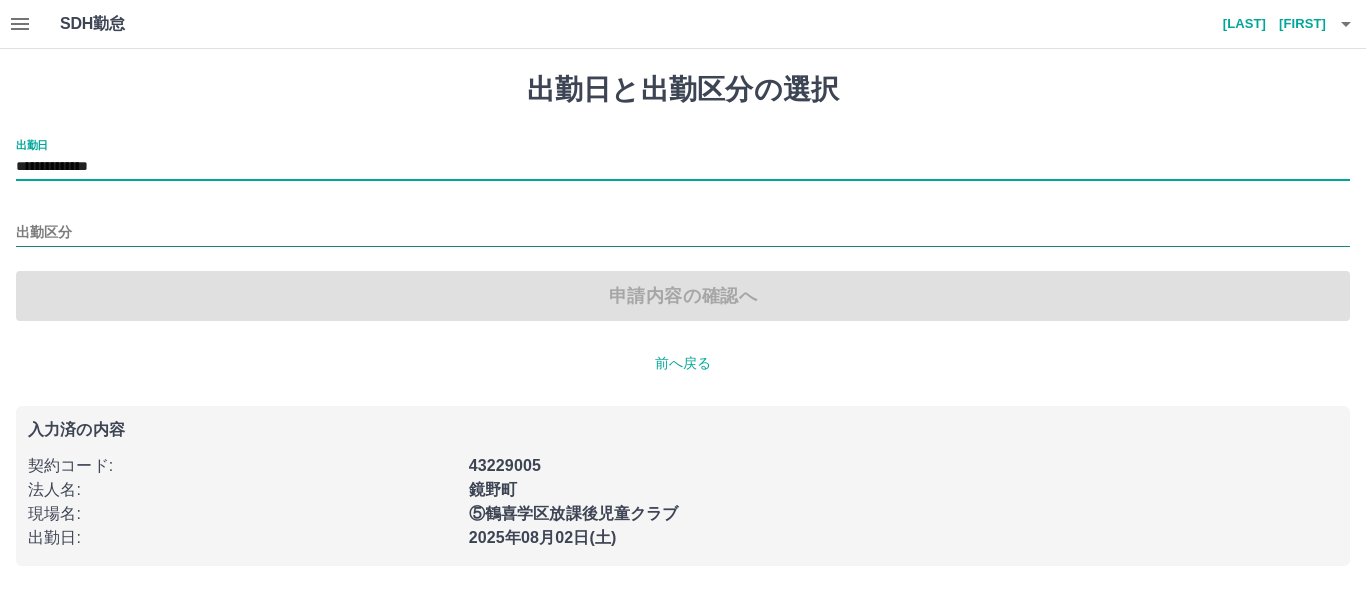 click on "出勤区分" at bounding box center [683, 233] 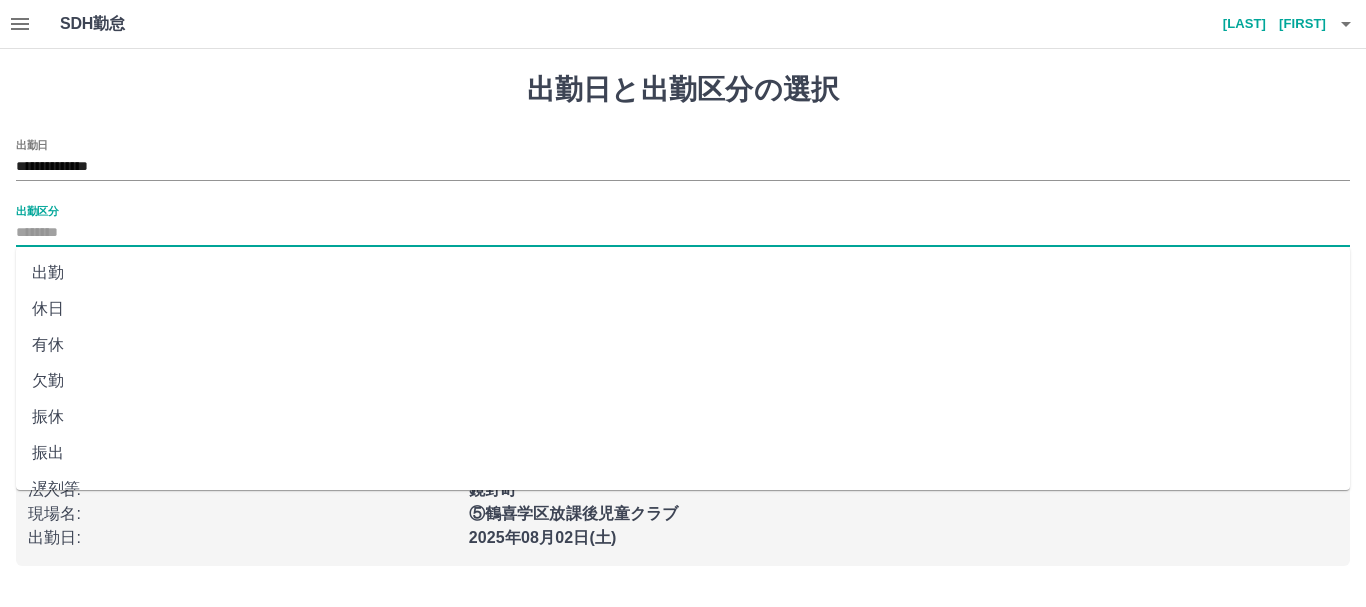 click on "出勤" at bounding box center (683, 273) 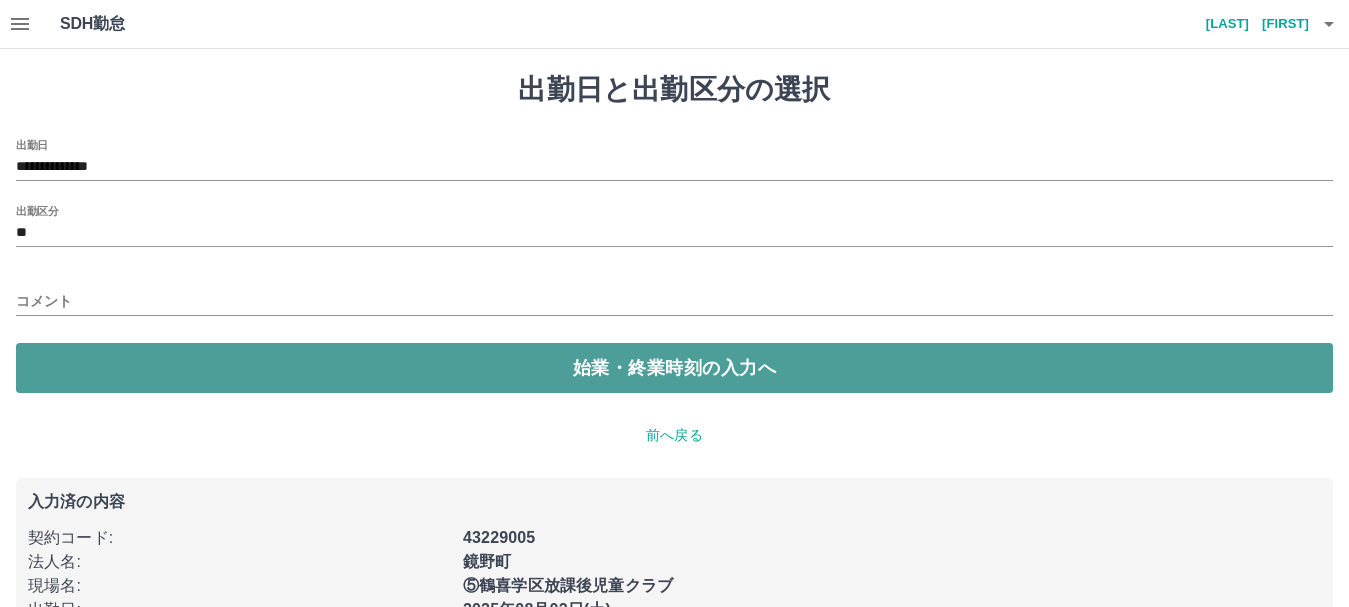 click on "始業・終業時刻の入力へ" at bounding box center [674, 368] 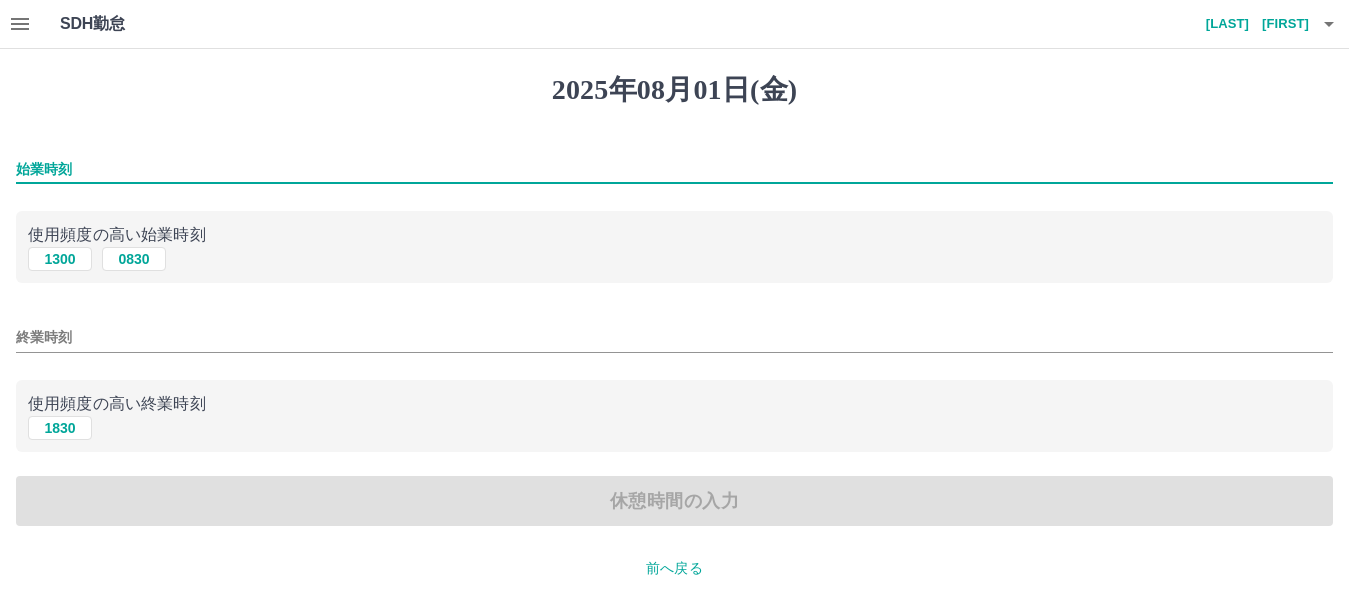 click on "始業時刻" at bounding box center [674, 169] 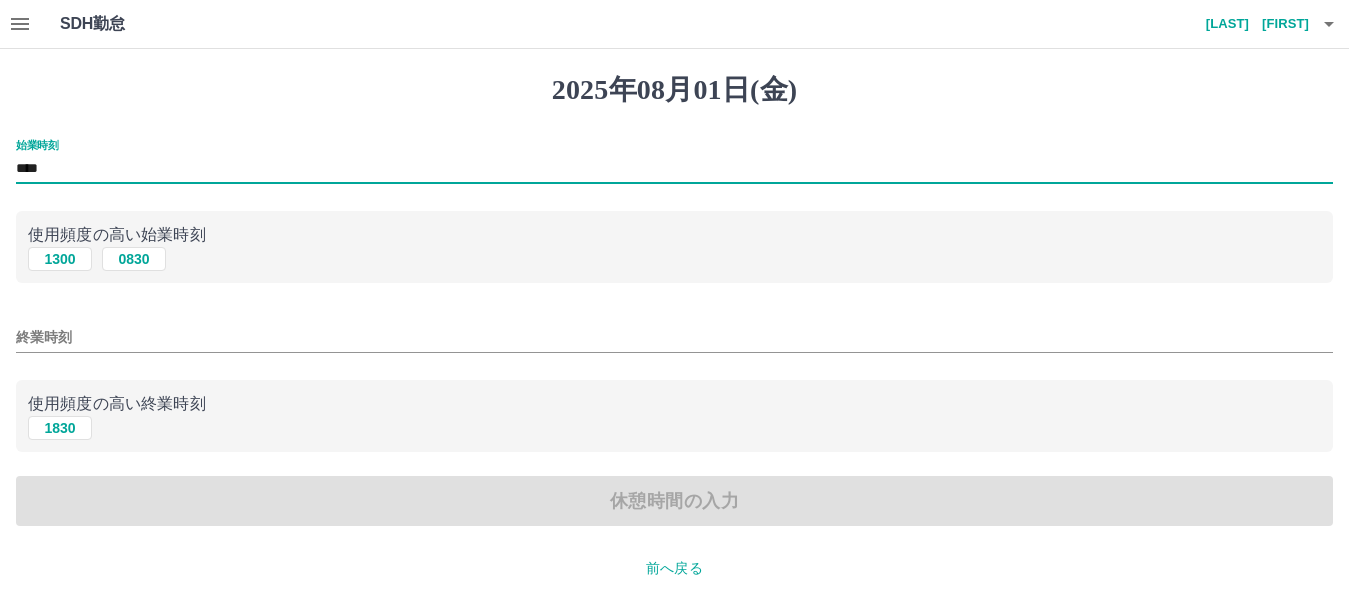type on "****" 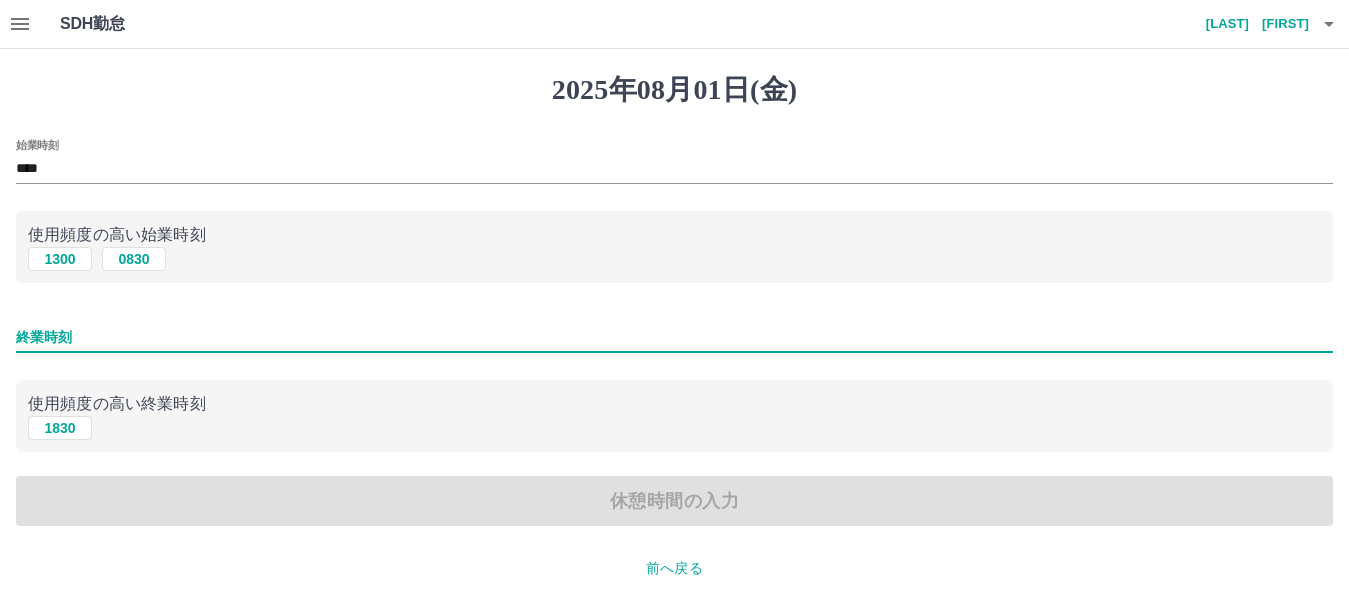 click on "終業時刻" at bounding box center [674, 337] 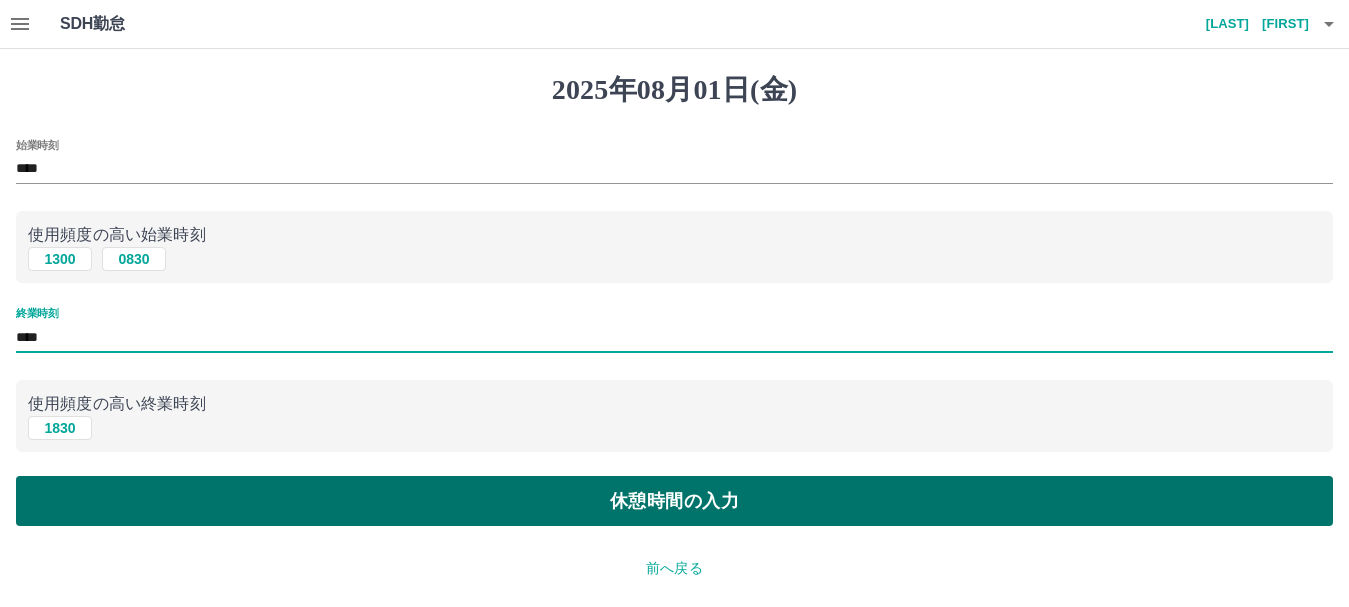 type on "****" 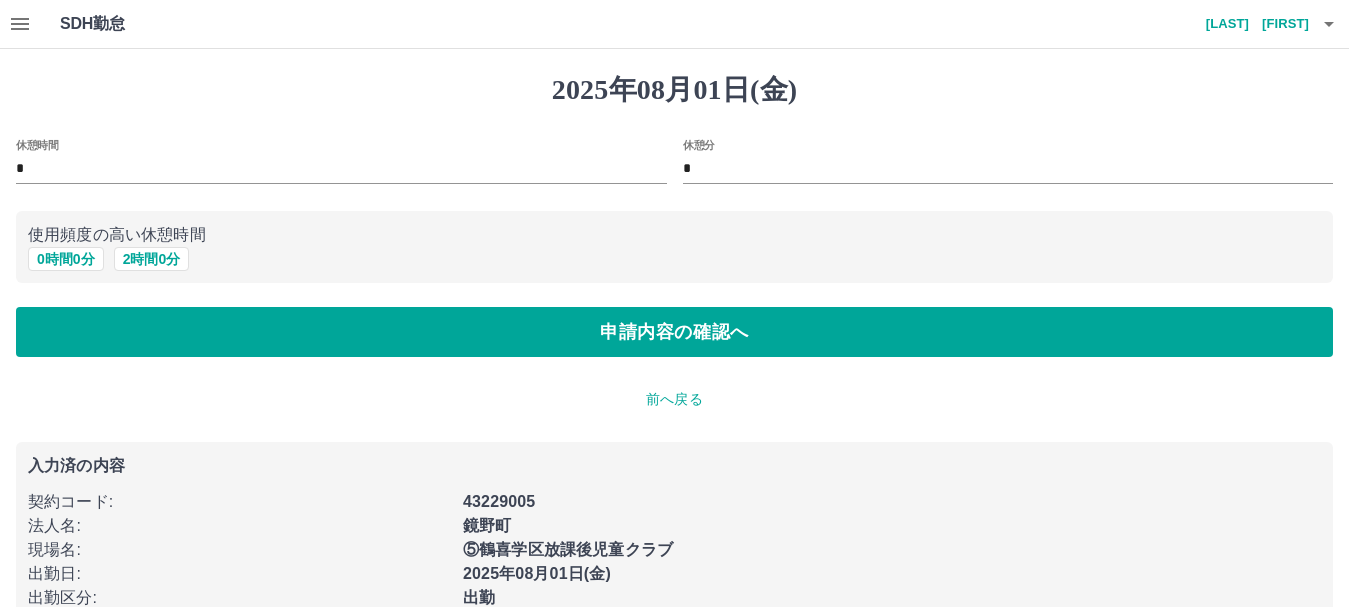 click on "*" at bounding box center [341, 169] 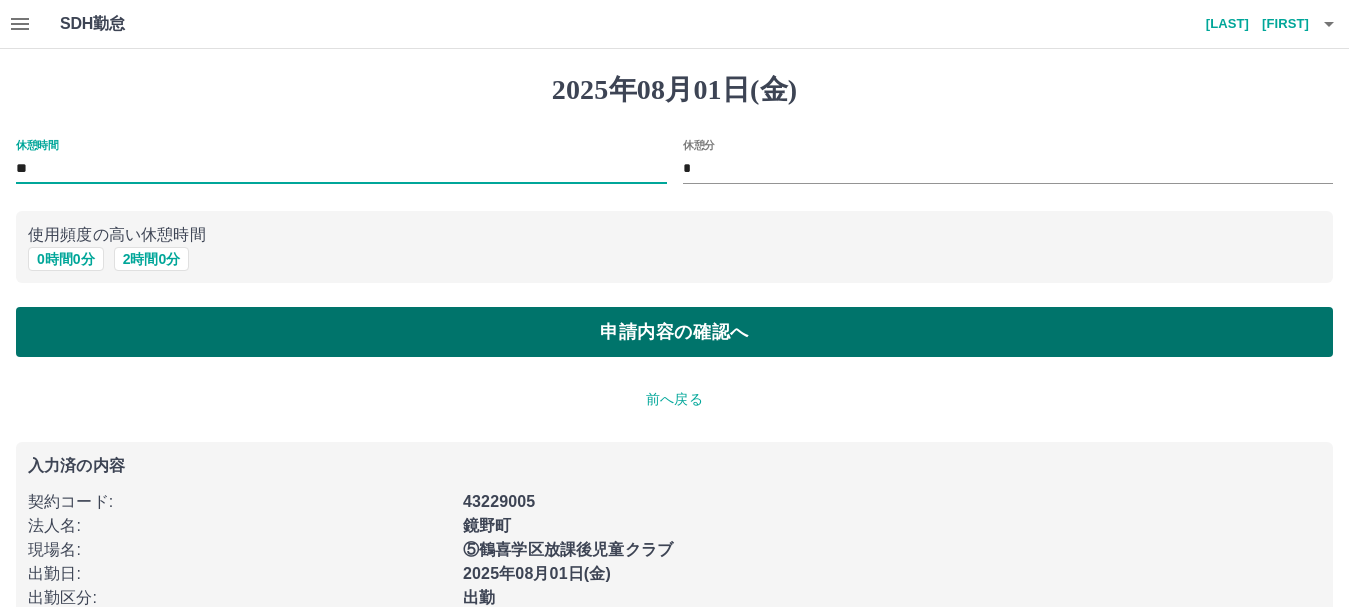 click on "申請内容の確認へ" at bounding box center [674, 332] 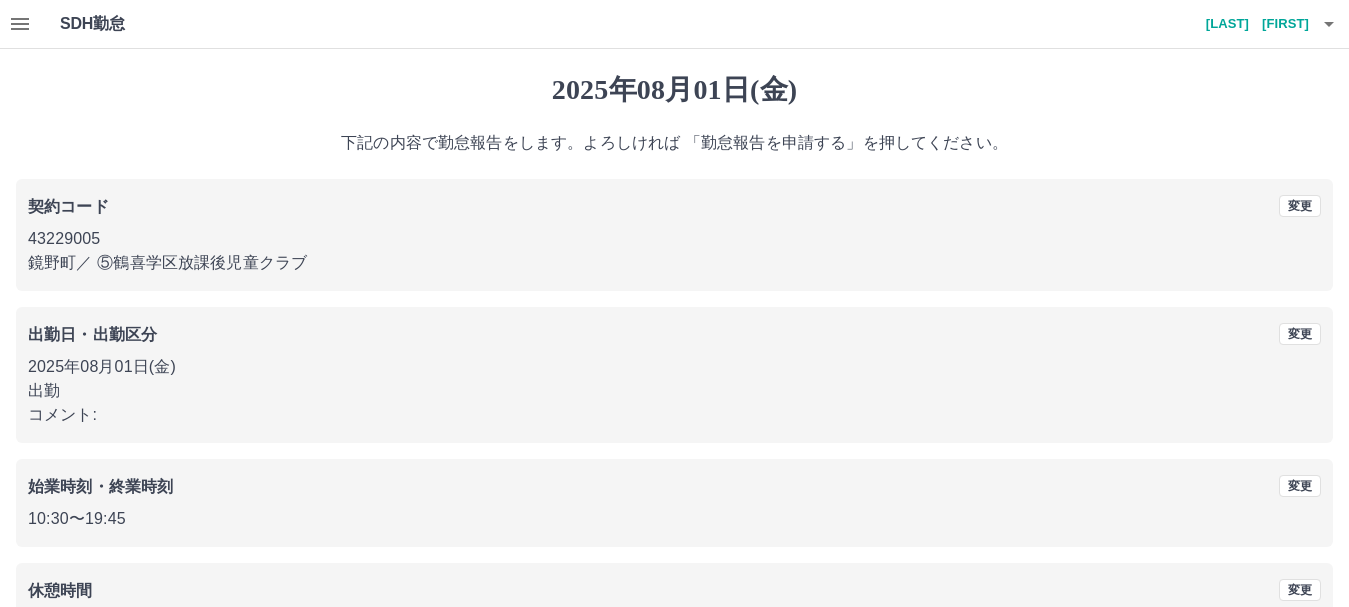 scroll, scrollTop: 142, scrollLeft: 0, axis: vertical 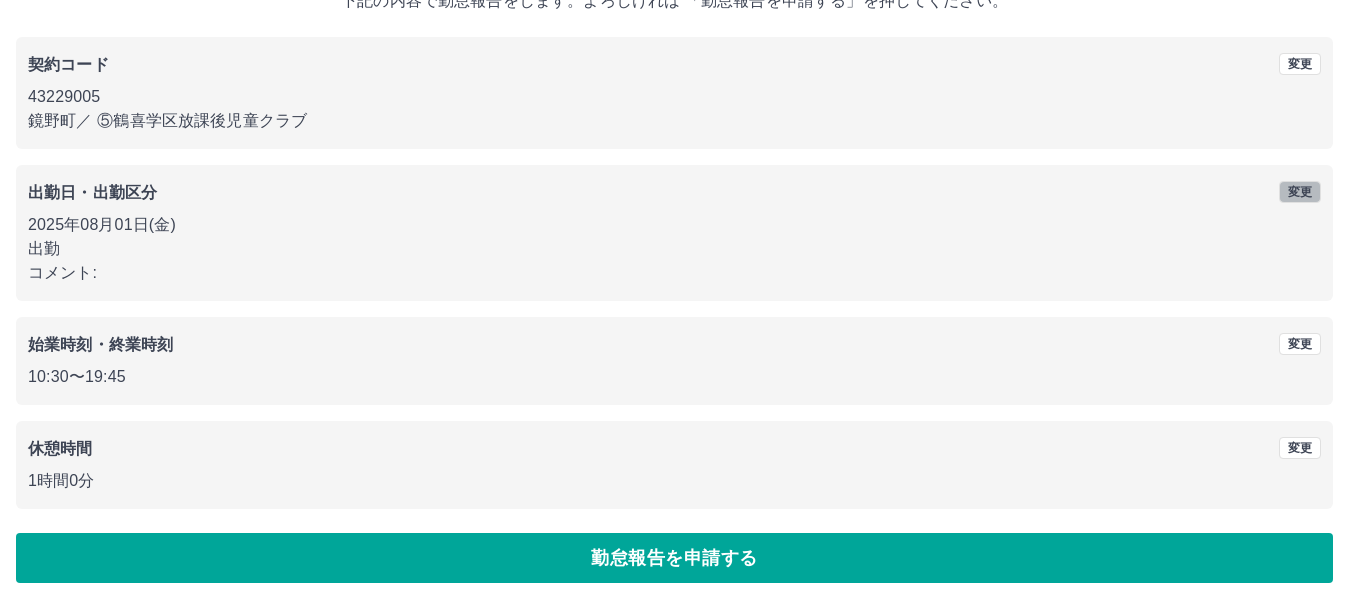click on "変更" at bounding box center [1300, 192] 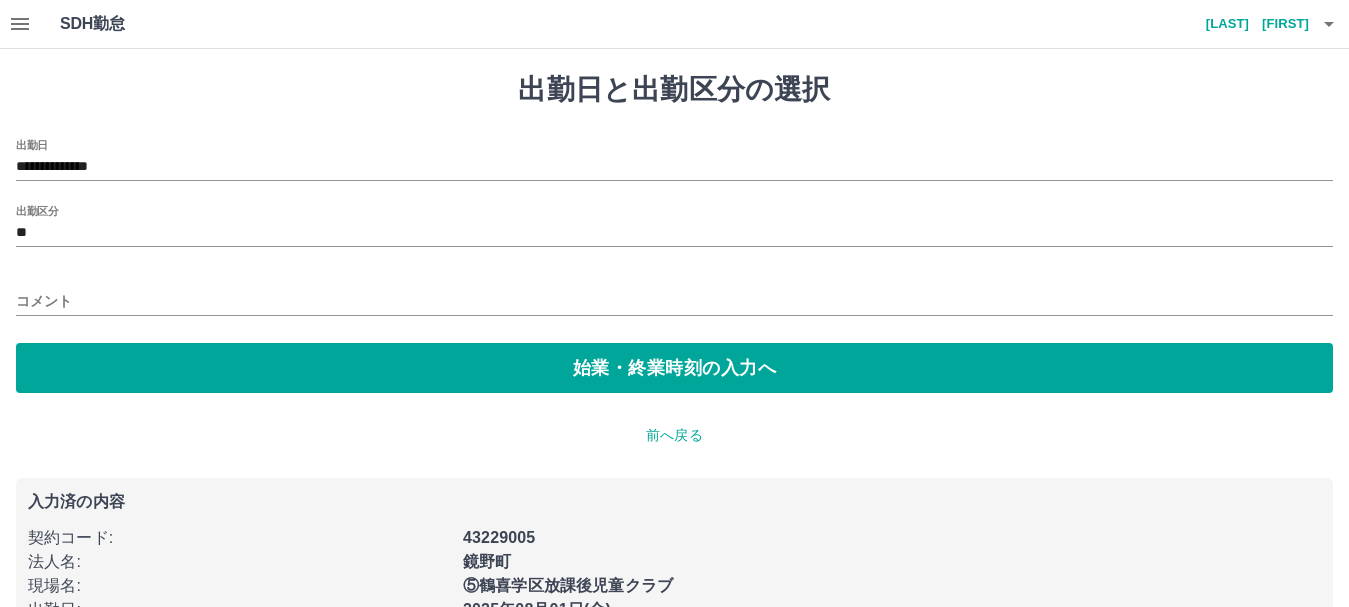 click on "**********" at bounding box center [674, 266] 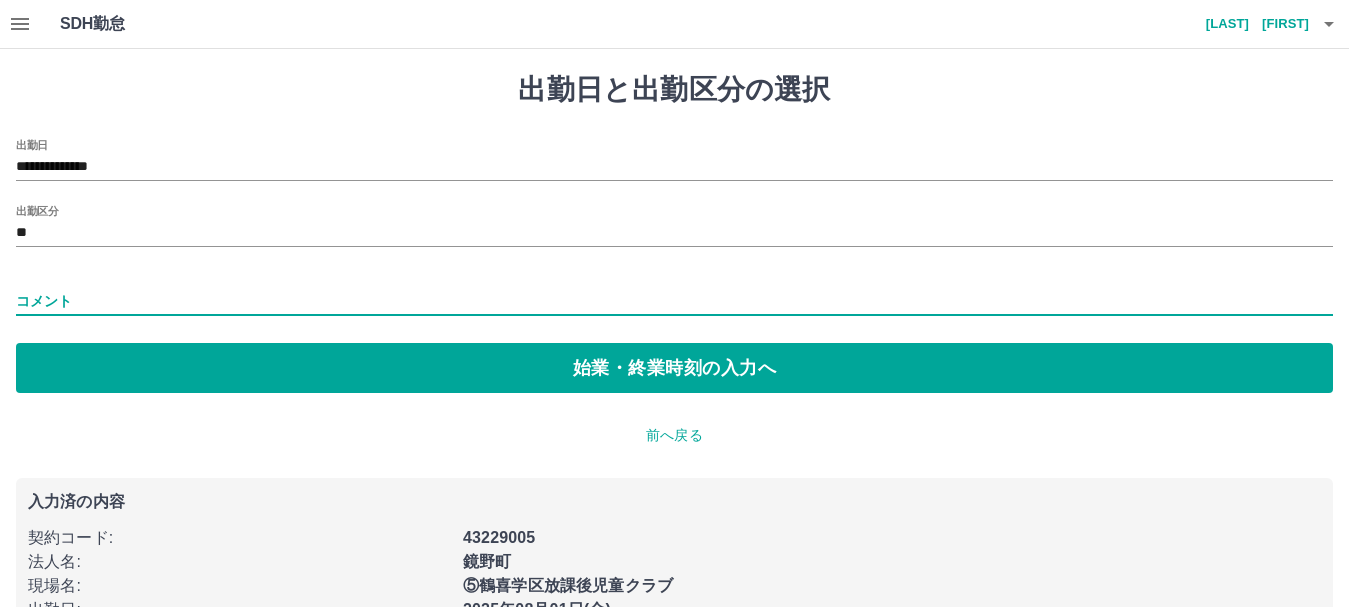 type on "*********" 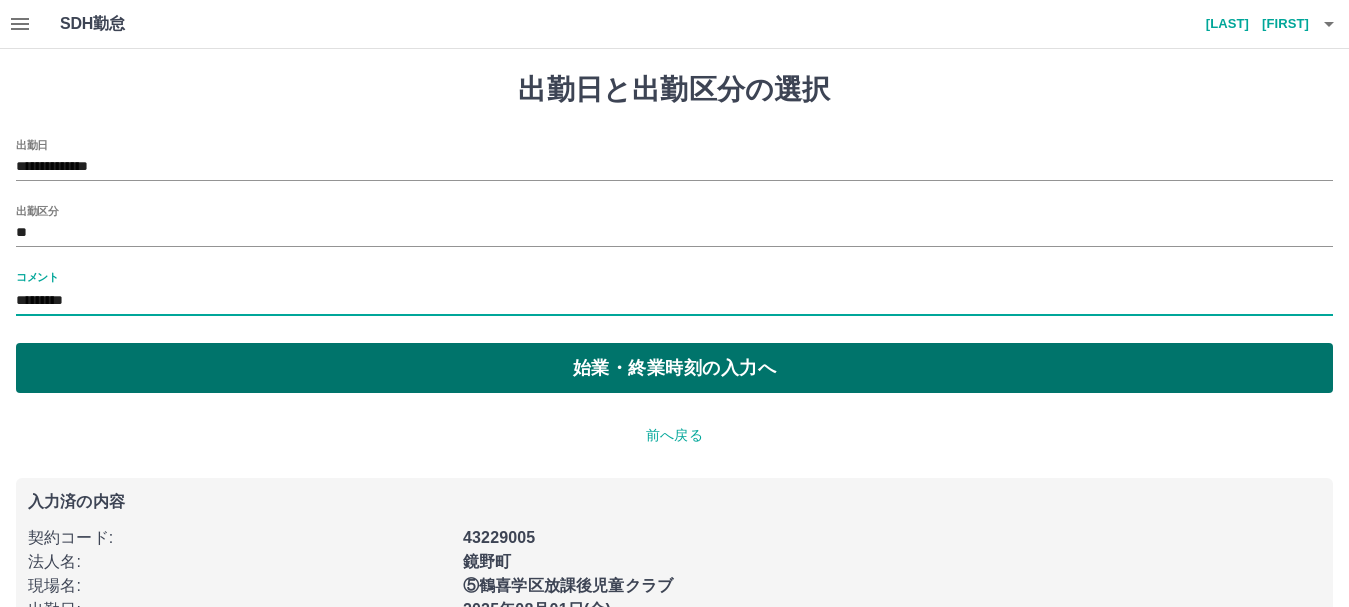 click on "始業・終業時刻の入力へ" at bounding box center (674, 368) 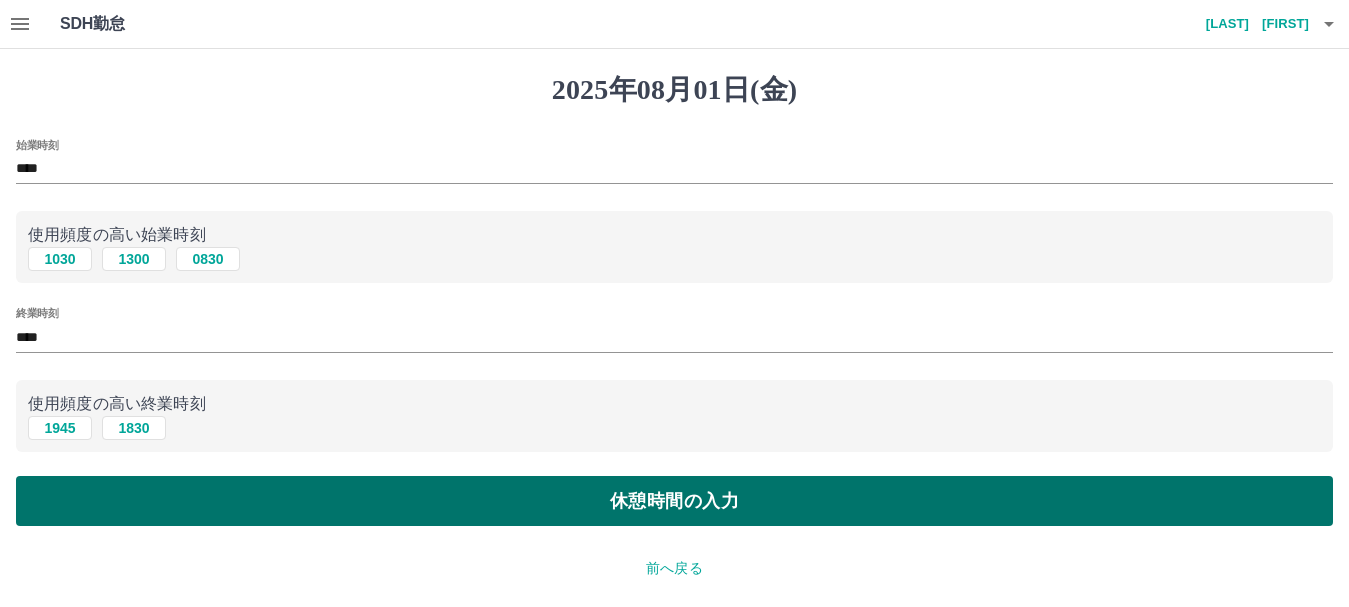 click on "休憩時間の入力" at bounding box center (674, 501) 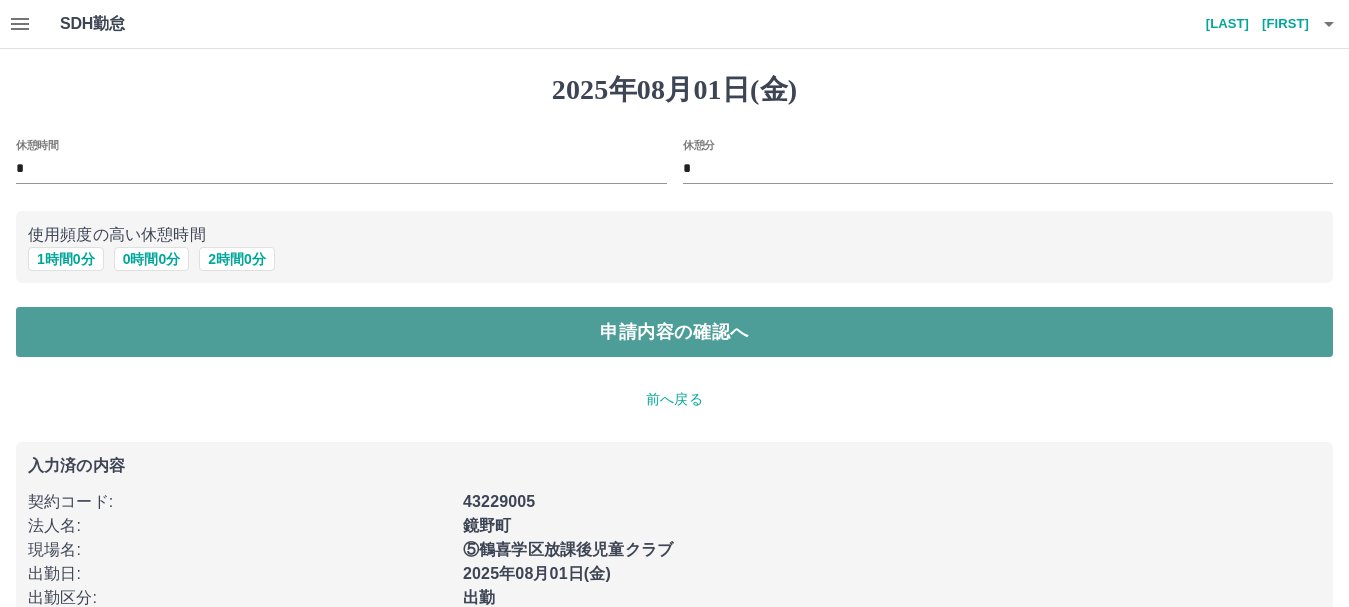 click on "申請内容の確認へ" at bounding box center [674, 332] 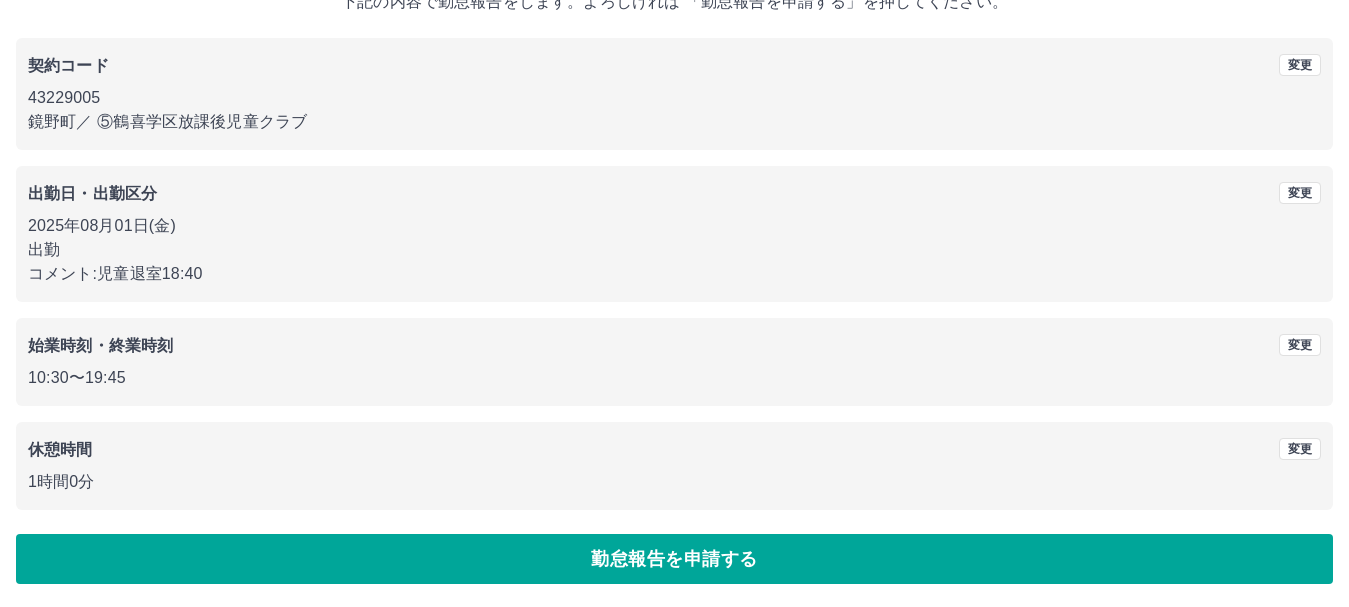scroll, scrollTop: 142, scrollLeft: 0, axis: vertical 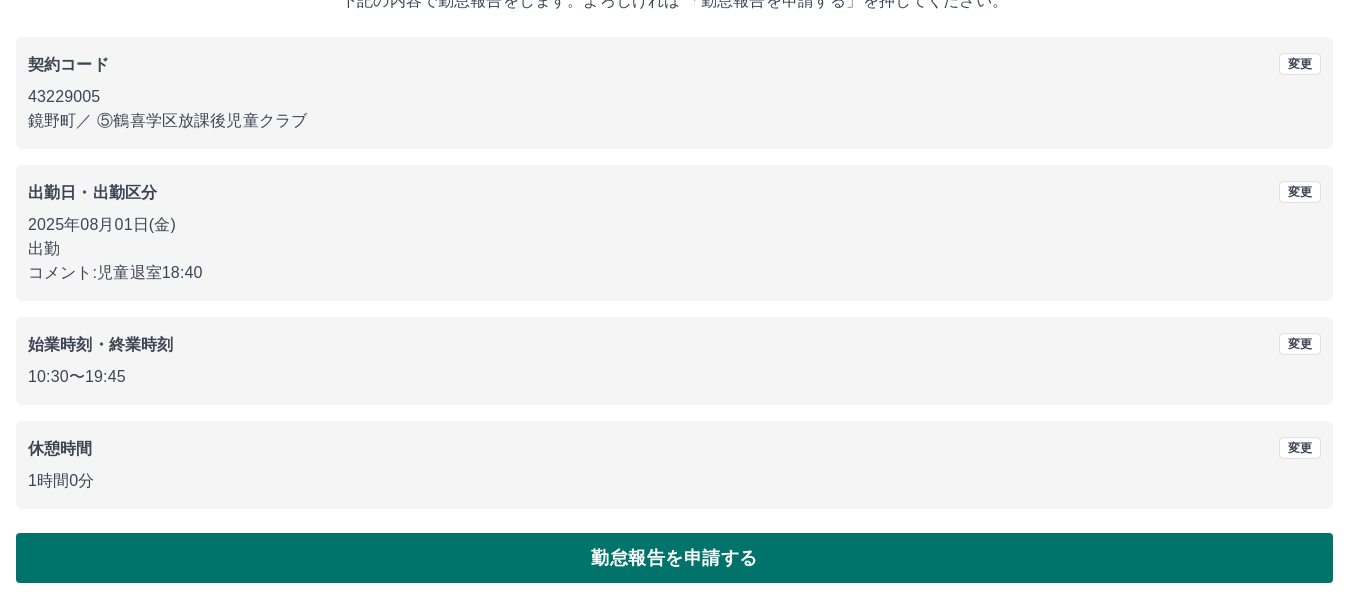 click on "勤怠報告を申請する" at bounding box center [674, 558] 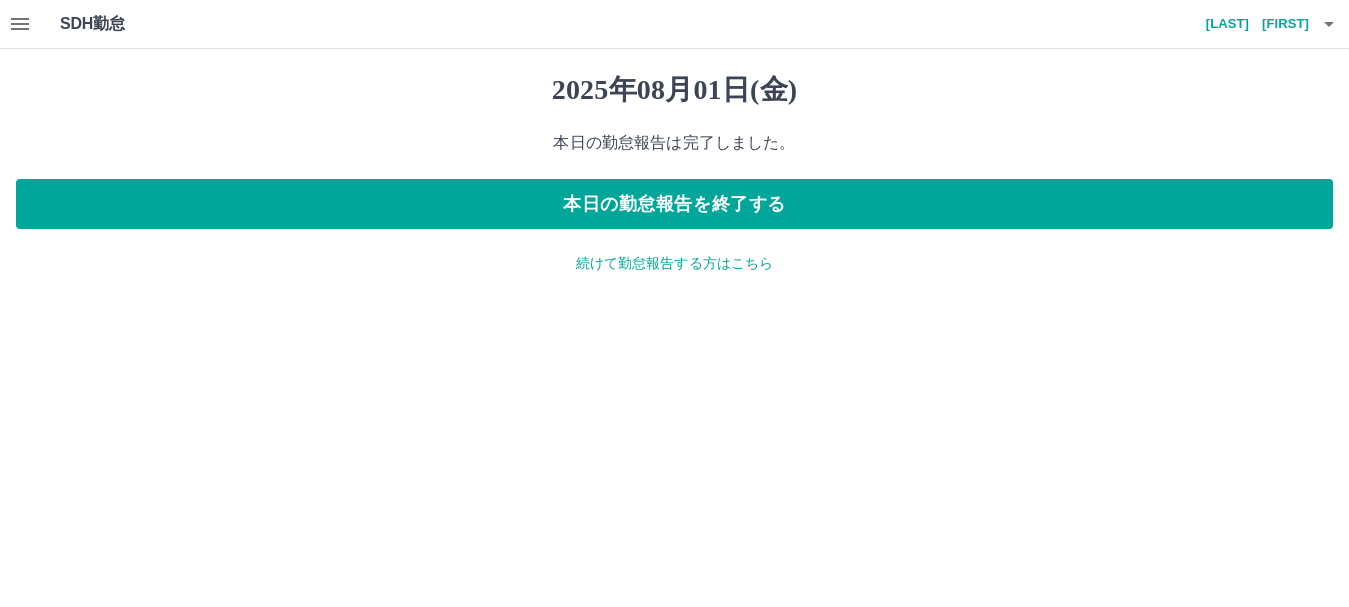 scroll, scrollTop: 0, scrollLeft: 0, axis: both 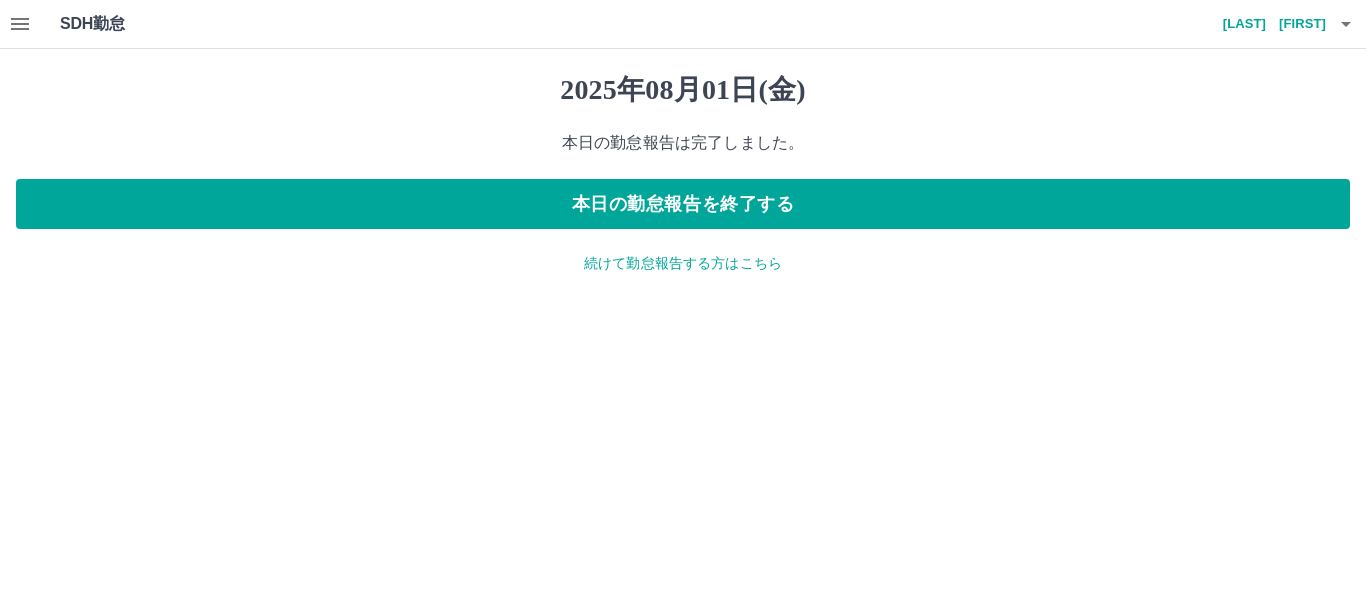 click on "続けて勤怠報告する方はこちら" at bounding box center (683, 263) 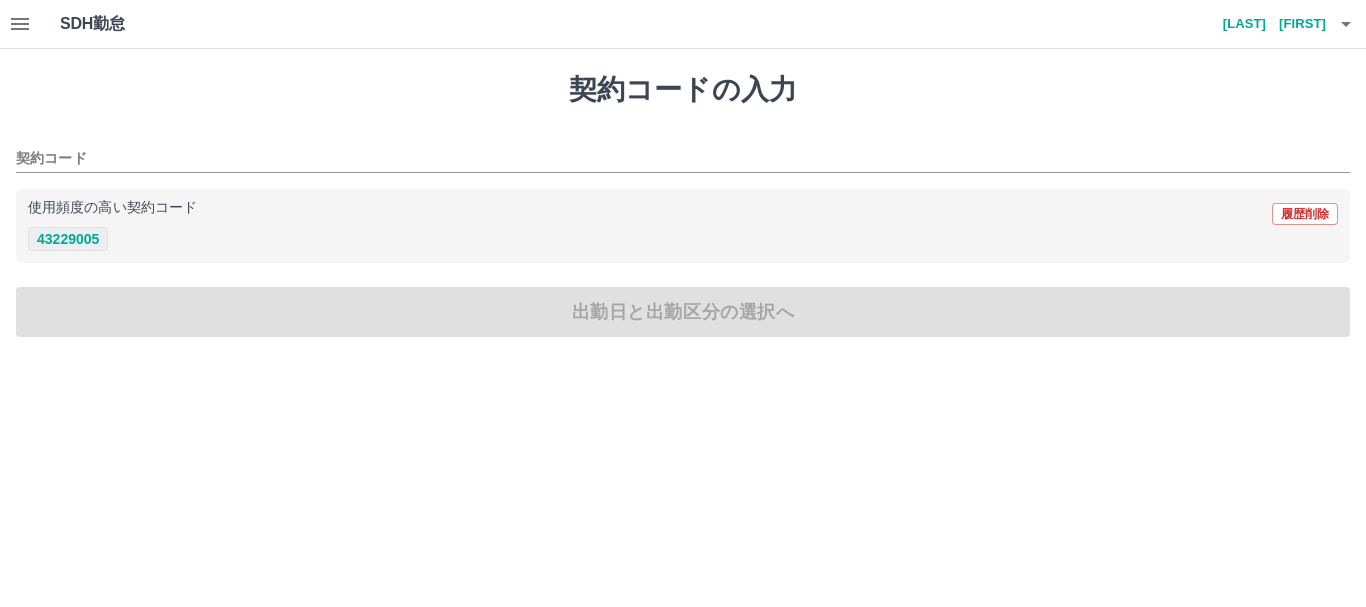 click on "43229005" at bounding box center [68, 239] 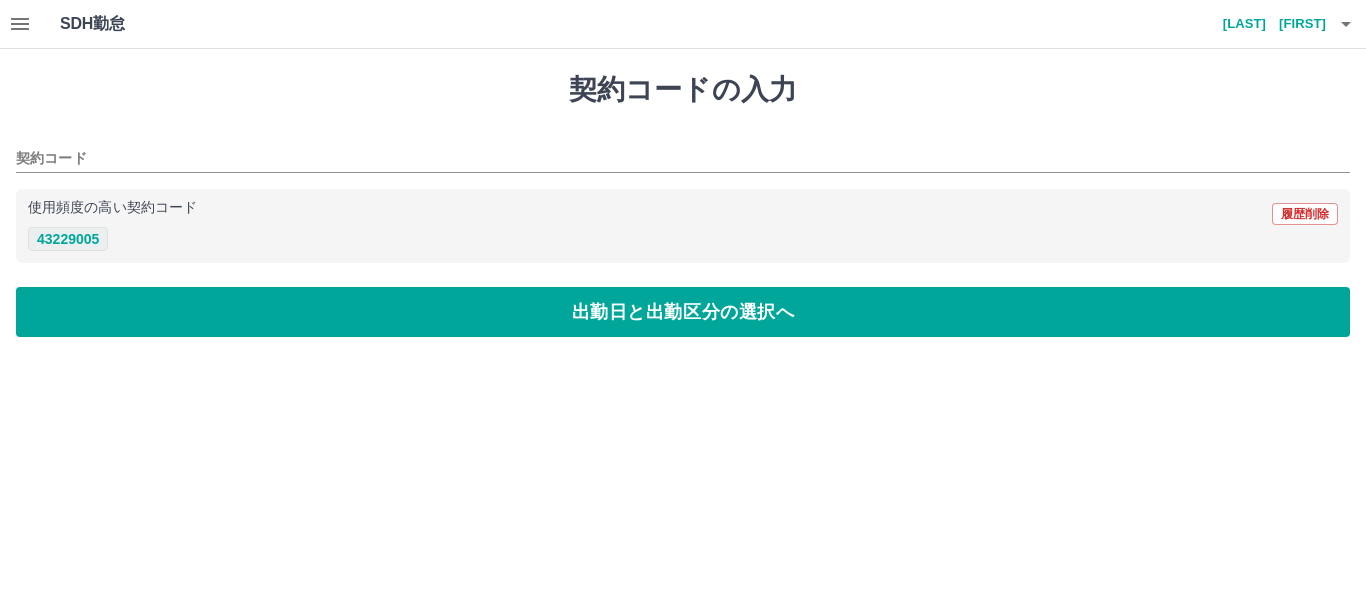 type on "********" 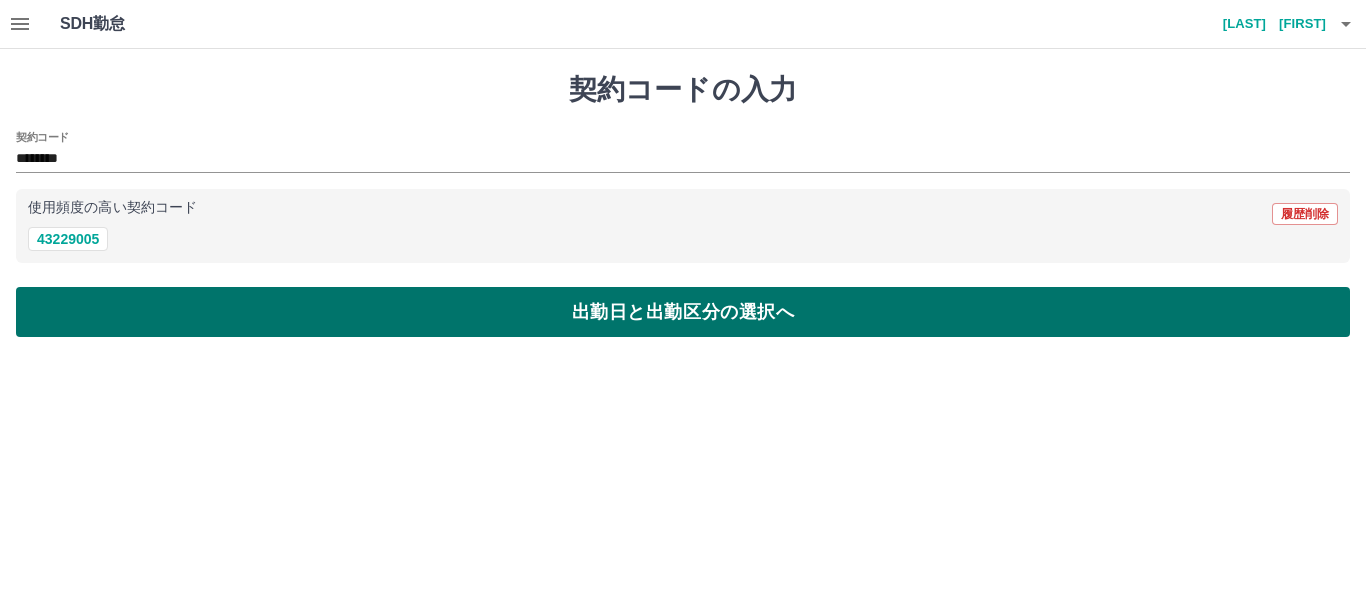 click on "出勤日と出勤区分の選択へ" at bounding box center (683, 312) 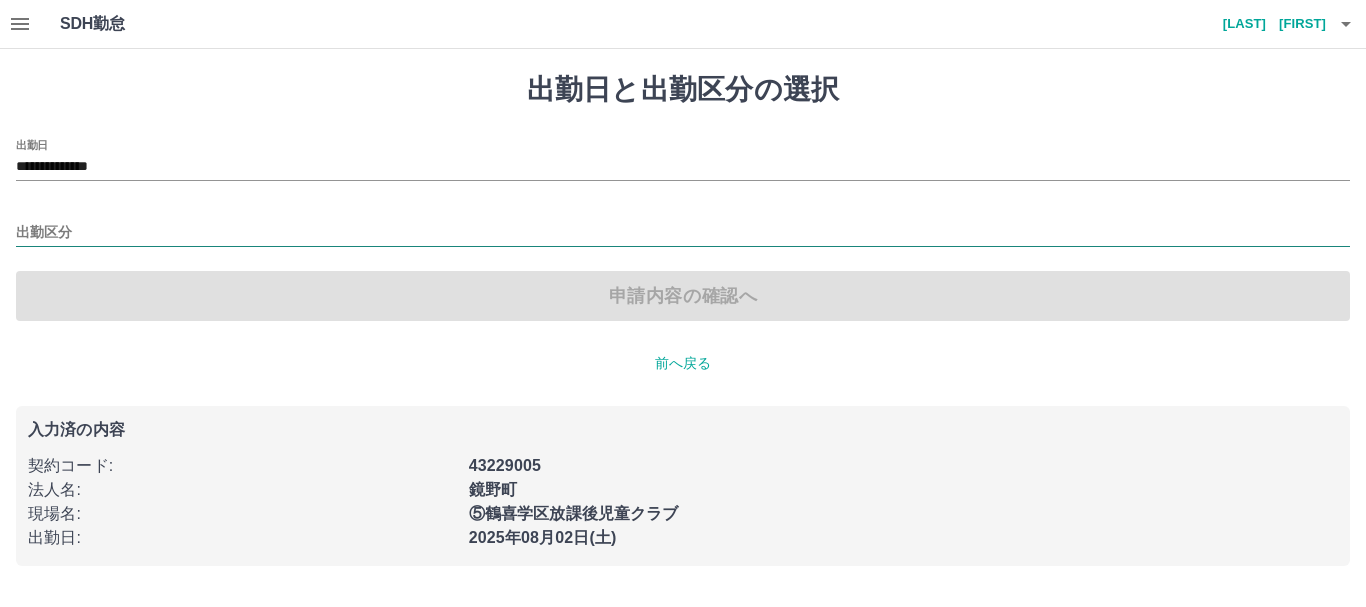 click on "出勤区分" at bounding box center [683, 233] 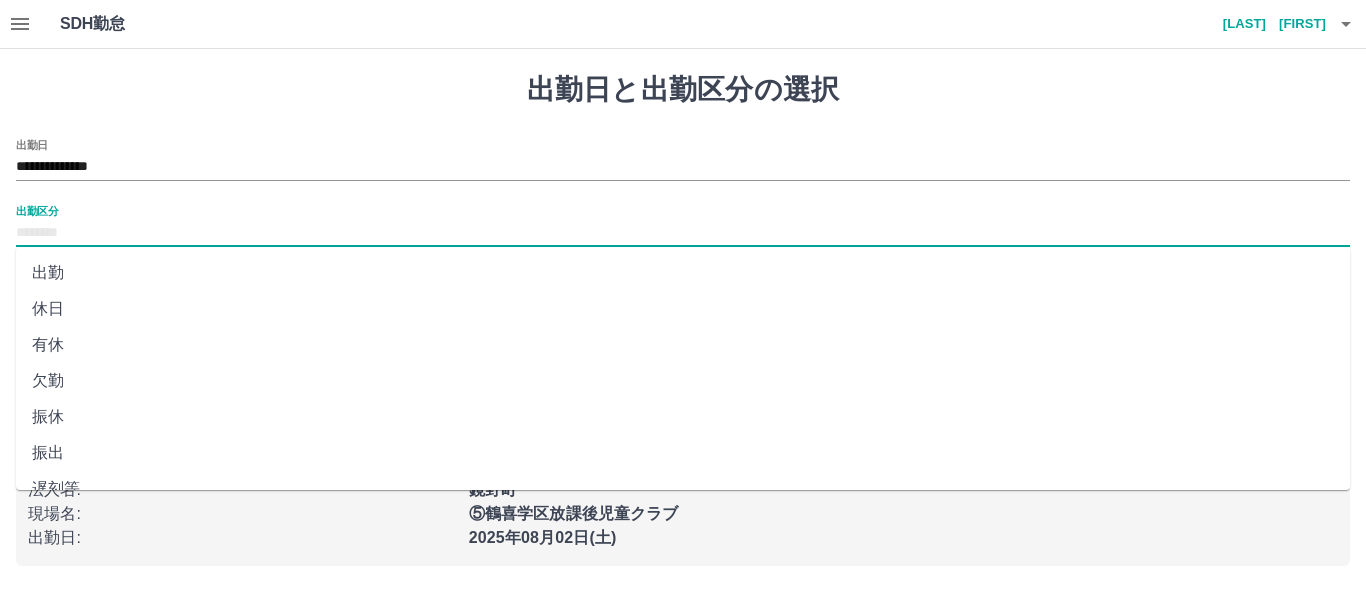 click on "出勤" at bounding box center [683, 273] 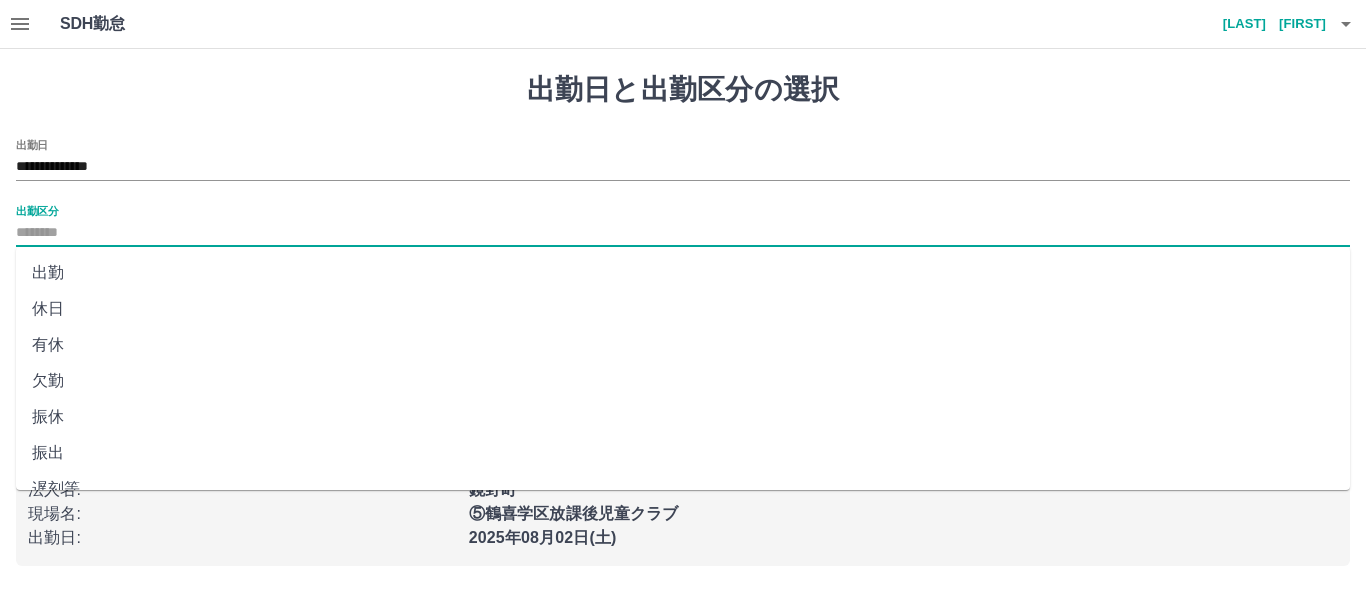 type on "**" 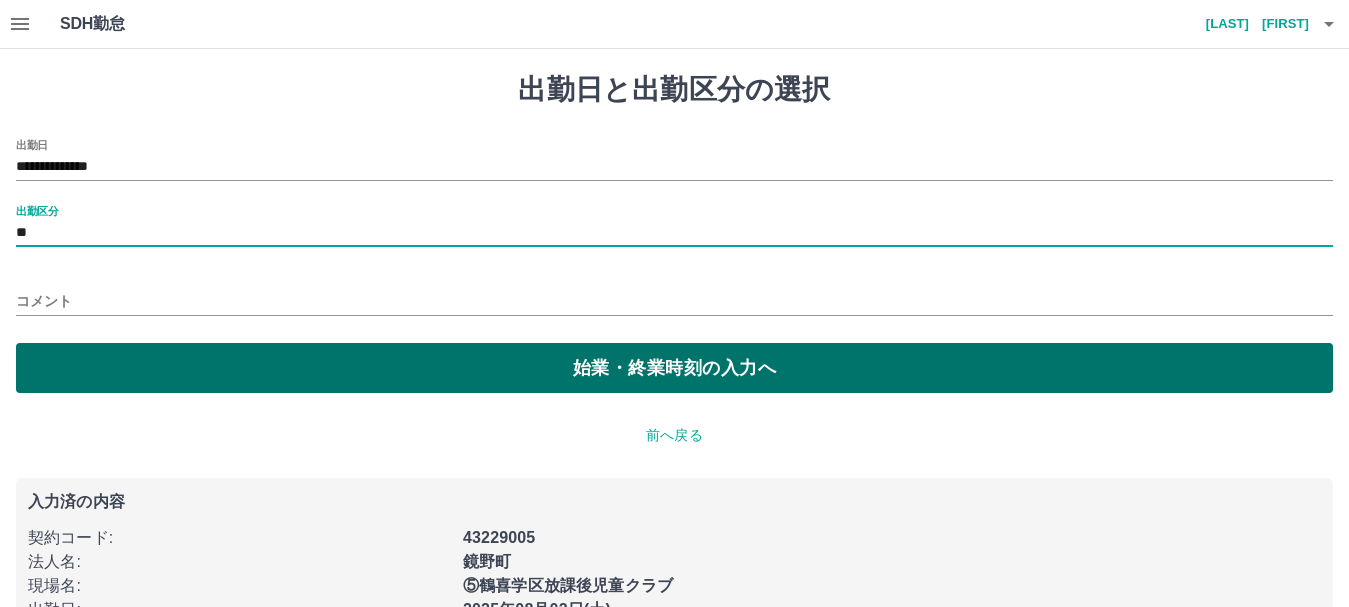 click on "始業・終業時刻の入力へ" at bounding box center [674, 368] 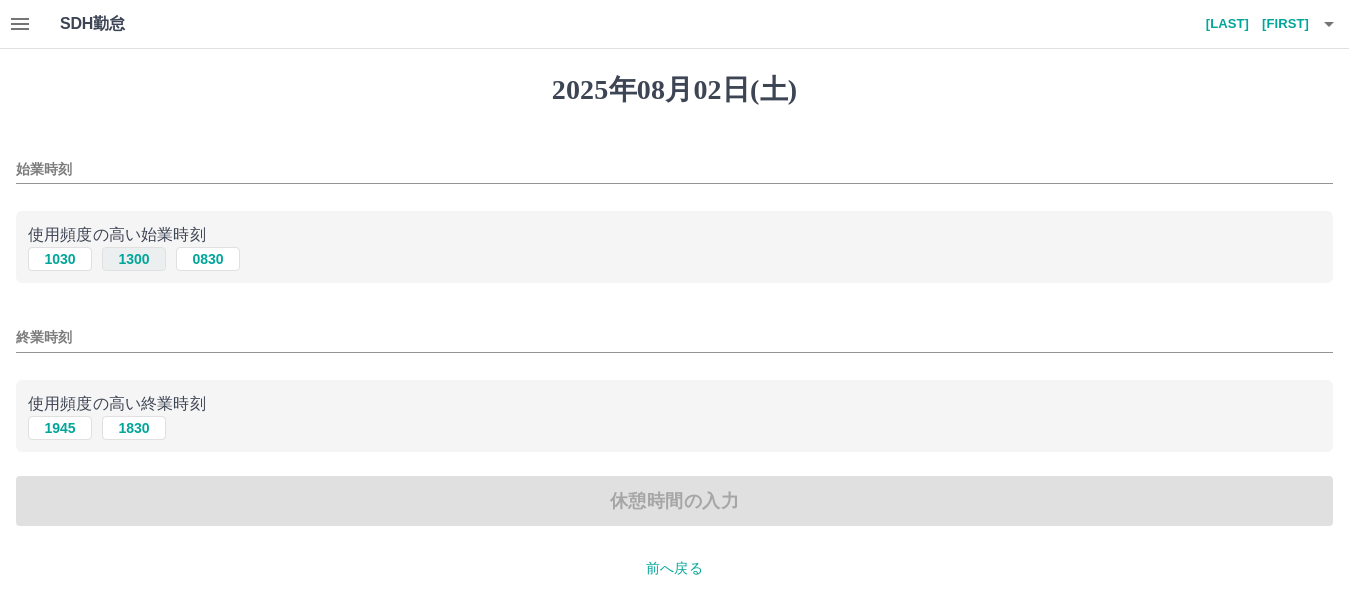 click on "1300" at bounding box center [134, 259] 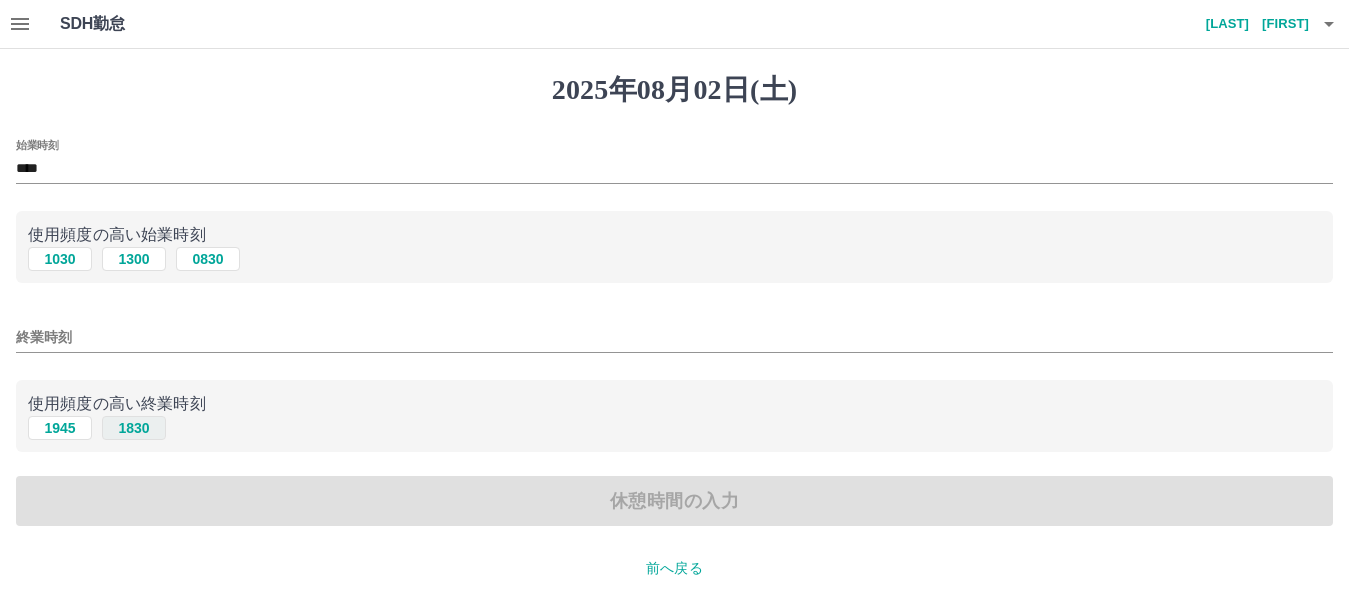 click on "1830" at bounding box center (134, 428) 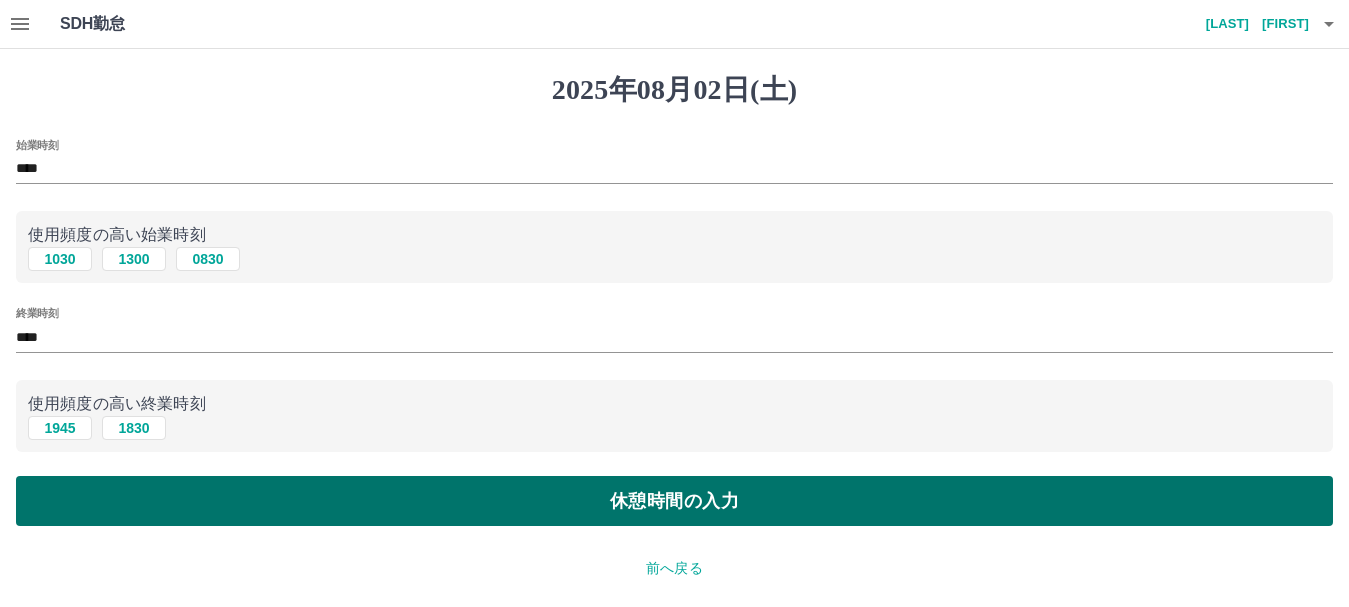 click on "休憩時間の入力" at bounding box center (674, 501) 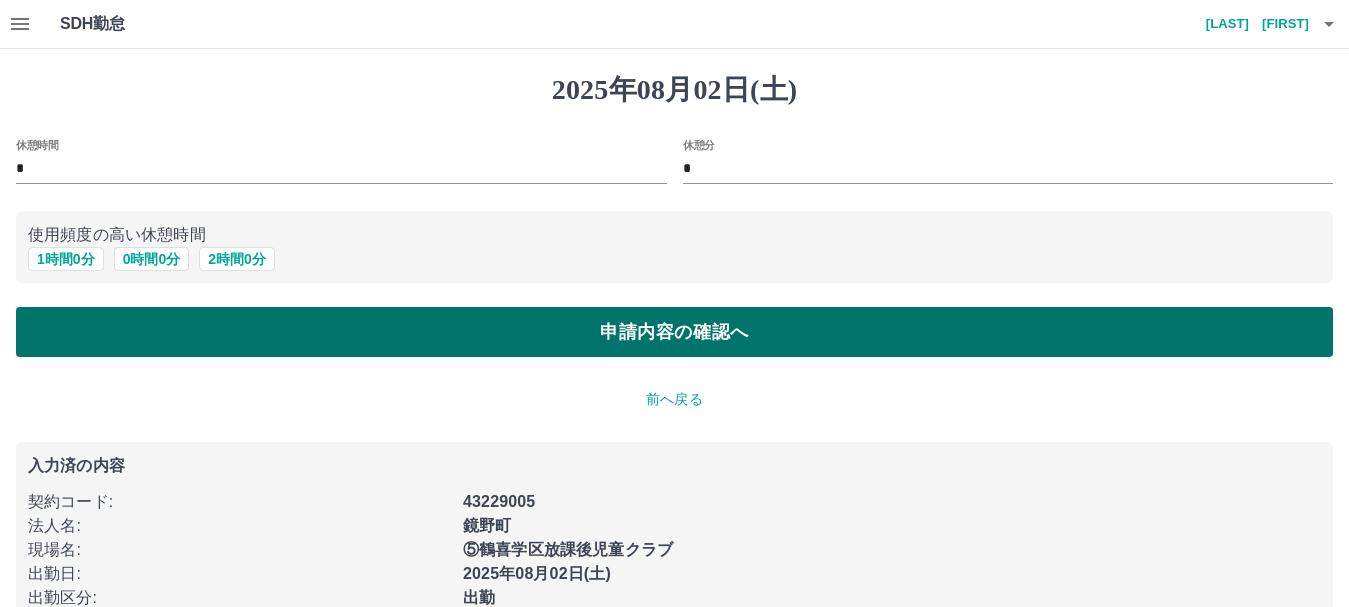 click on "申請内容の確認へ" at bounding box center [674, 332] 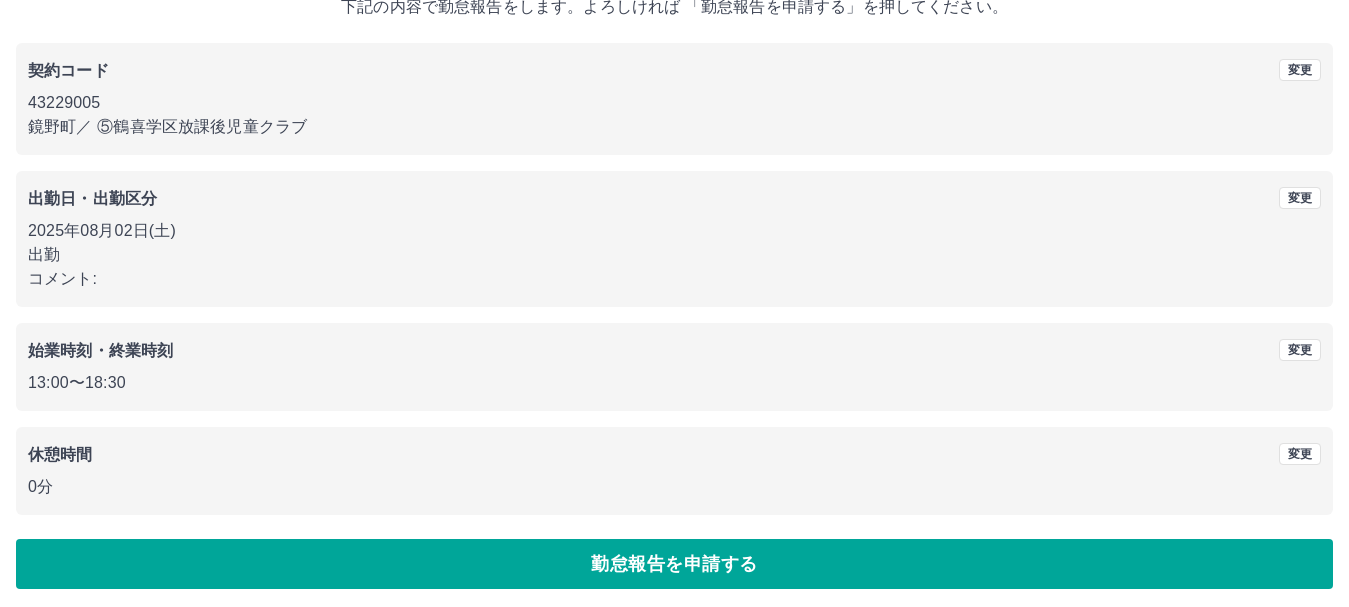 scroll, scrollTop: 142, scrollLeft: 0, axis: vertical 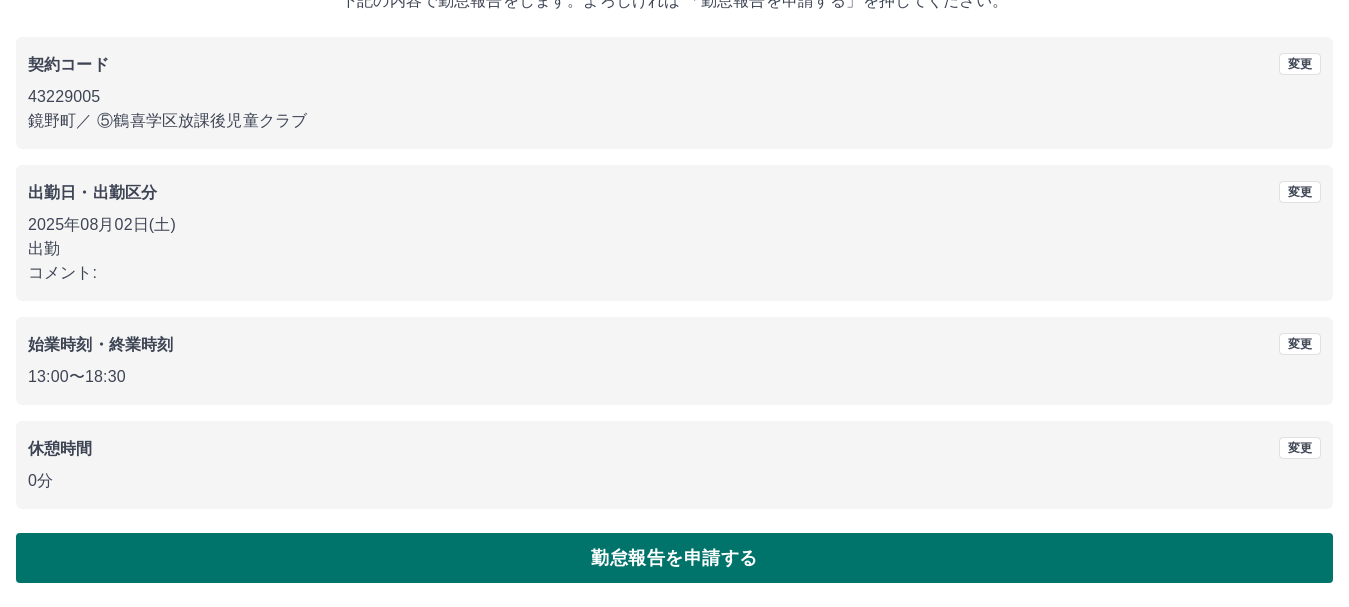 click on "勤怠報告を申請する" at bounding box center [674, 558] 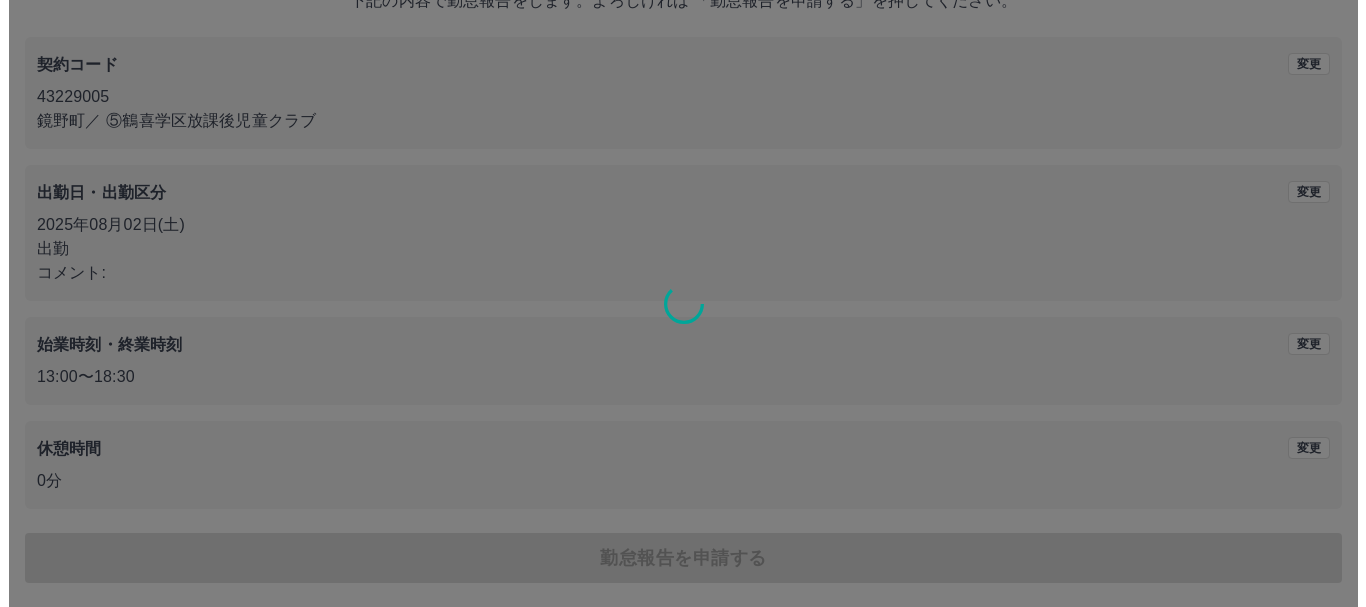 scroll, scrollTop: 0, scrollLeft: 0, axis: both 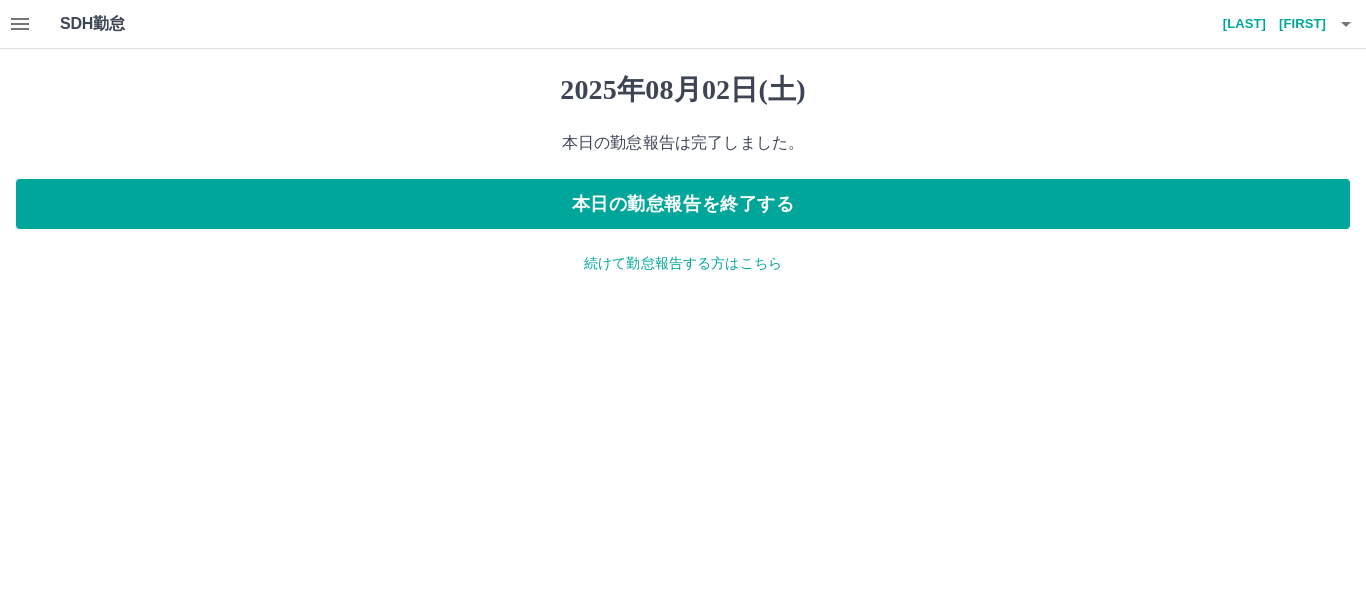 click on "続けて勤怠報告する方はこちら" at bounding box center [683, 263] 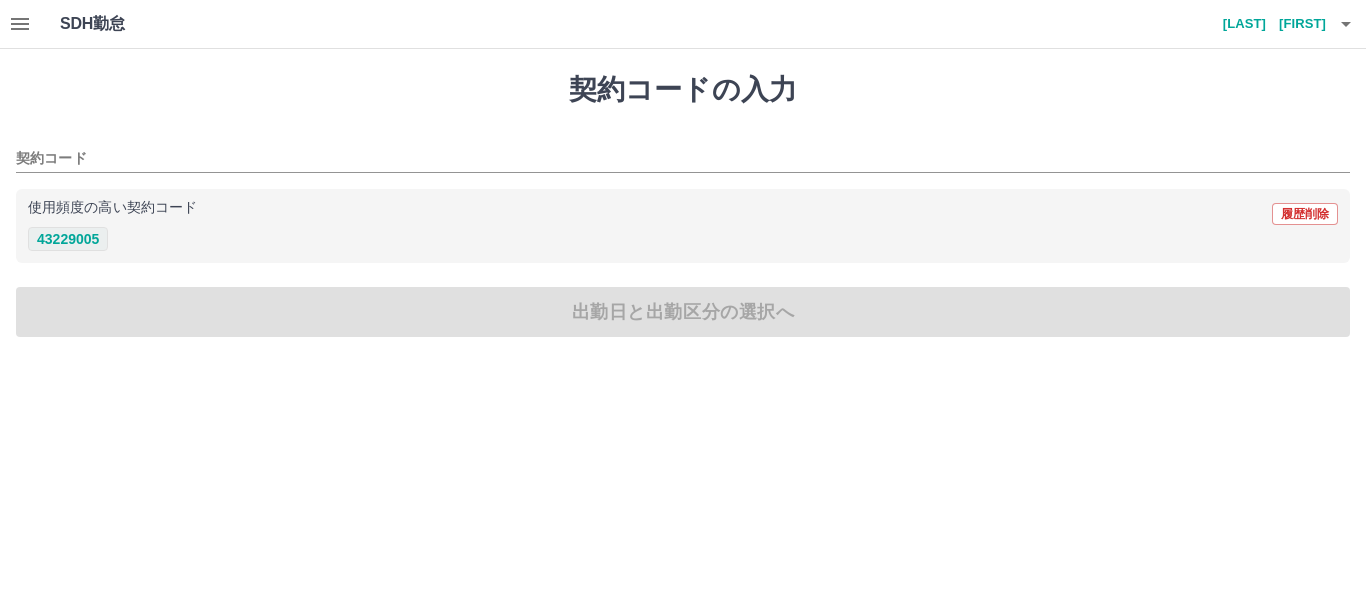 click on "43229005" at bounding box center [68, 239] 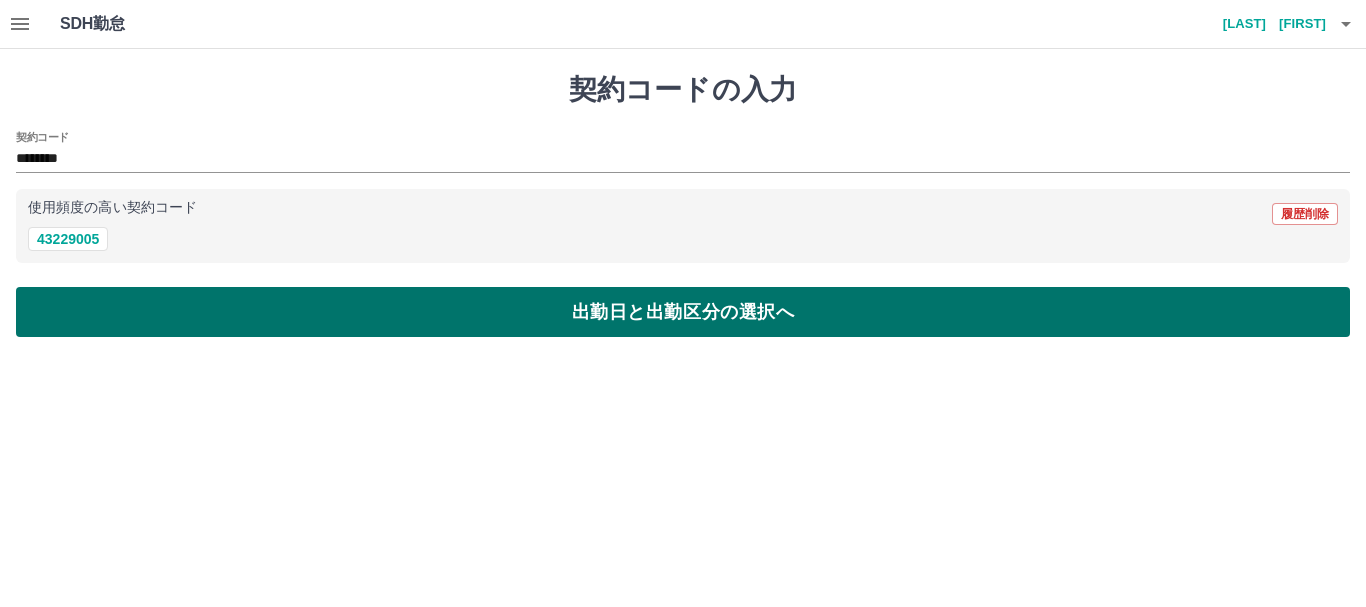 click on "出勤日と出勤区分の選択へ" at bounding box center (683, 312) 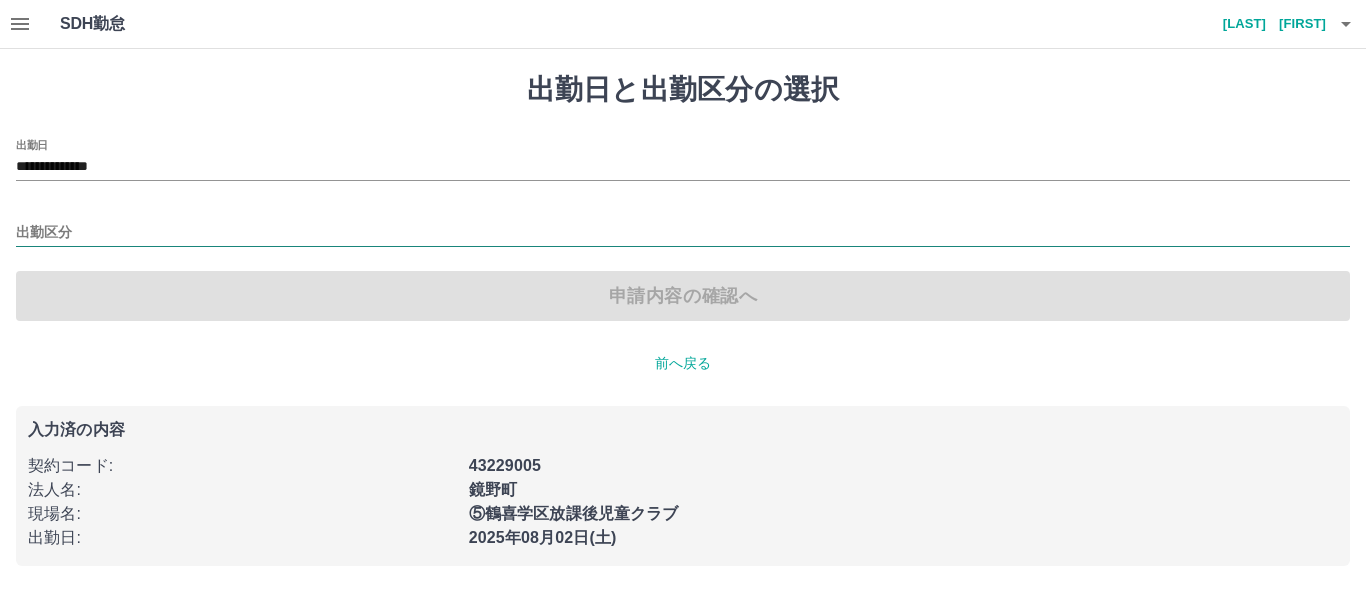 click on "出勤区分" at bounding box center (683, 233) 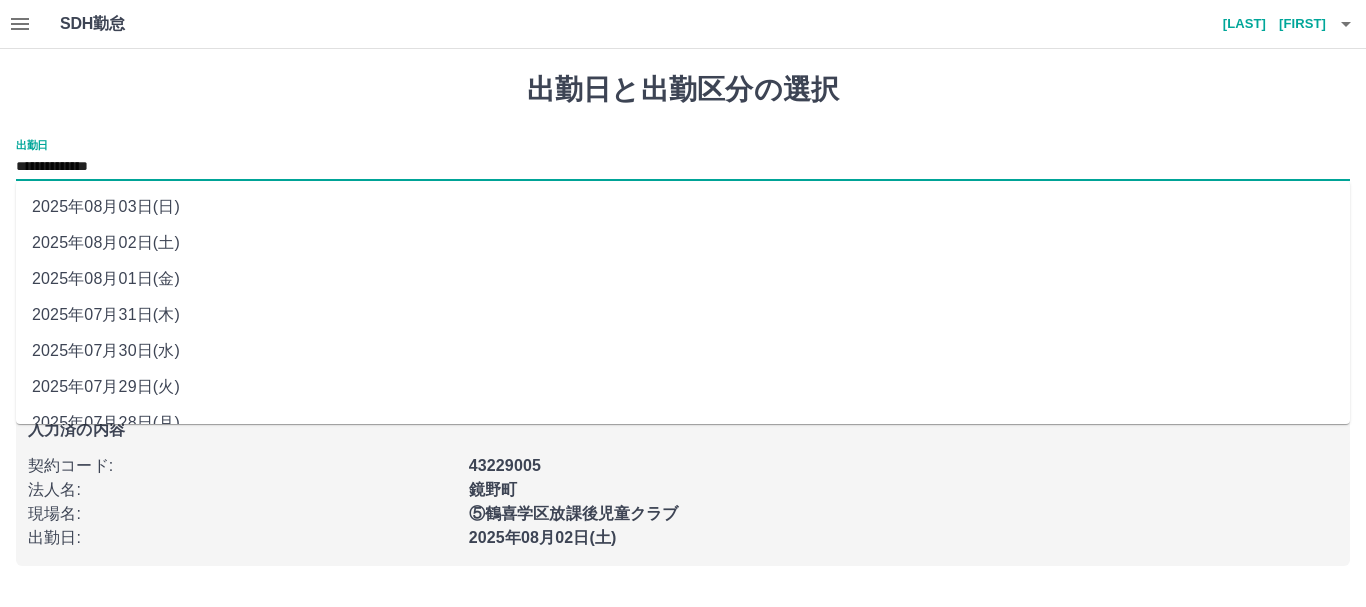 drag, startPoint x: 210, startPoint y: 166, endPoint x: 188, endPoint y: 180, distance: 26.076809 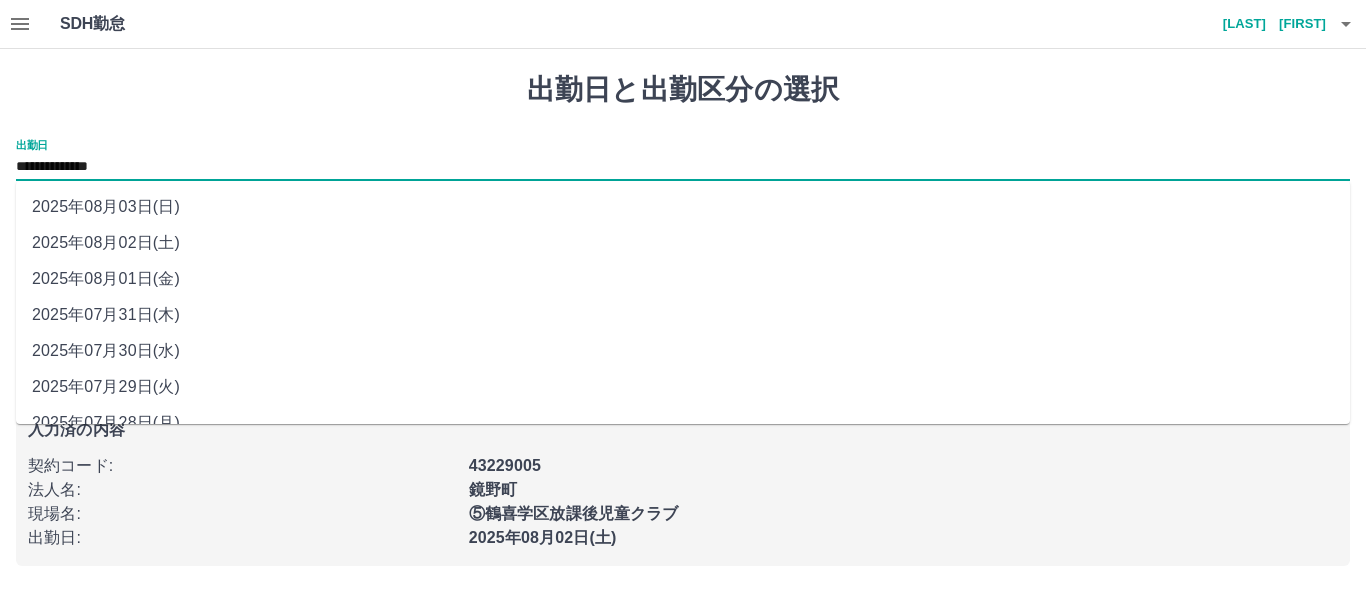click on "**********" at bounding box center [683, 167] 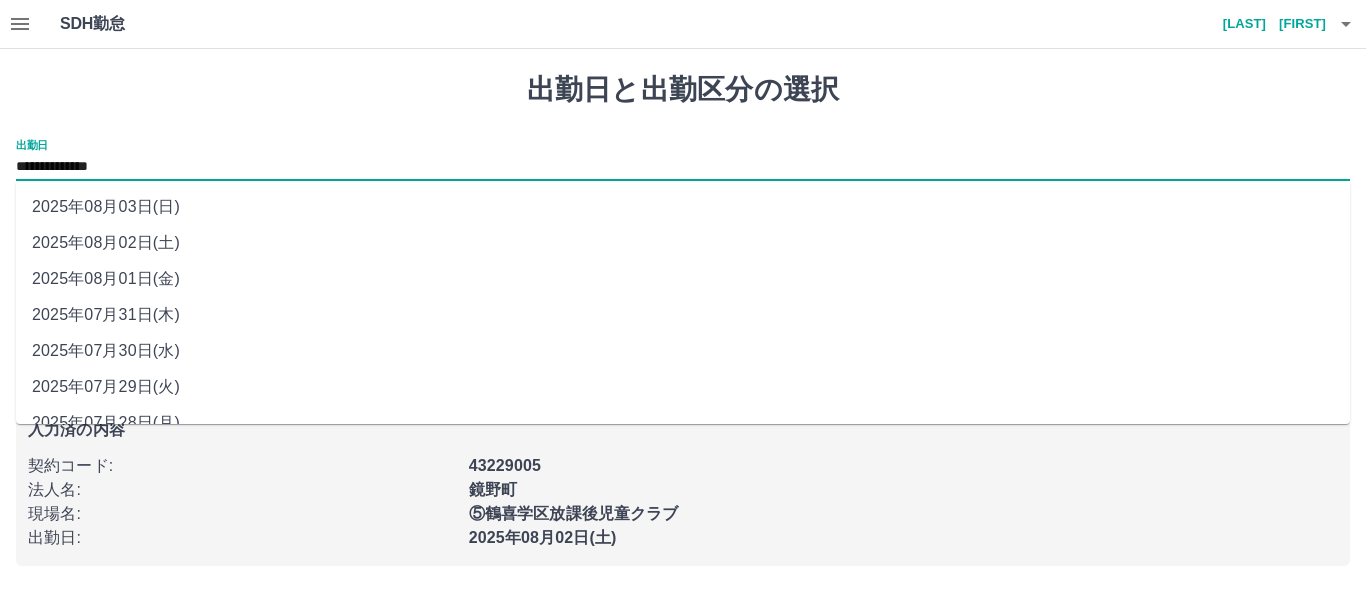 click on "2025年08月03日(日)" at bounding box center [683, 207] 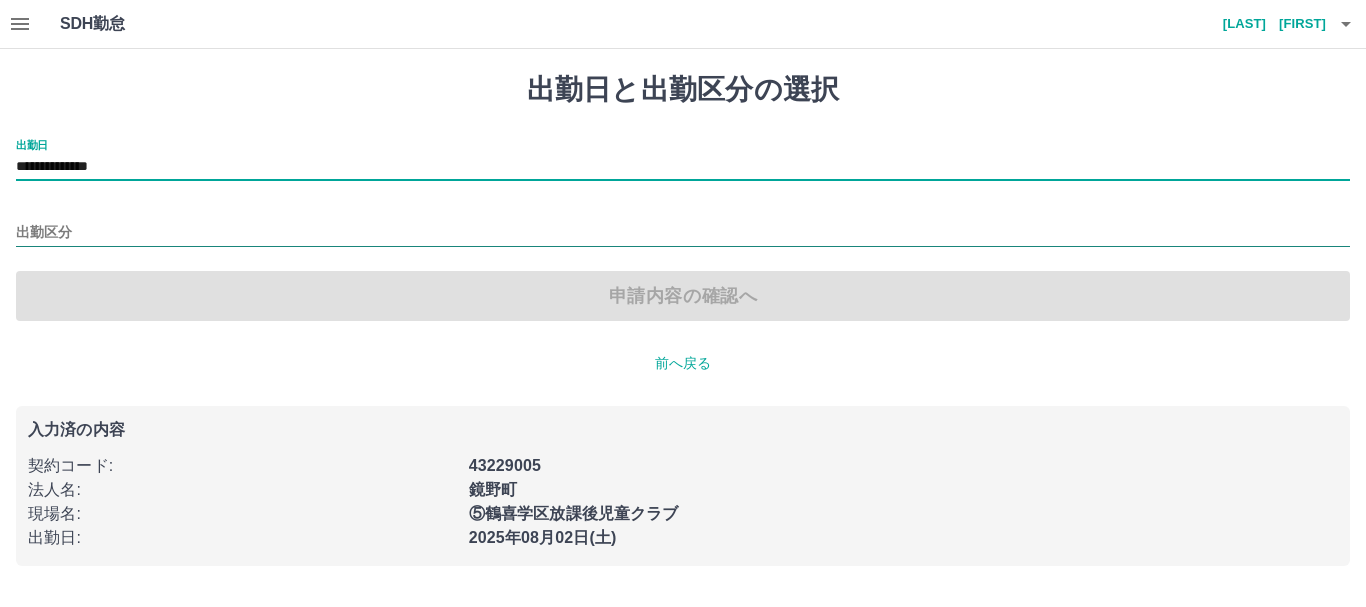 click on "出勤区分" at bounding box center [683, 233] 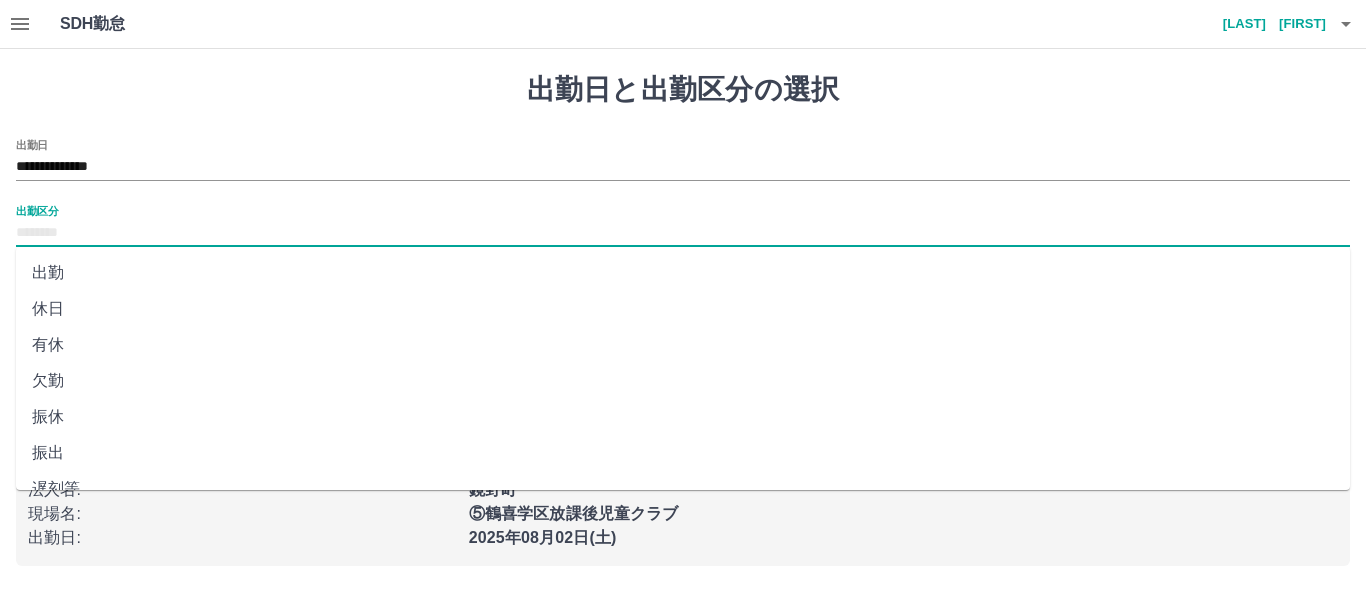 click on "休日" at bounding box center [683, 309] 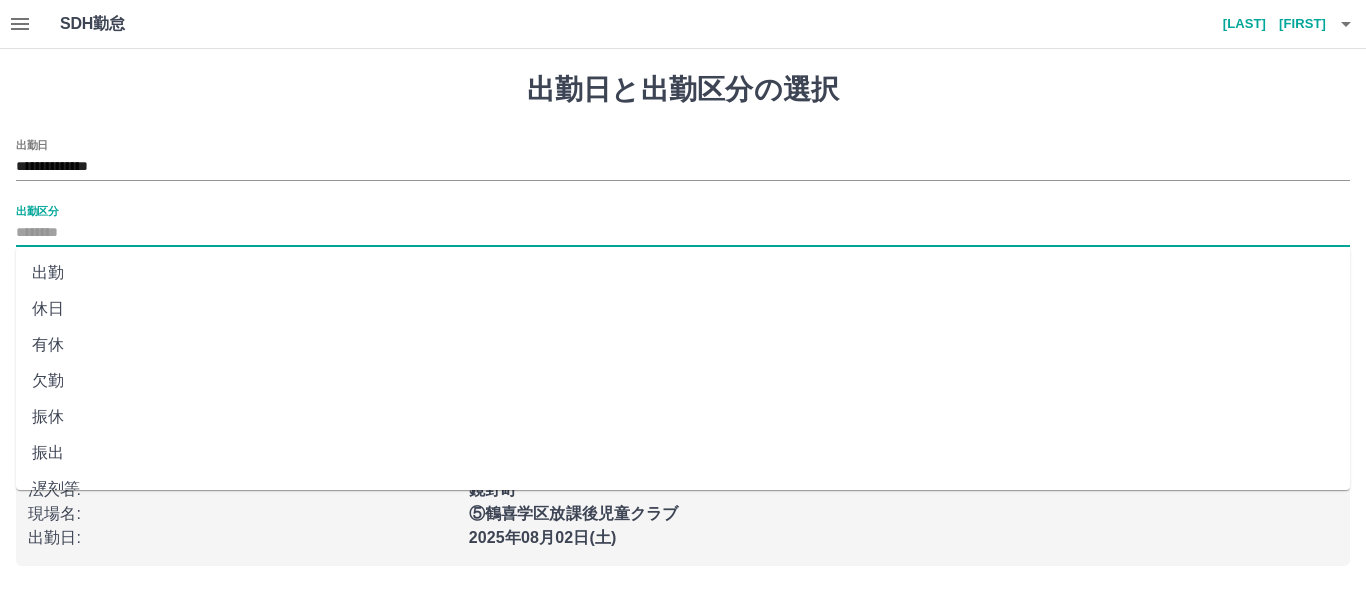 type on "**" 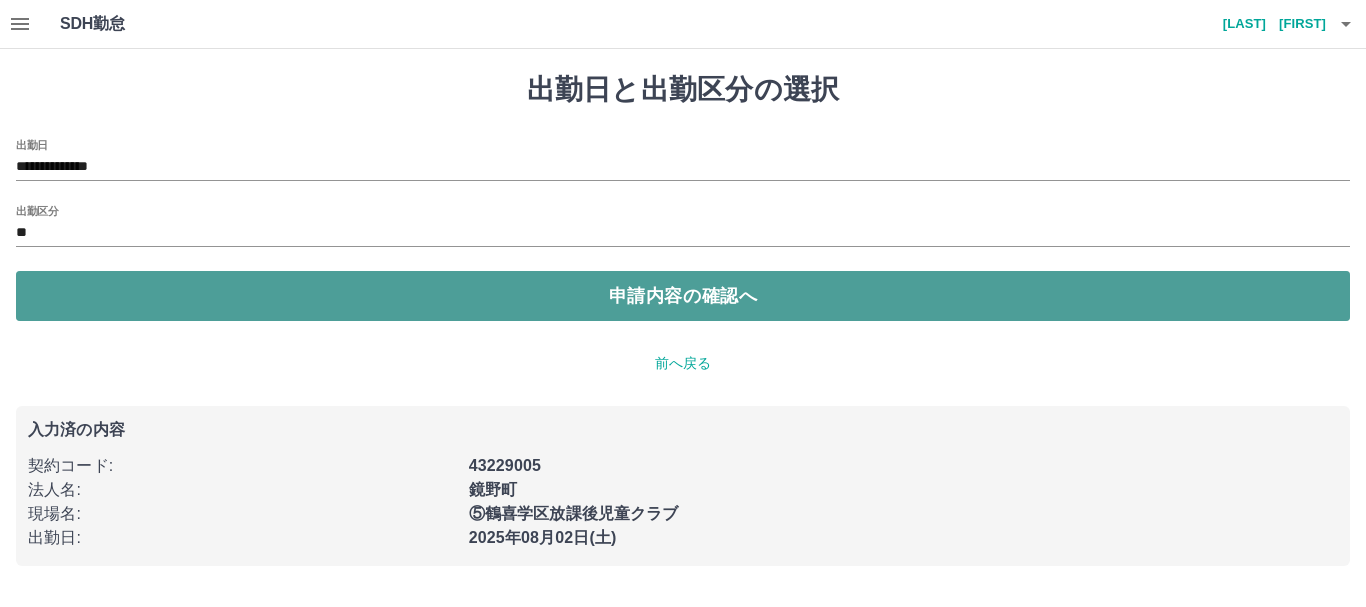 click on "申請内容の確認へ" at bounding box center [683, 296] 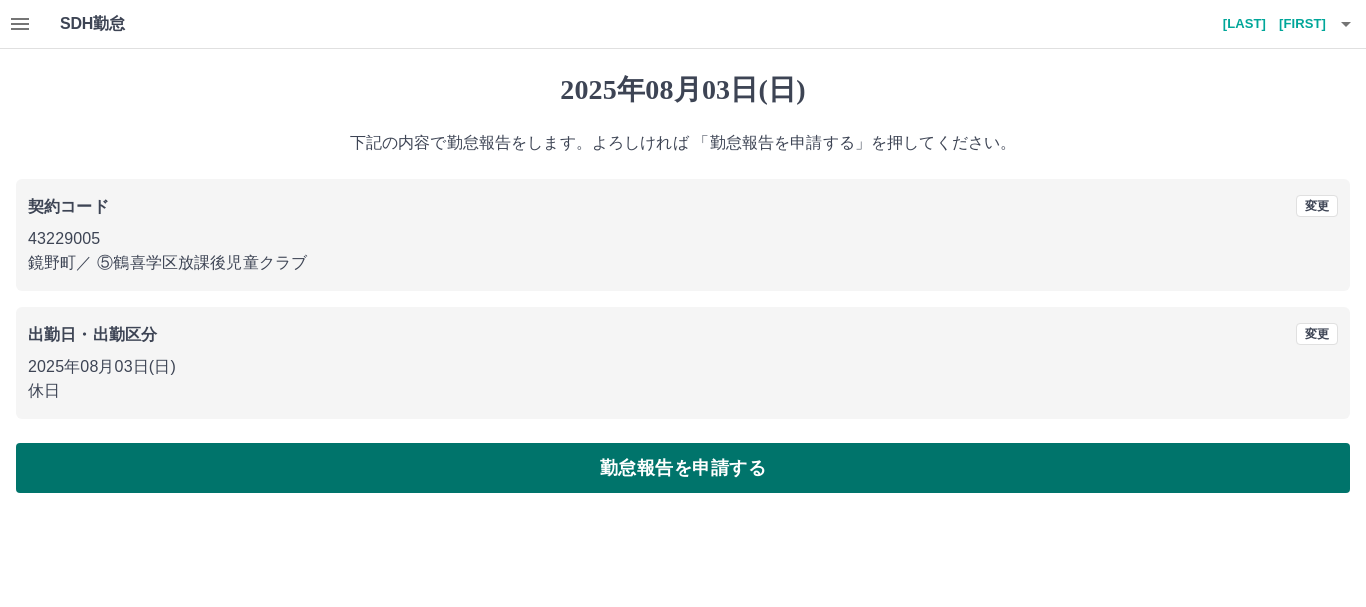 click on "勤怠報告を申請する" at bounding box center (683, 468) 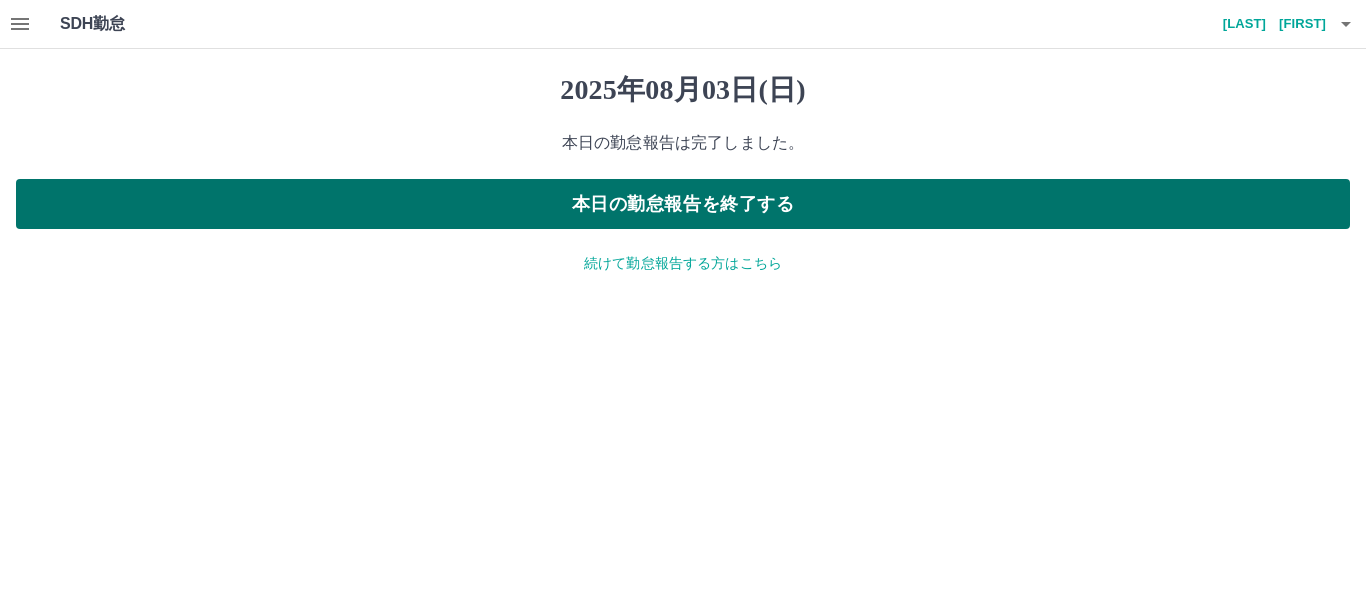 click on "本日の勤怠報告を終了する" at bounding box center (683, 204) 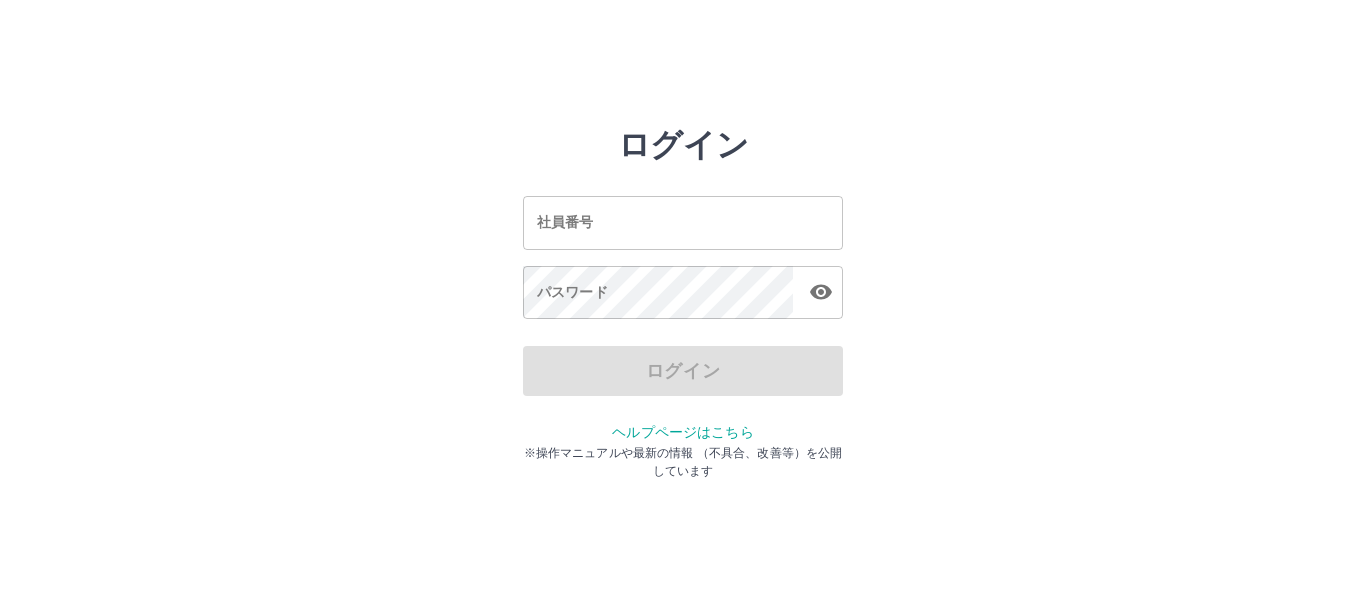 scroll, scrollTop: 0, scrollLeft: 0, axis: both 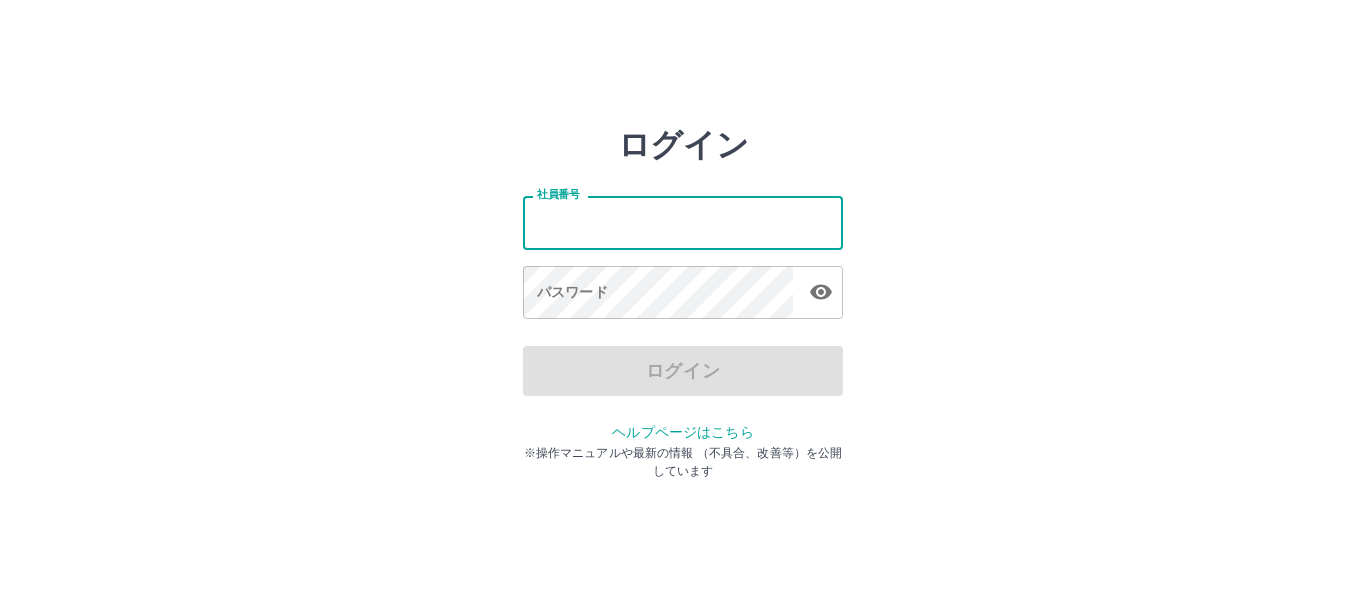 drag, startPoint x: 670, startPoint y: 208, endPoint x: 677, endPoint y: 248, distance: 40.60788 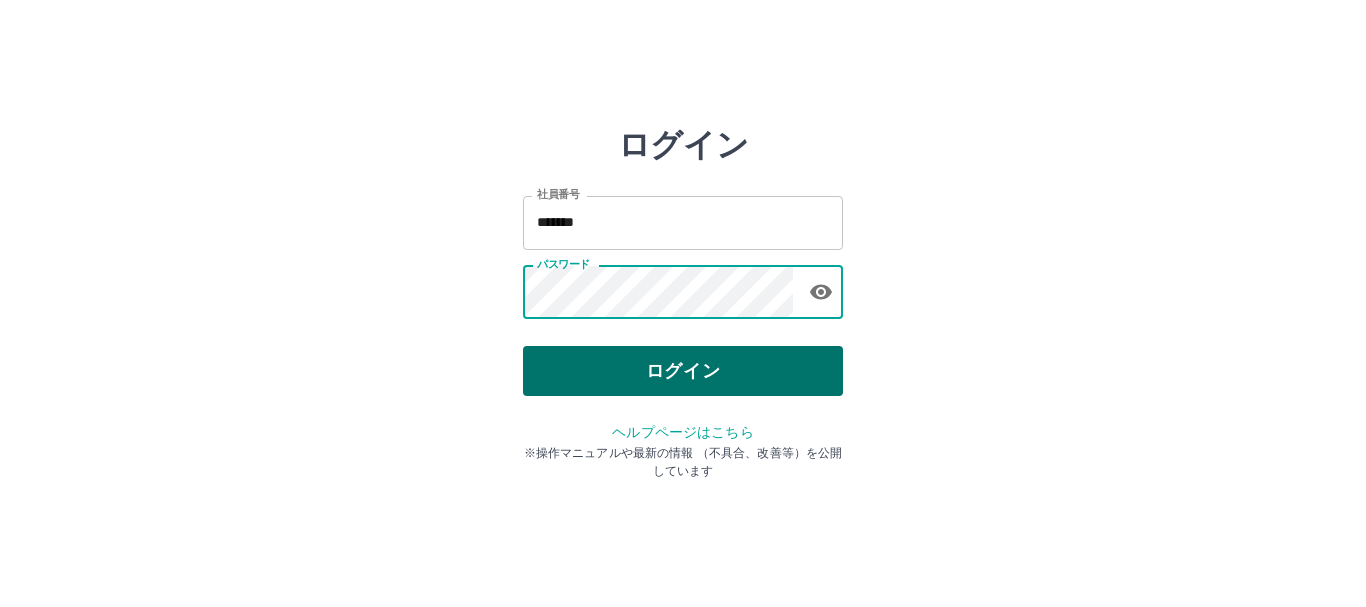 click on "ログイン" at bounding box center (683, 371) 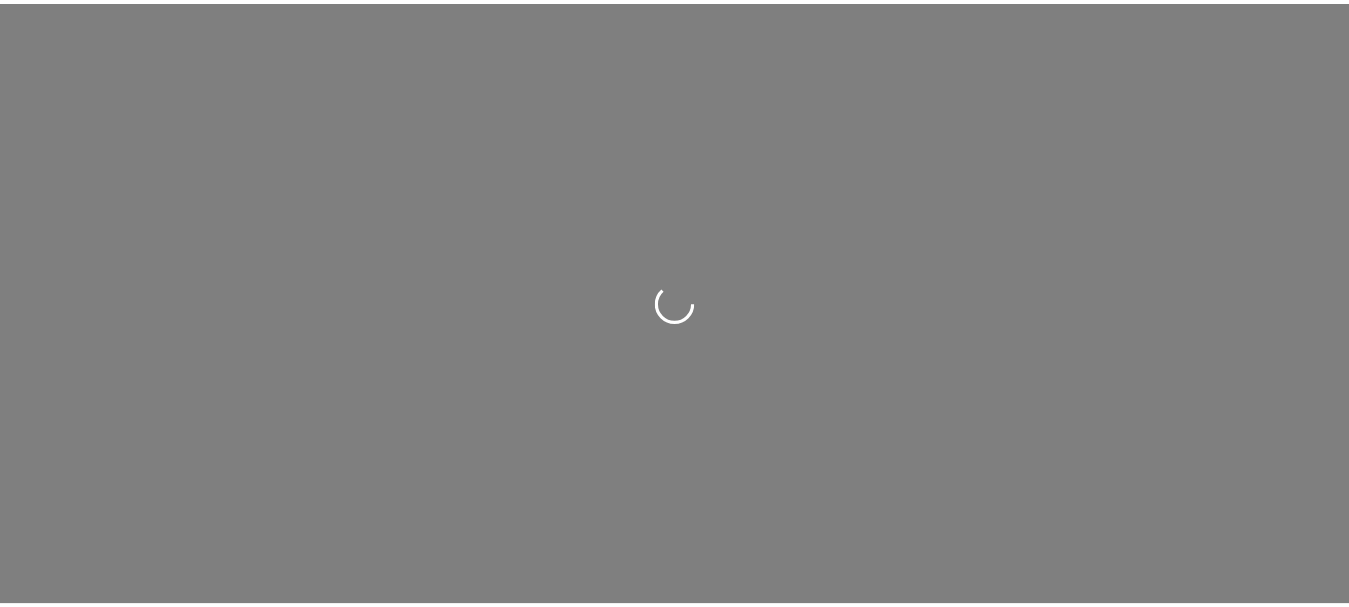 scroll, scrollTop: 0, scrollLeft: 0, axis: both 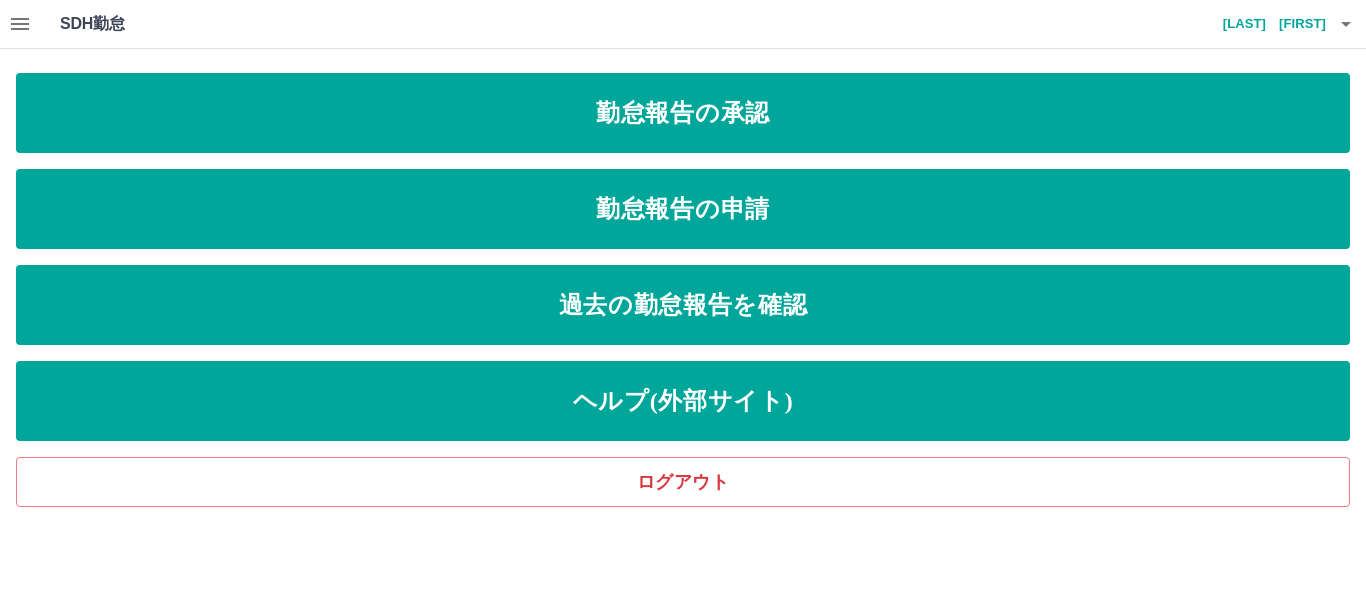click 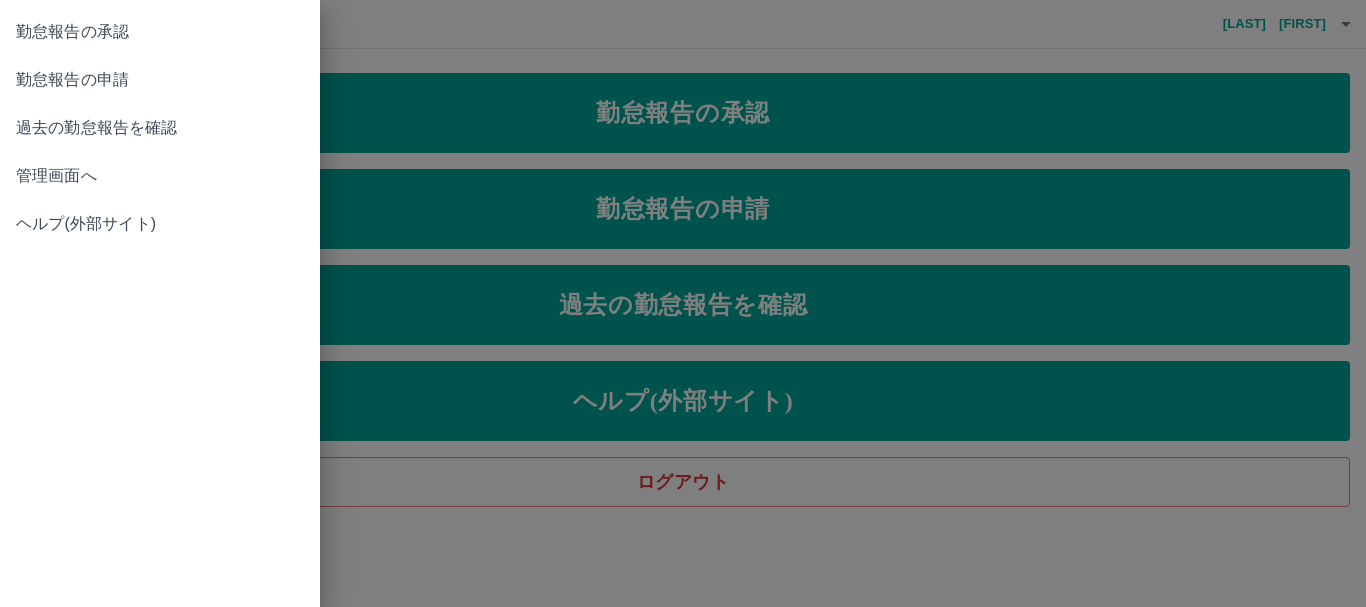 click on "管理画面へ" at bounding box center [160, 176] 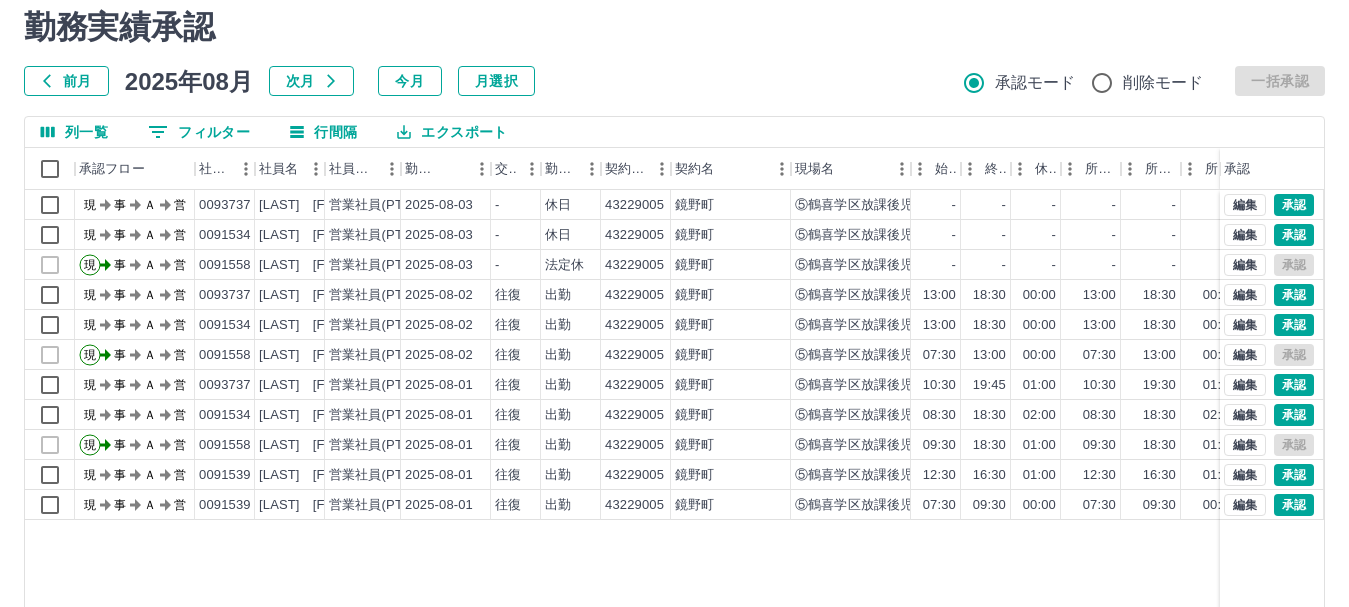 scroll, scrollTop: 100, scrollLeft: 0, axis: vertical 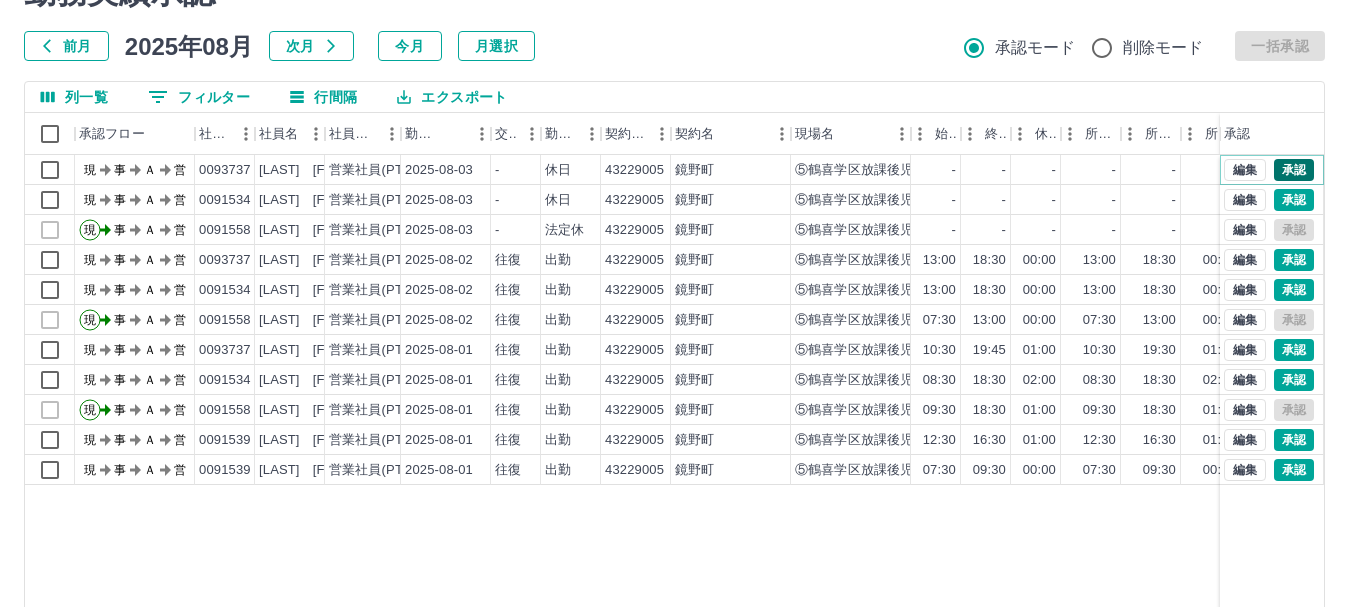 drag, startPoint x: 1289, startPoint y: 165, endPoint x: 1292, endPoint y: 175, distance: 10.440307 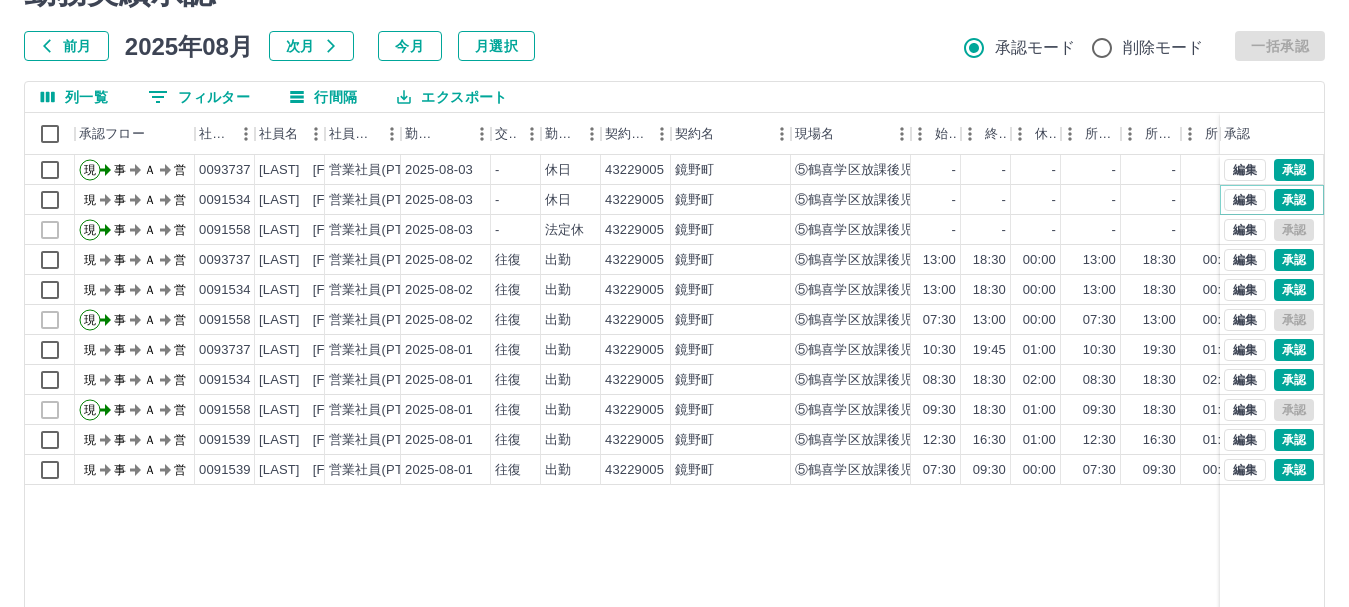 click on "承認" at bounding box center (1294, 200) 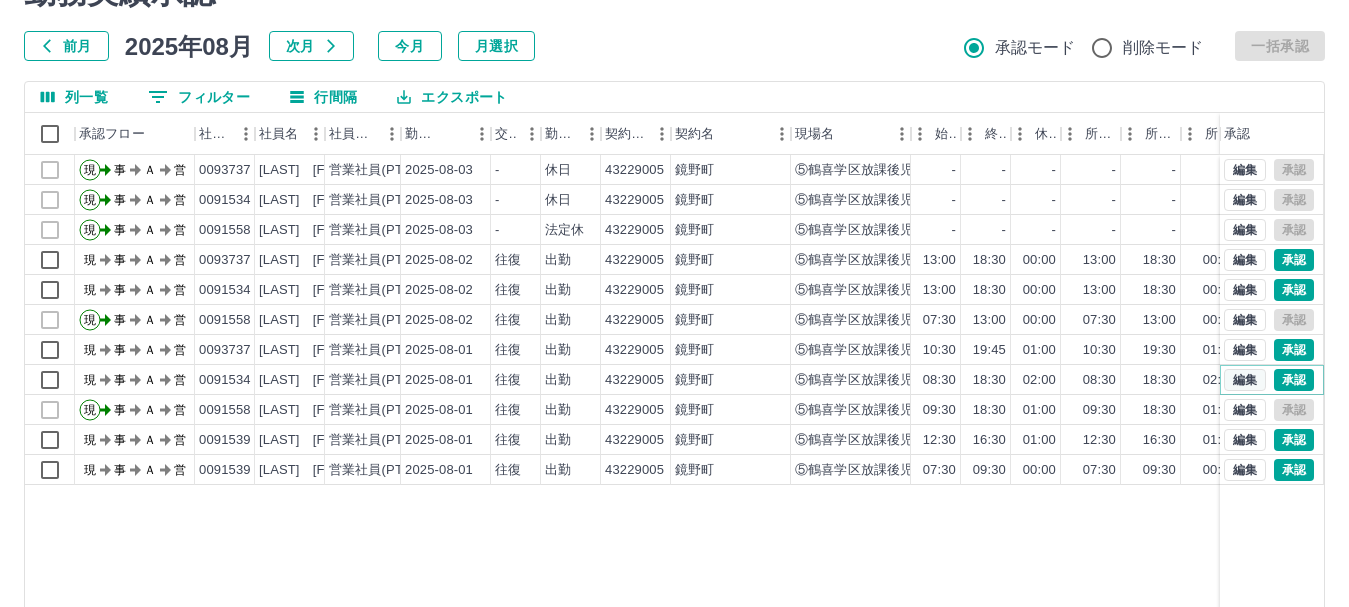 click on "編集" at bounding box center (1245, 380) 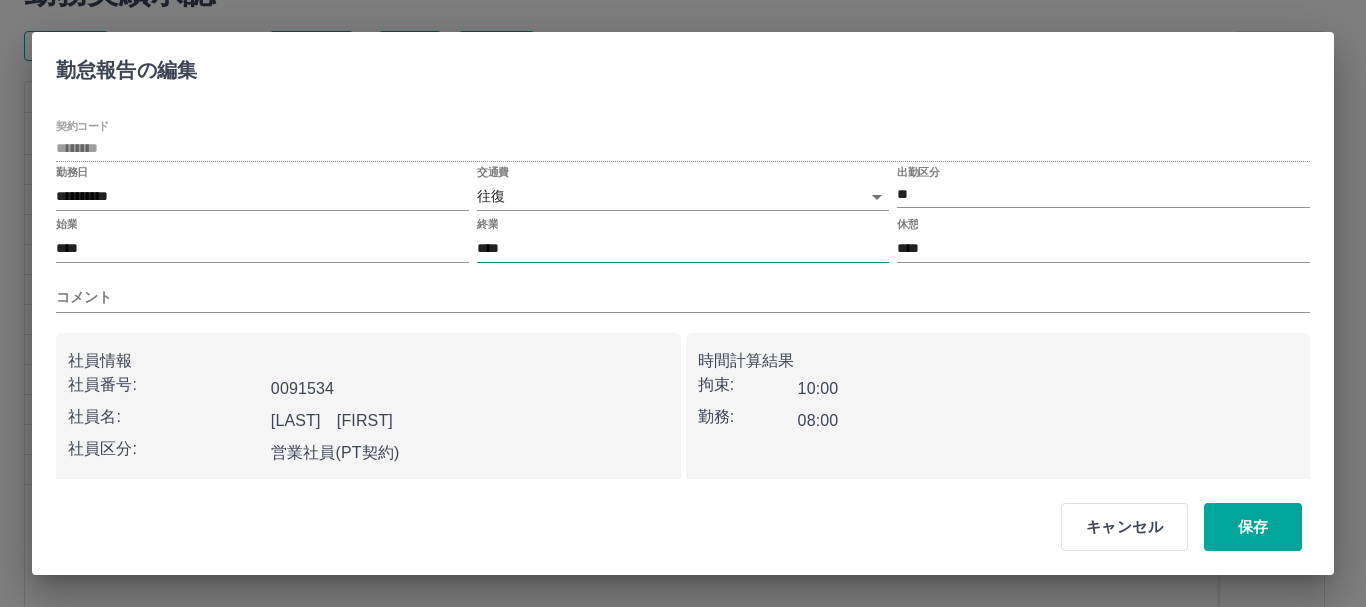 click on "****" at bounding box center (683, 248) 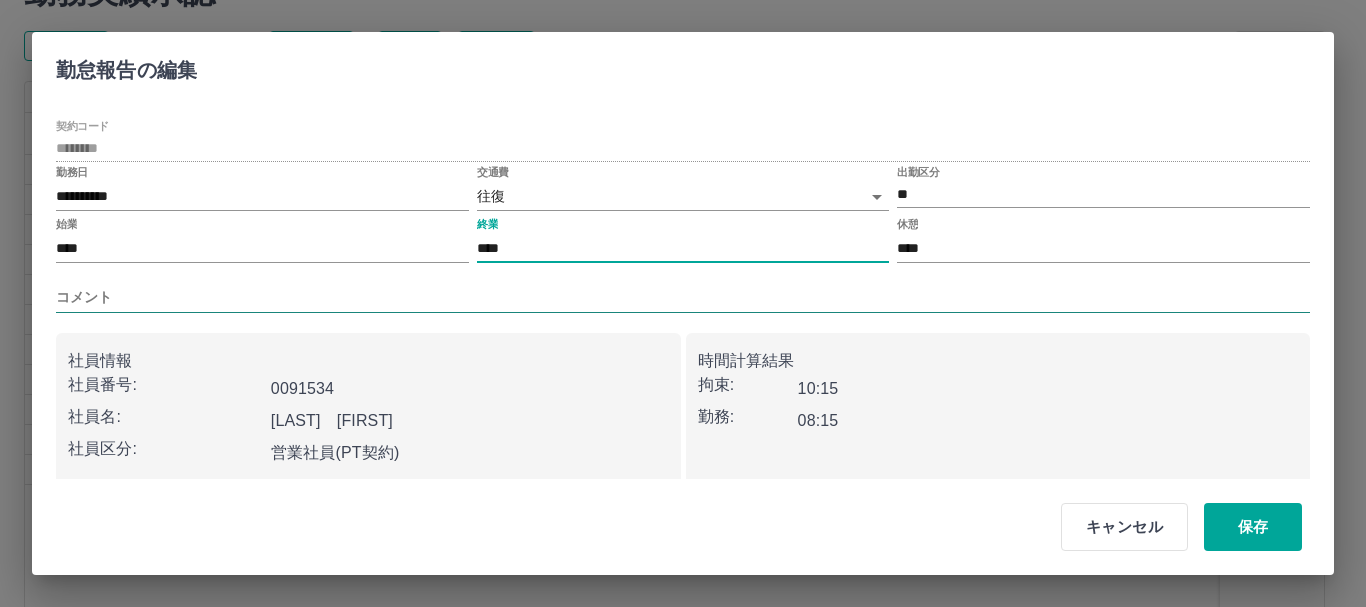 type on "****" 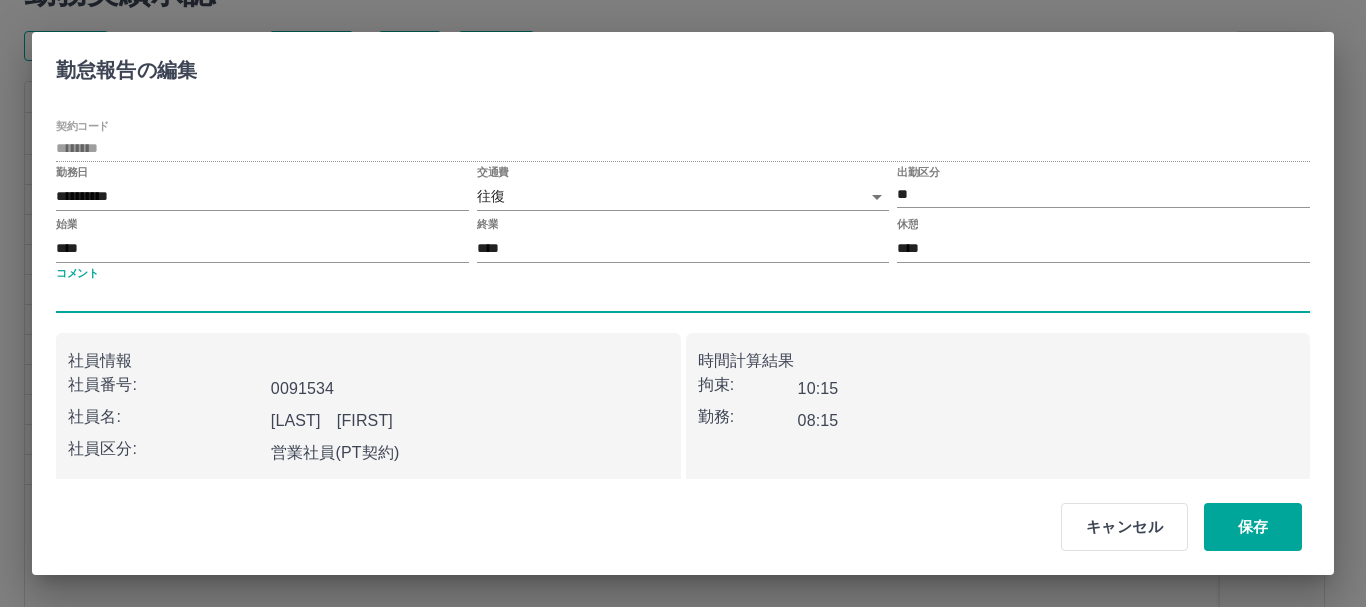 type on "*********" 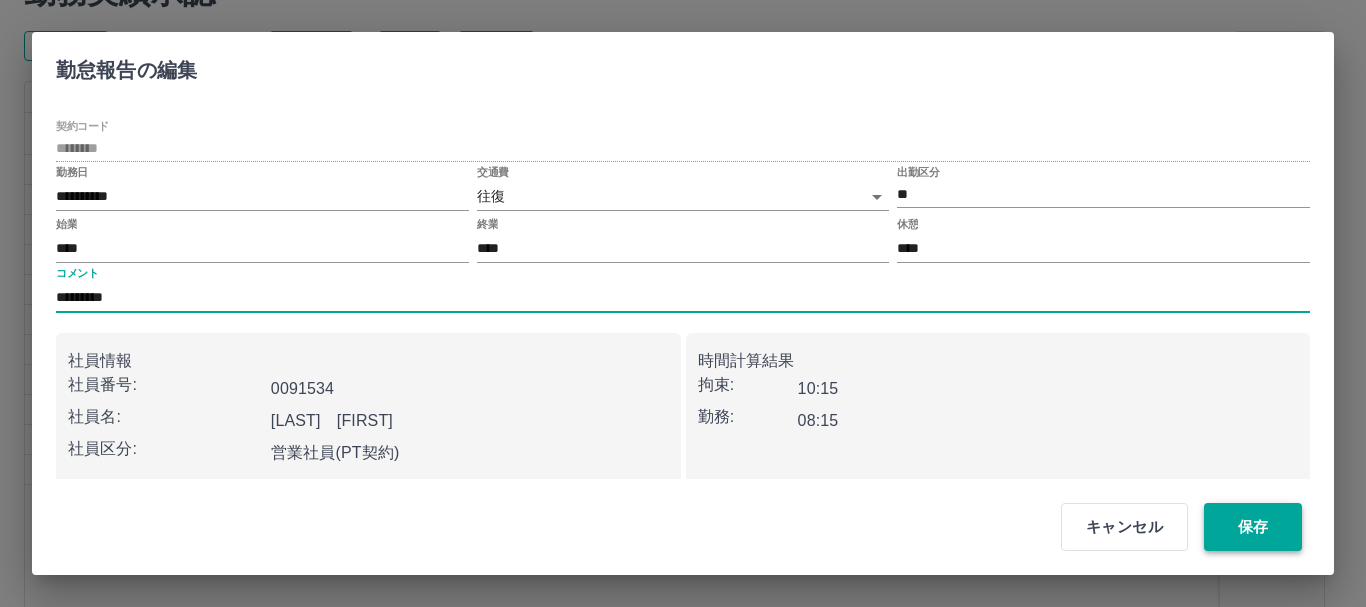 click on "保存" at bounding box center [1253, 527] 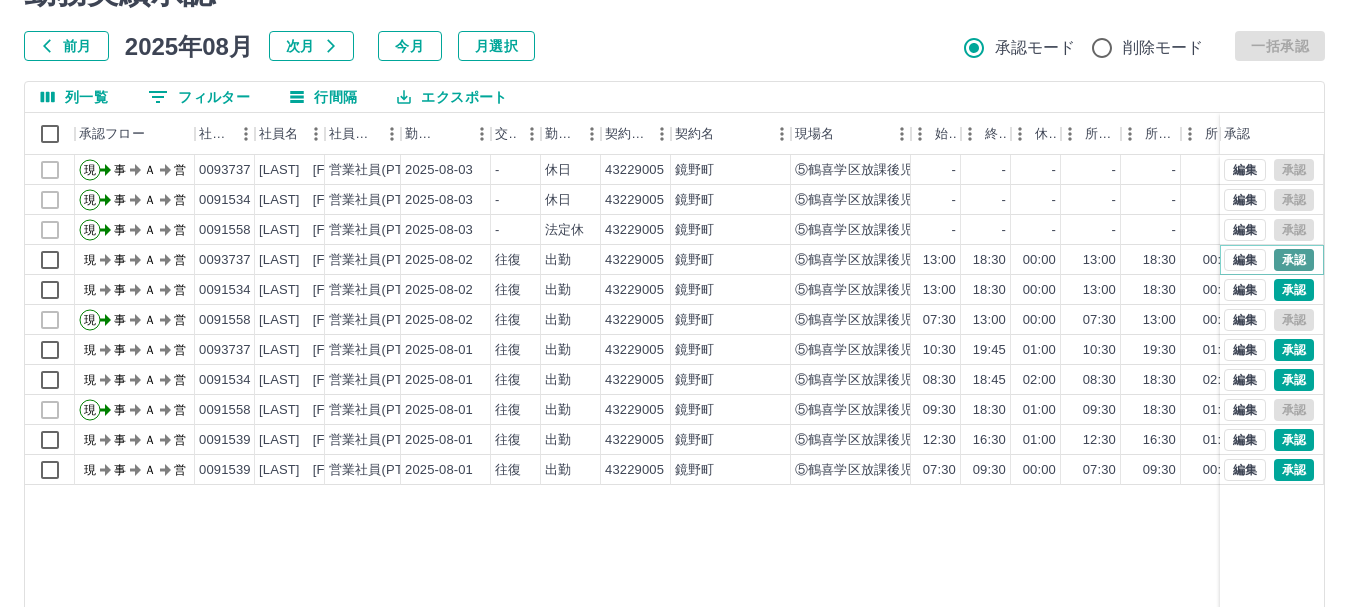 click on "承認" at bounding box center (1294, 260) 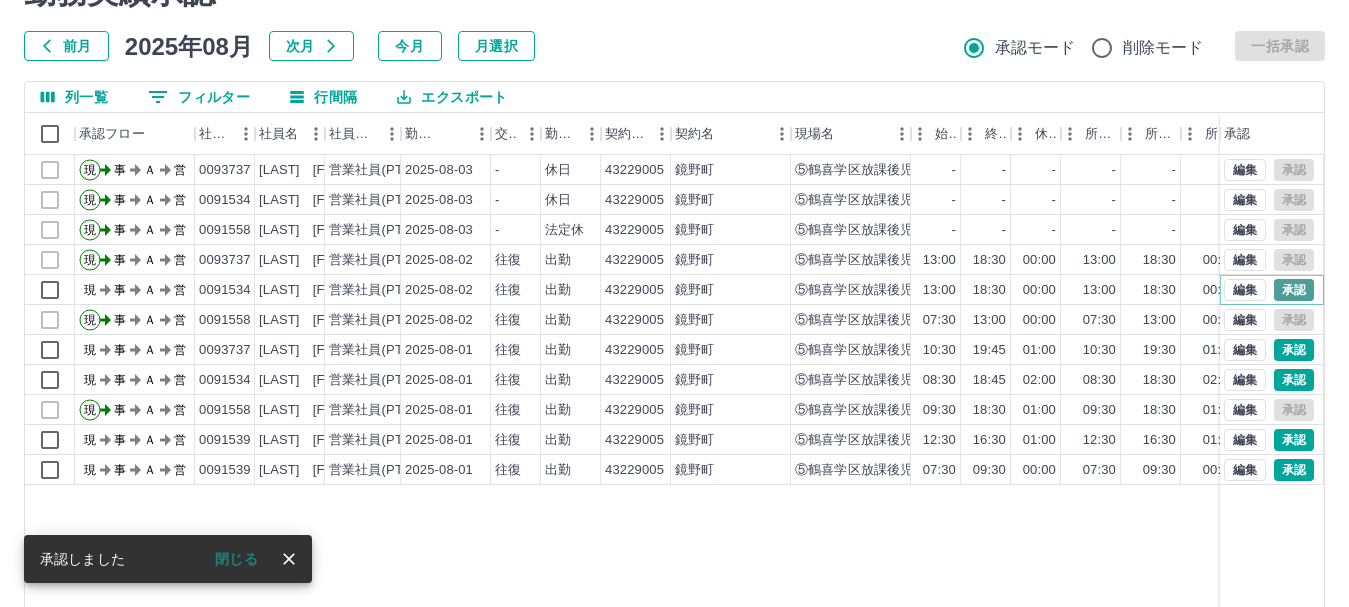 click on "承認" at bounding box center [1294, 290] 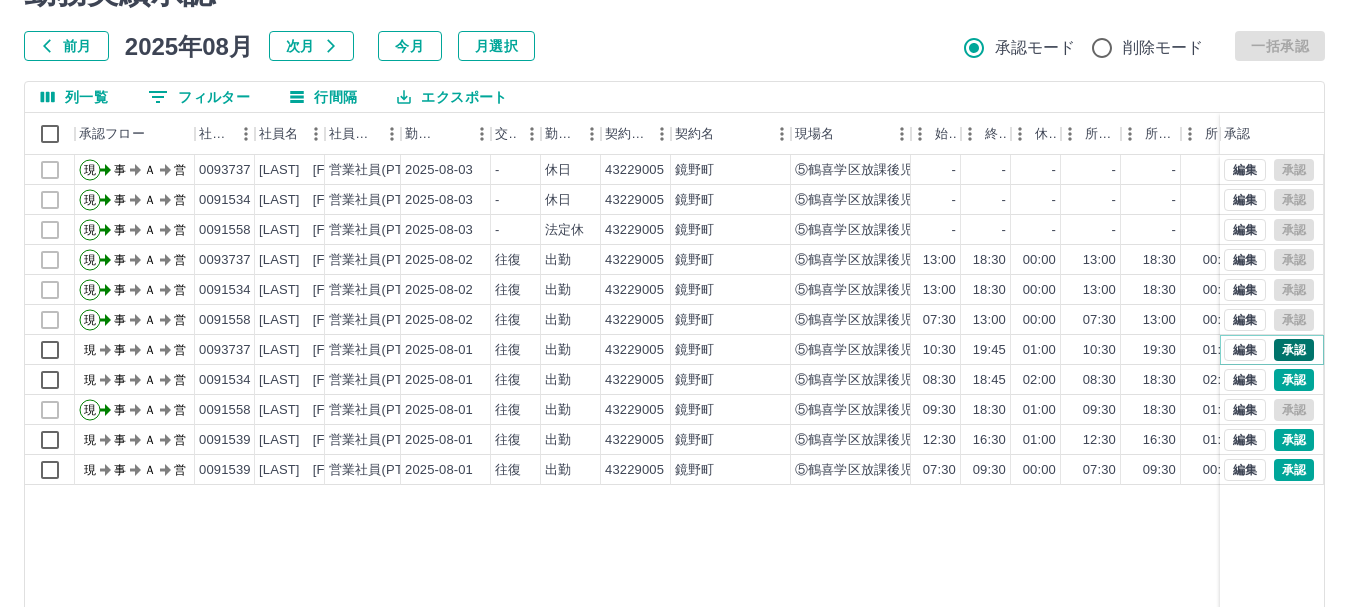 click on "承認" at bounding box center [1294, 350] 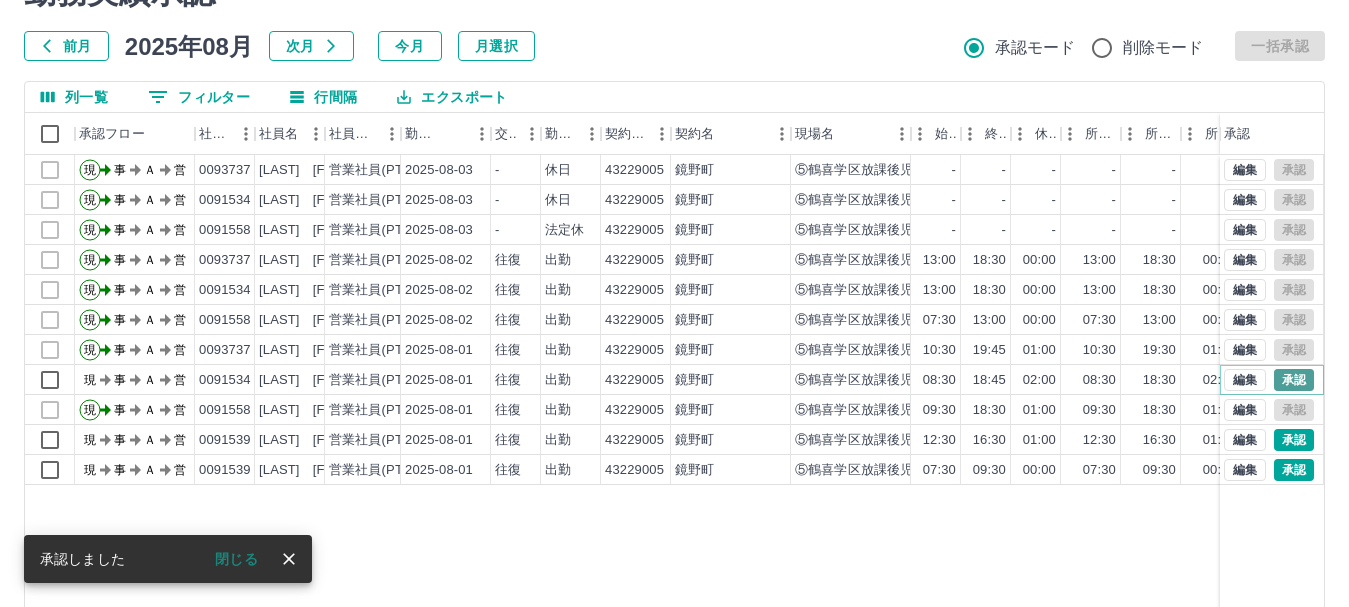 click on "承認" at bounding box center (1294, 380) 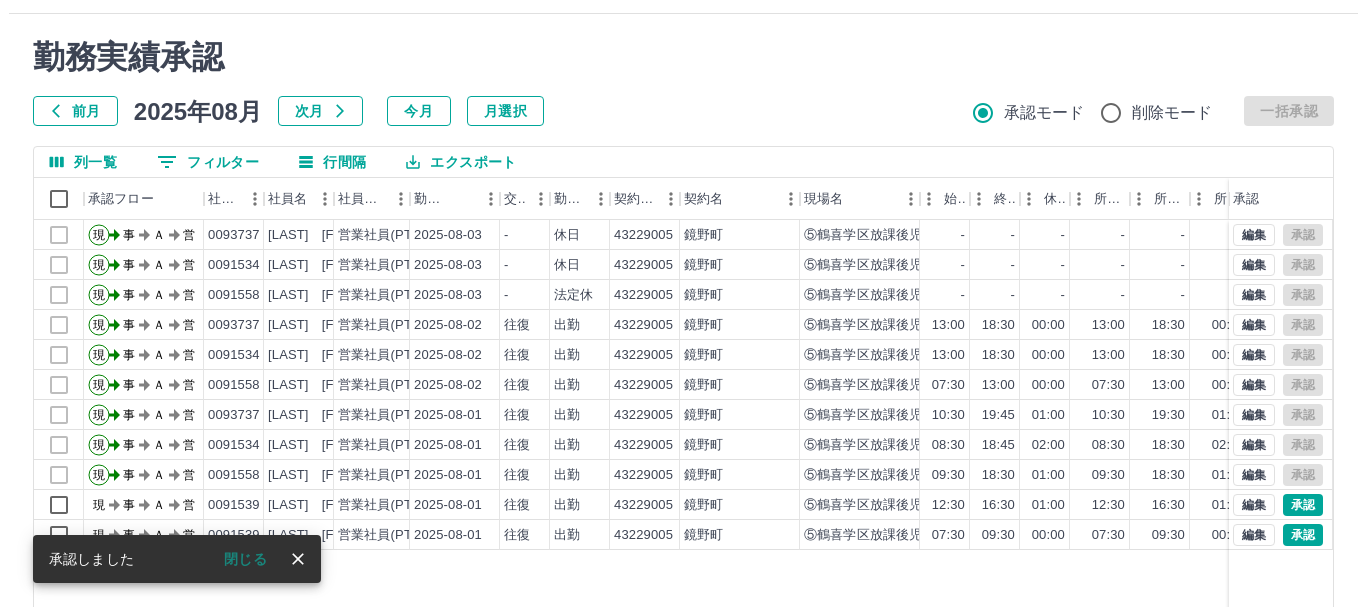 scroll, scrollTop: 0, scrollLeft: 0, axis: both 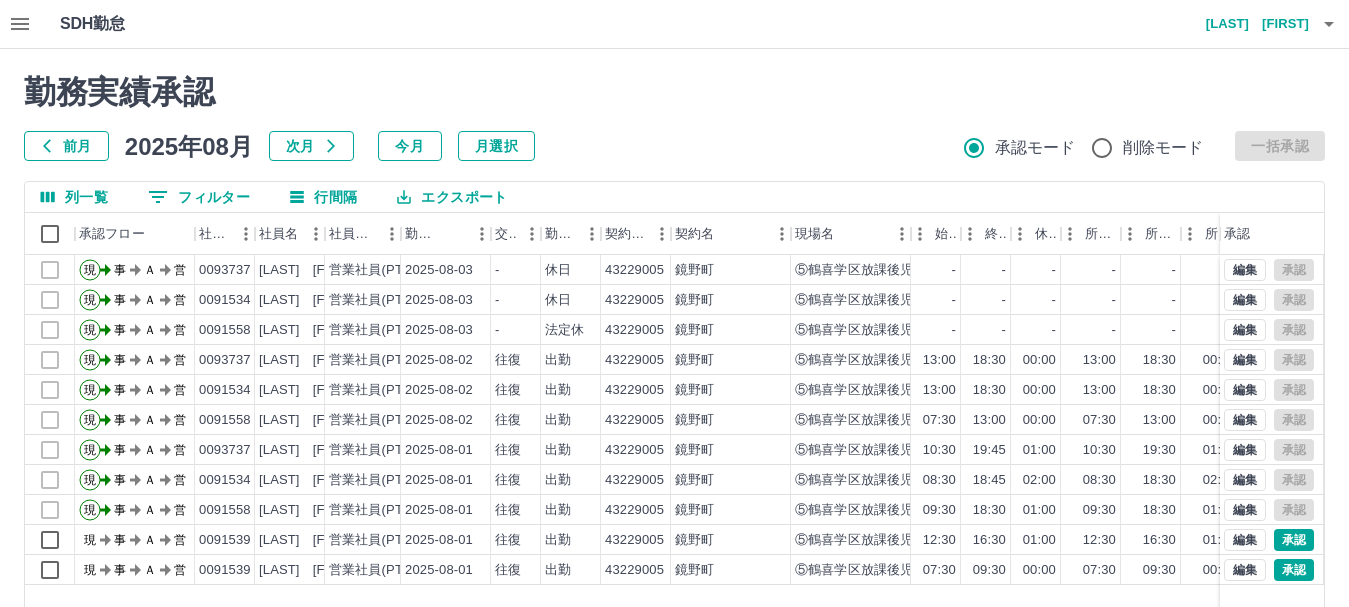 click 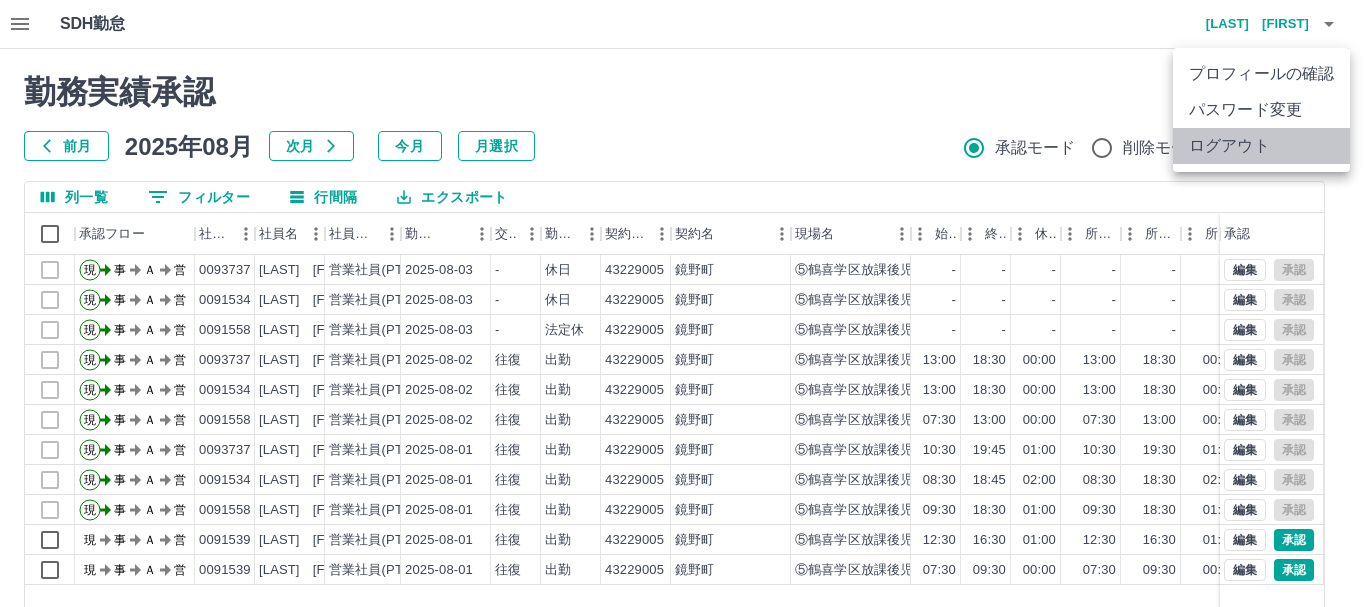 click on "ログアウト" at bounding box center (1261, 146) 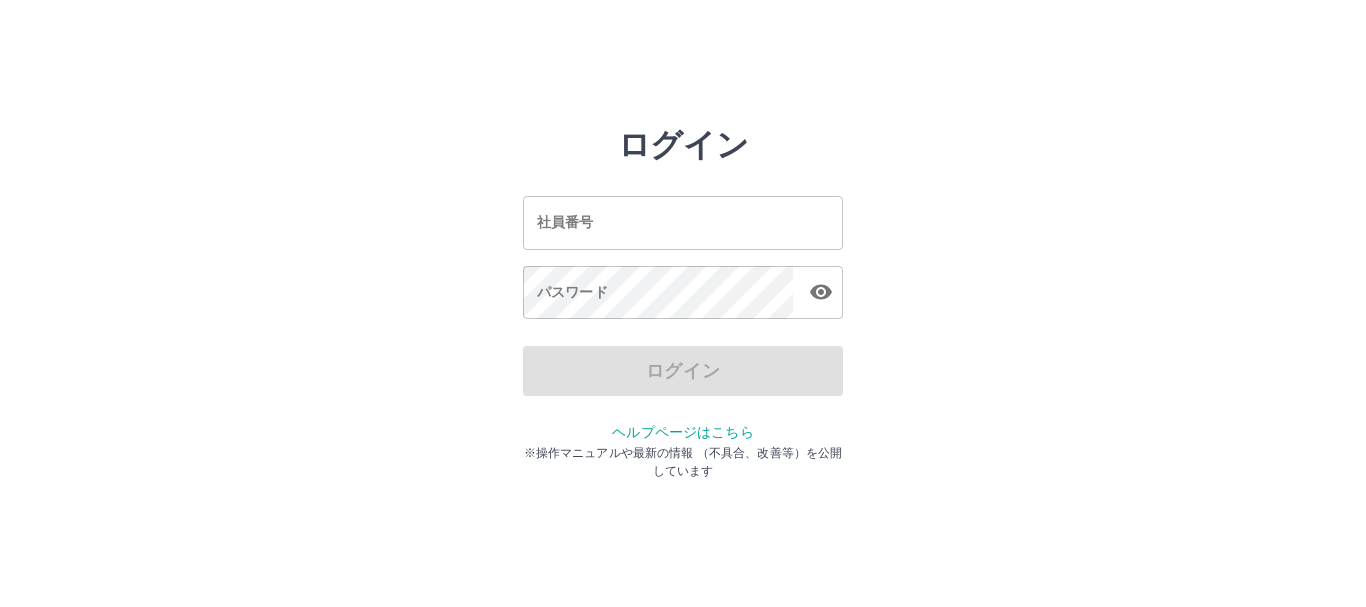 scroll, scrollTop: 0, scrollLeft: 0, axis: both 